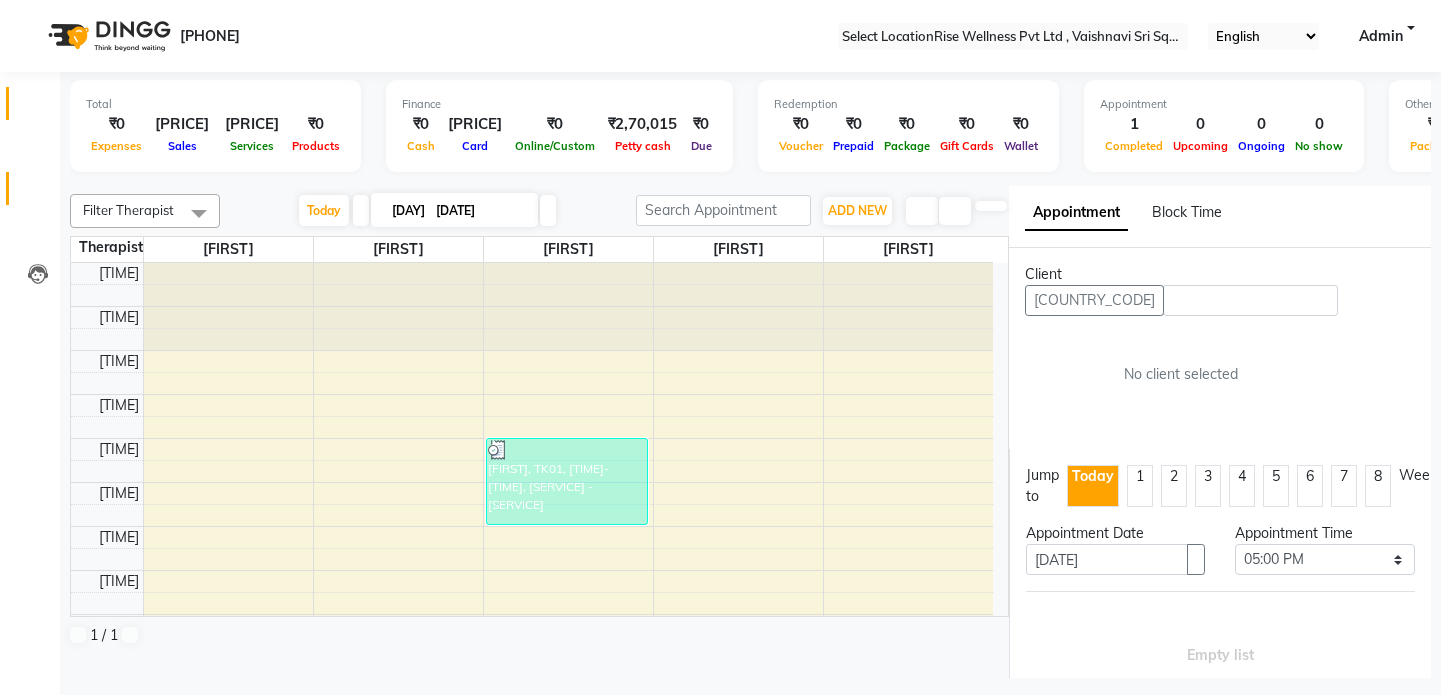 scroll, scrollTop: 8, scrollLeft: 0, axis: vertical 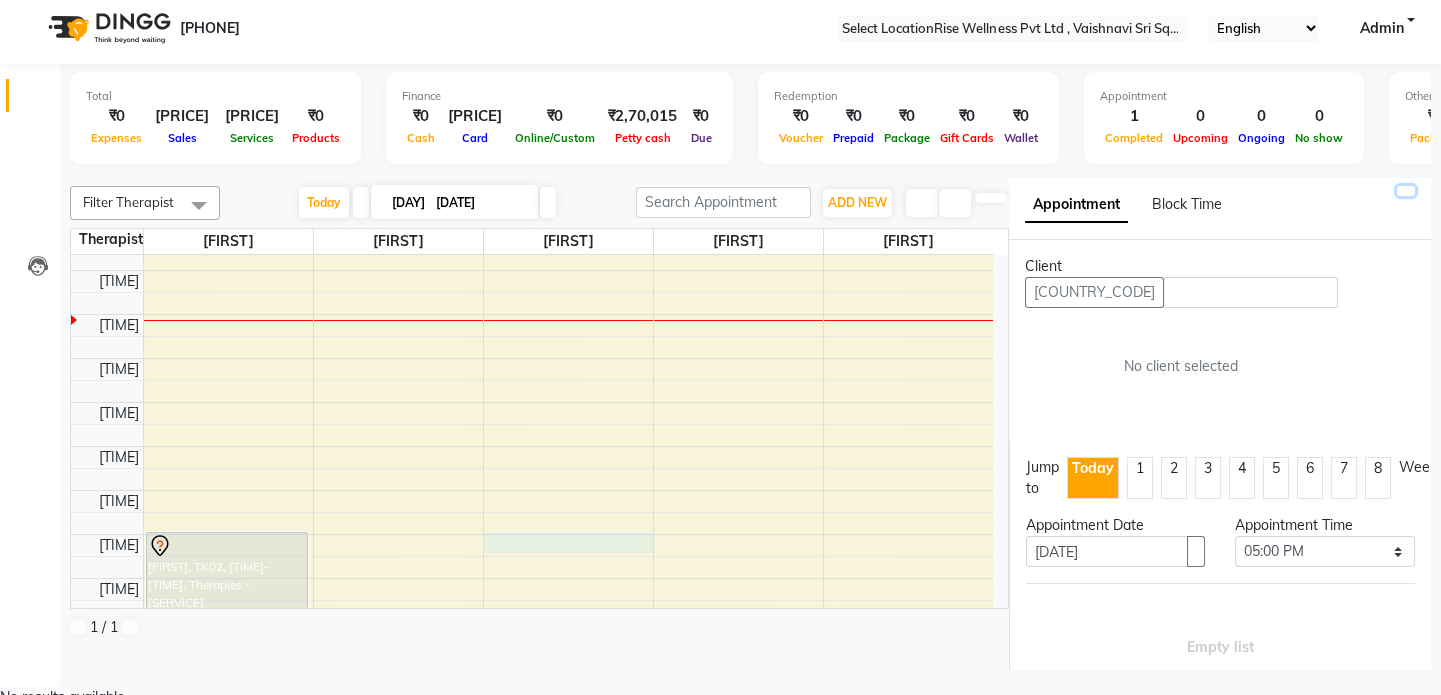 click at bounding box center [1406, 191] 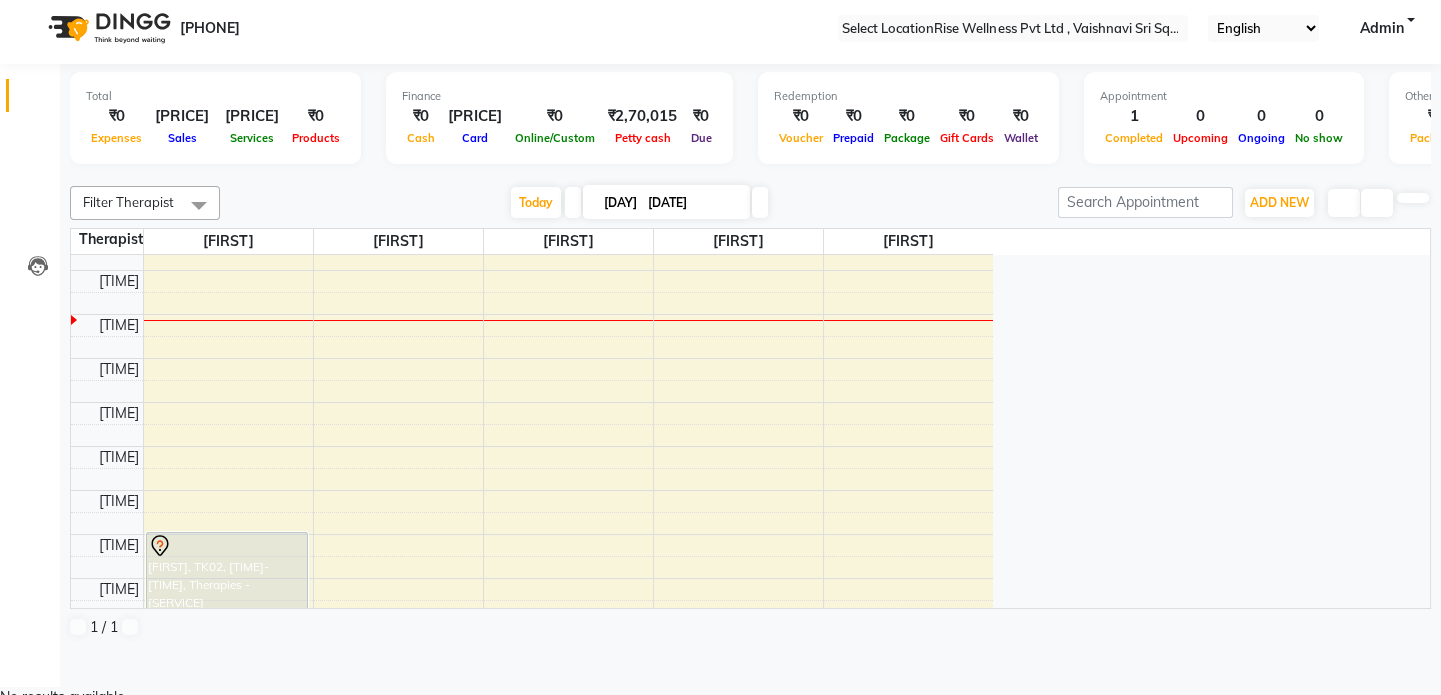 scroll, scrollTop: 0, scrollLeft: 0, axis: both 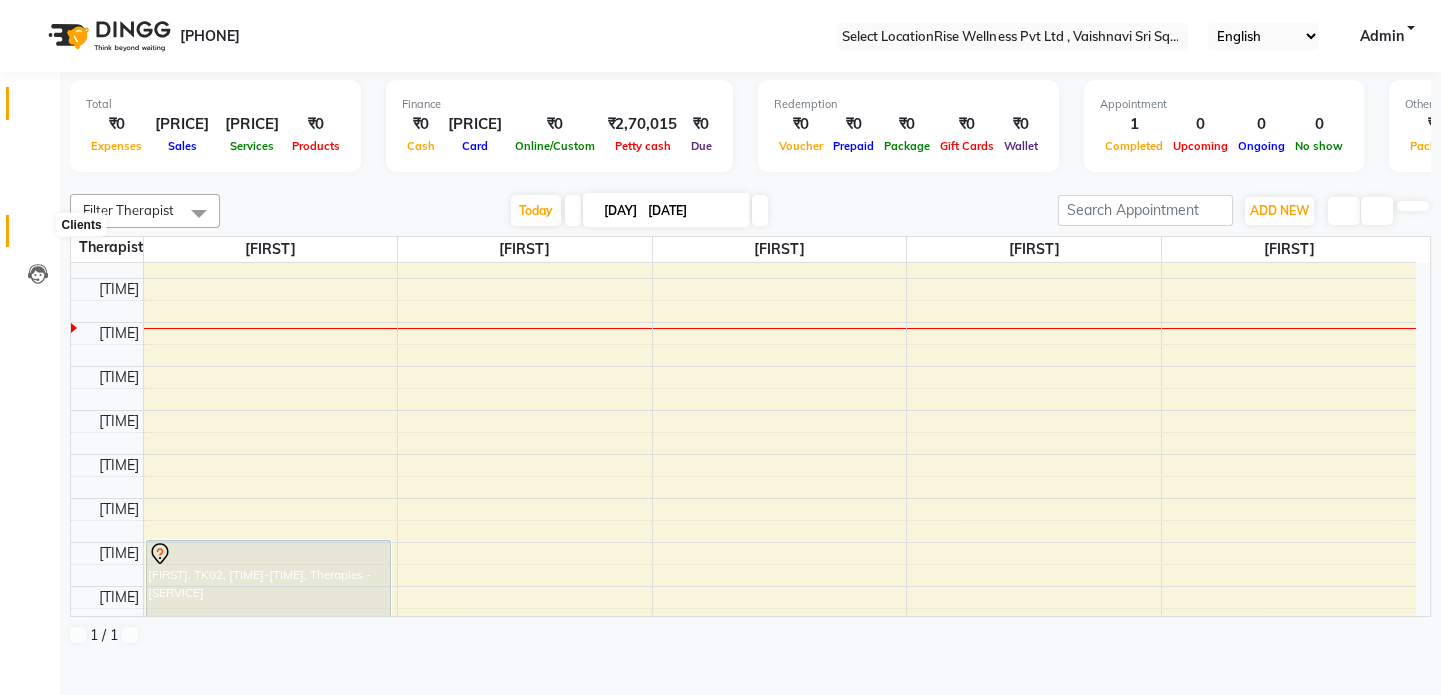 click at bounding box center (37, 236) 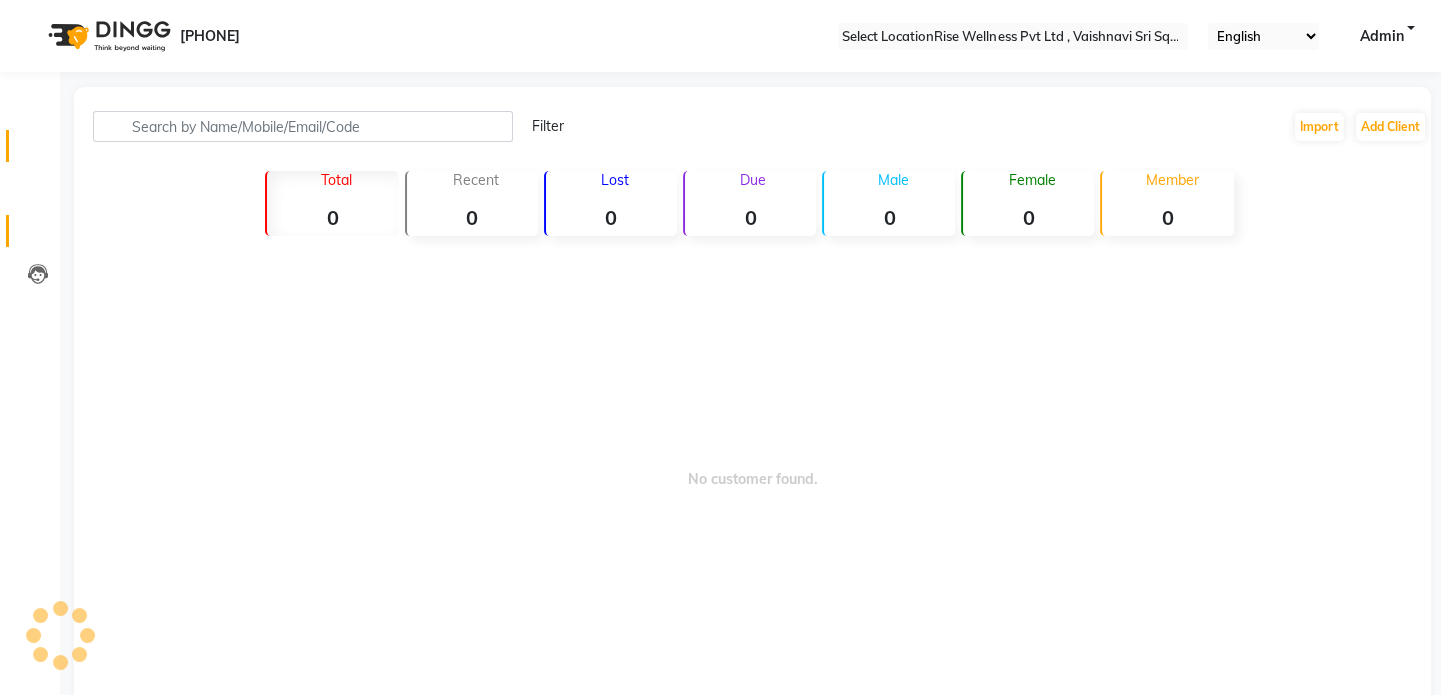 click on "Consultation" at bounding box center [30, 146] 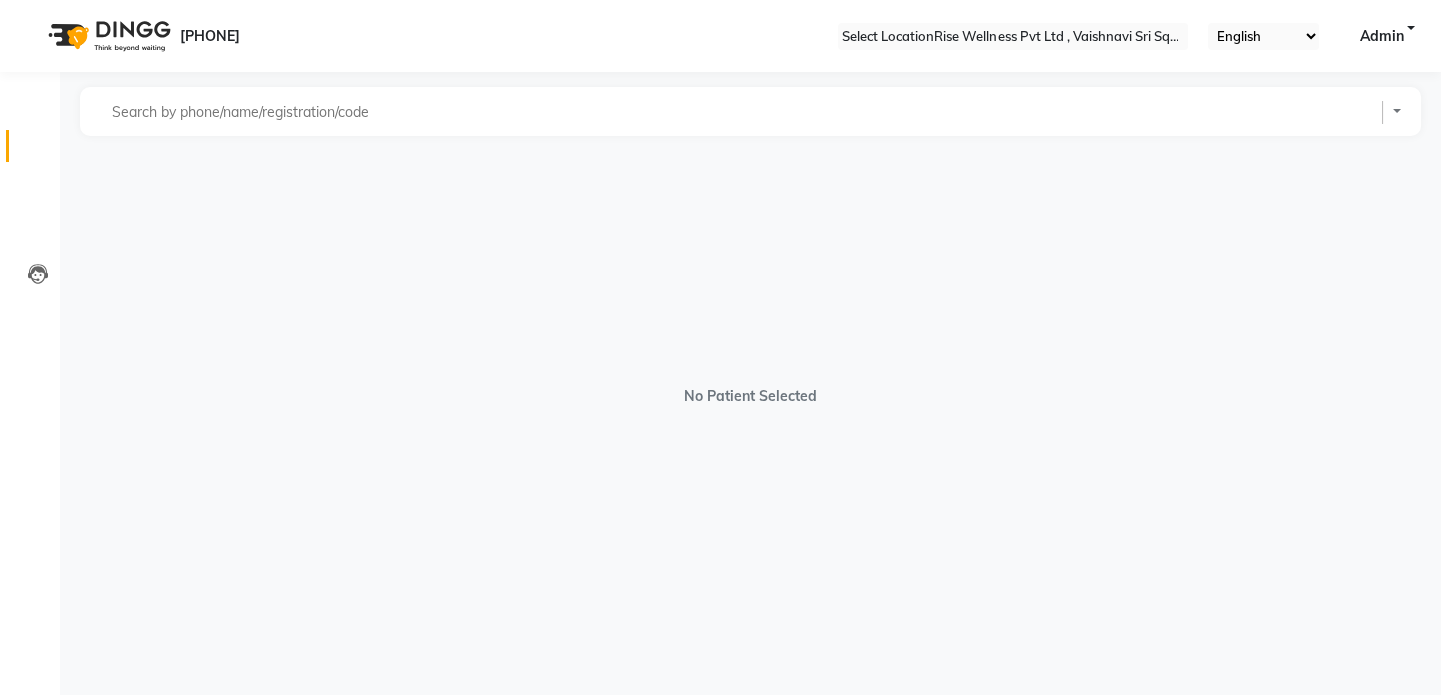 scroll, scrollTop: 0, scrollLeft: 0, axis: both 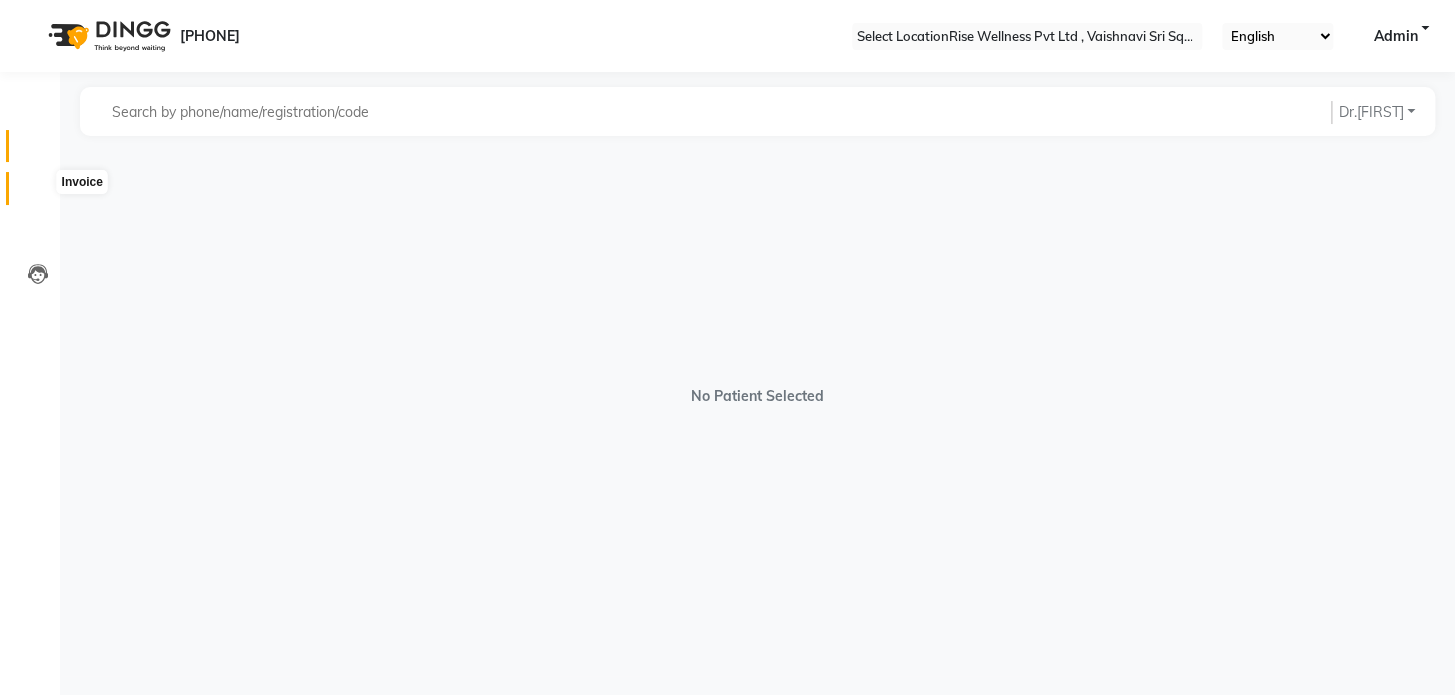 click at bounding box center [37, 193] 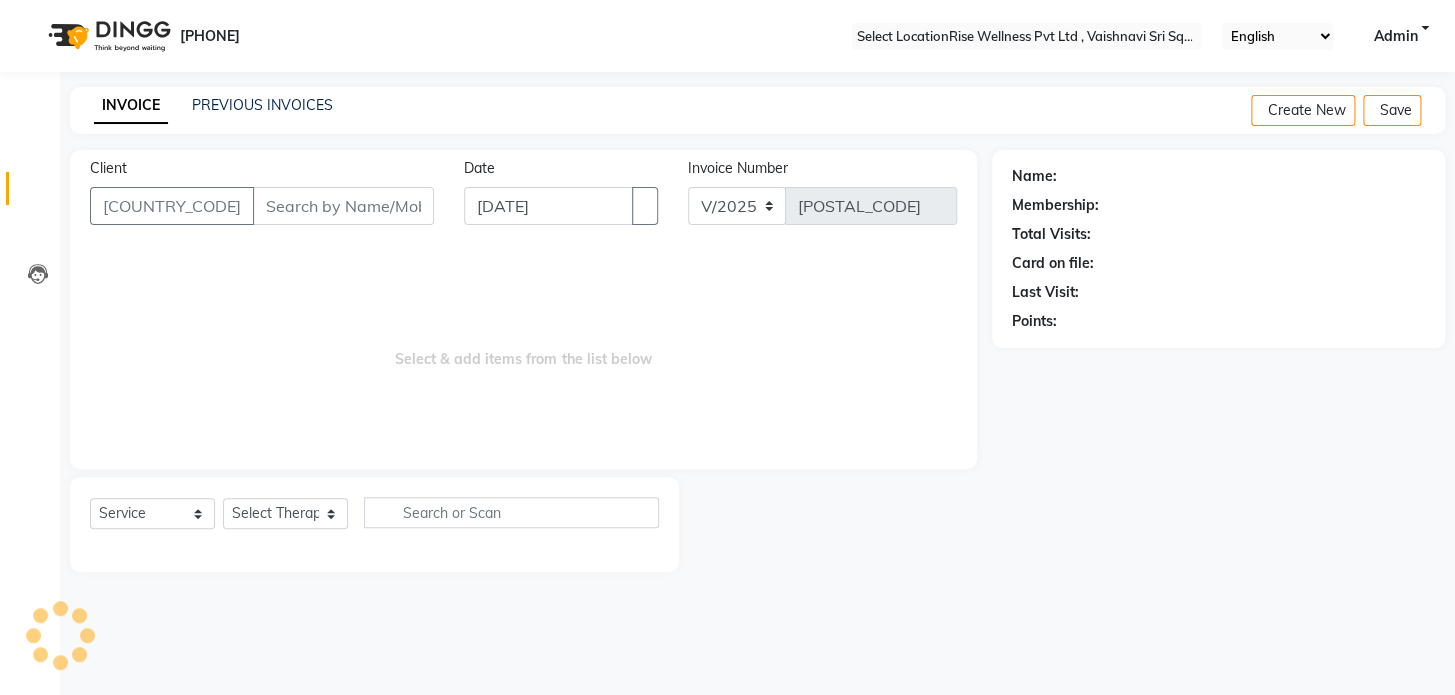 click on "Client" at bounding box center (343, 206) 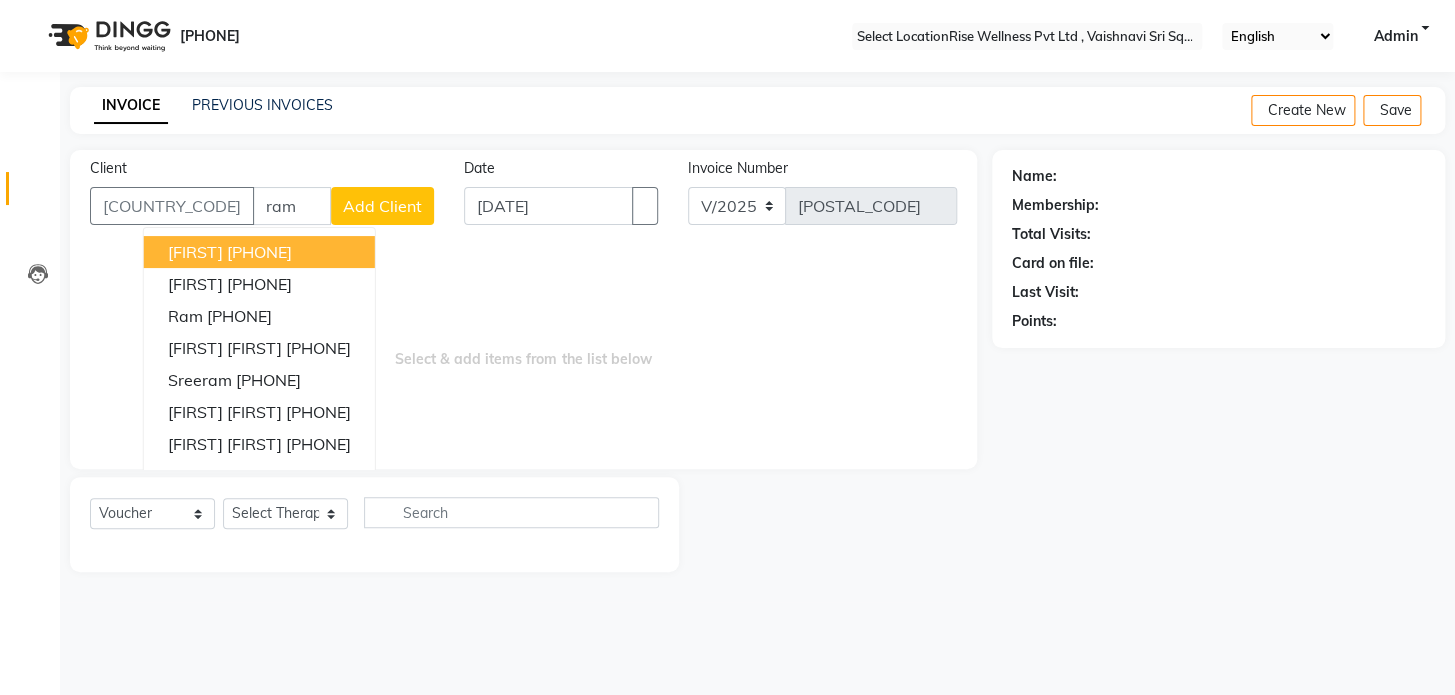 click on "ramya  8333076093" at bounding box center [259, 252] 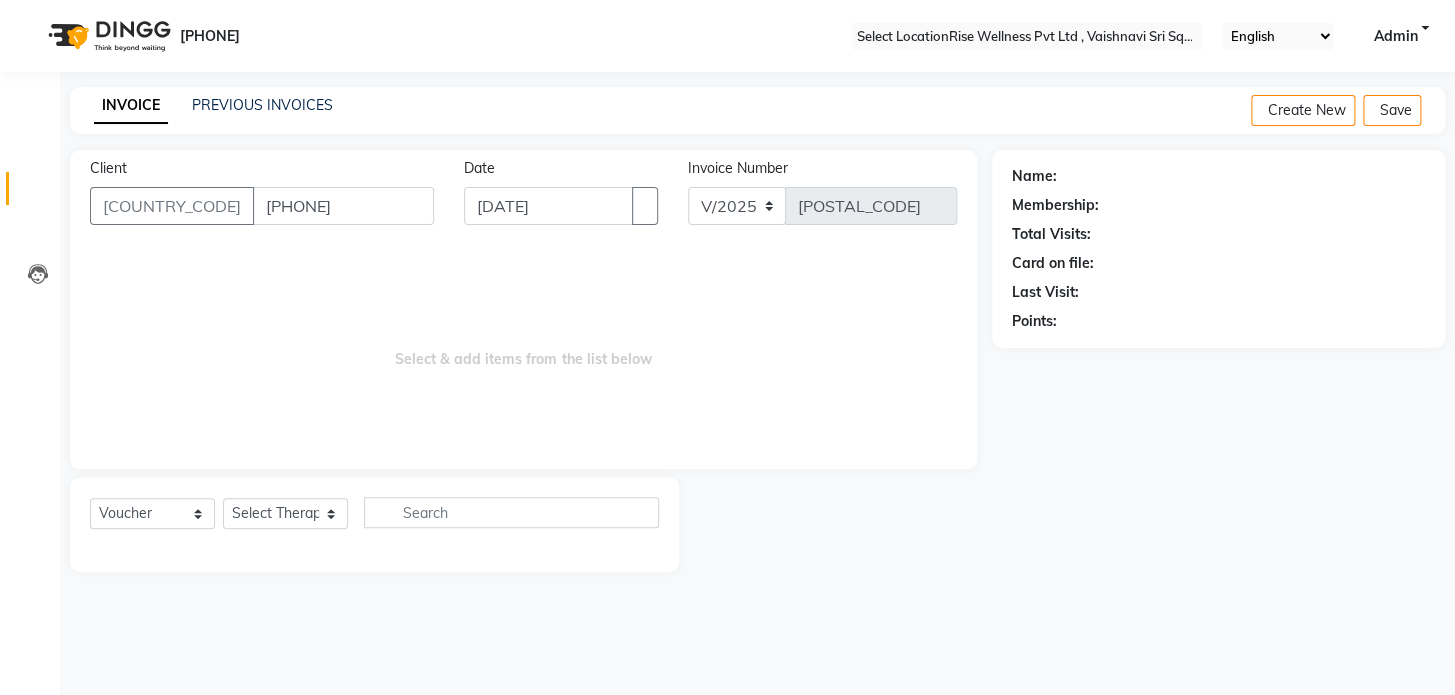 type on "8333076093" 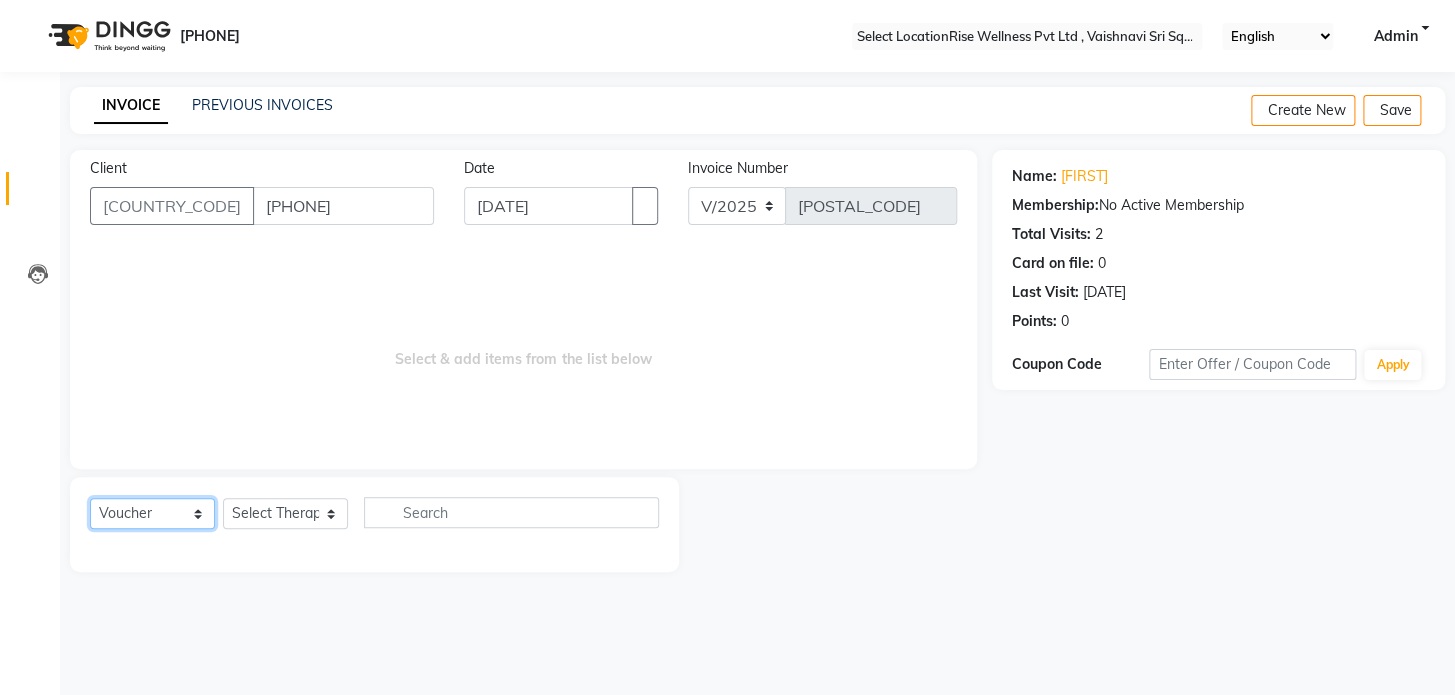drag, startPoint x: 146, startPoint y: 513, endPoint x: 150, endPoint y: 499, distance: 14.56022 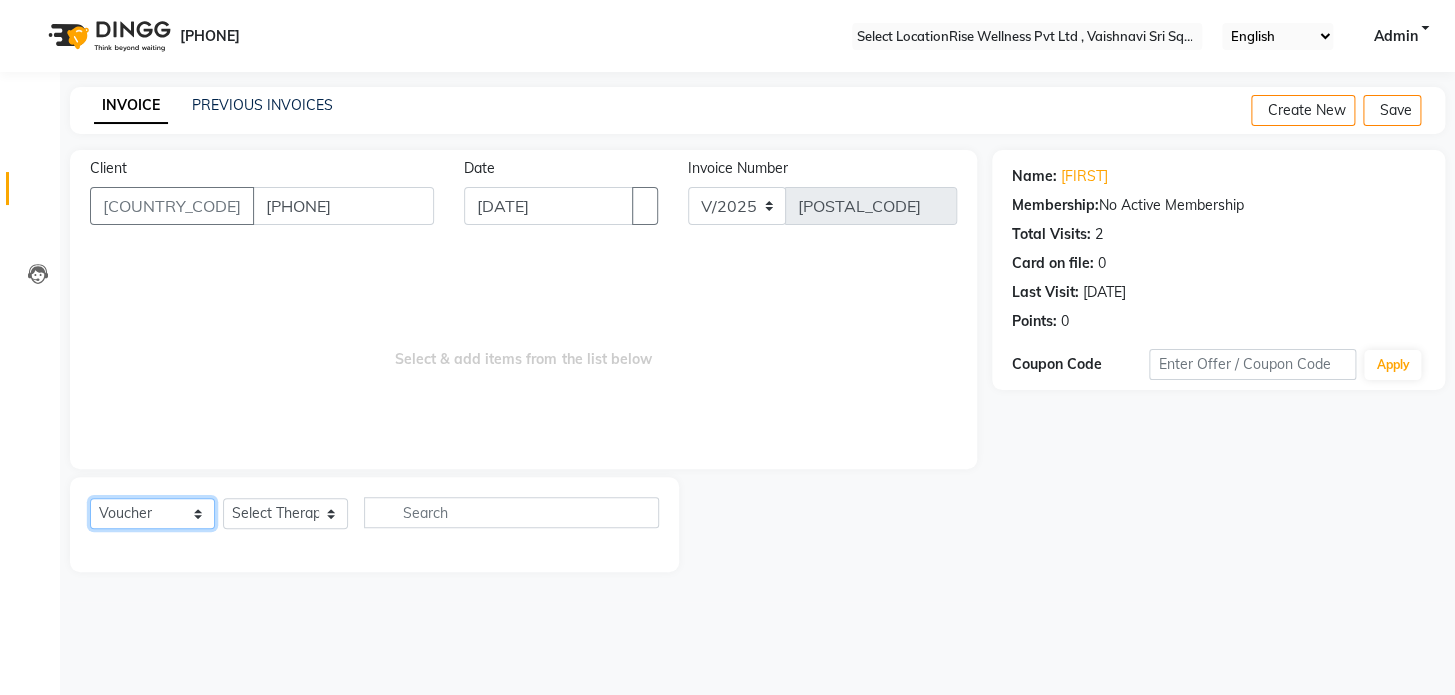 select on "product" 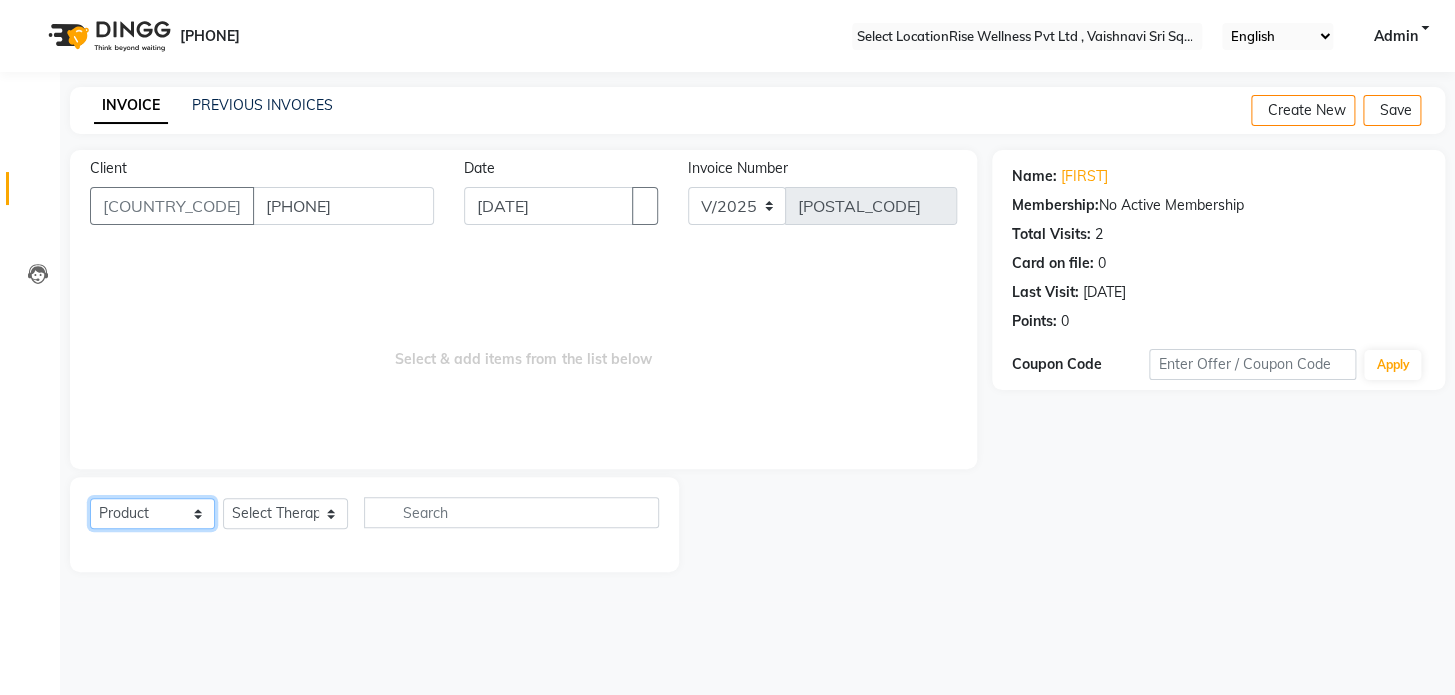 click on "Select  Service  Product  Membership  Package Voucher Prepaid Gift Card" at bounding box center [152, 513] 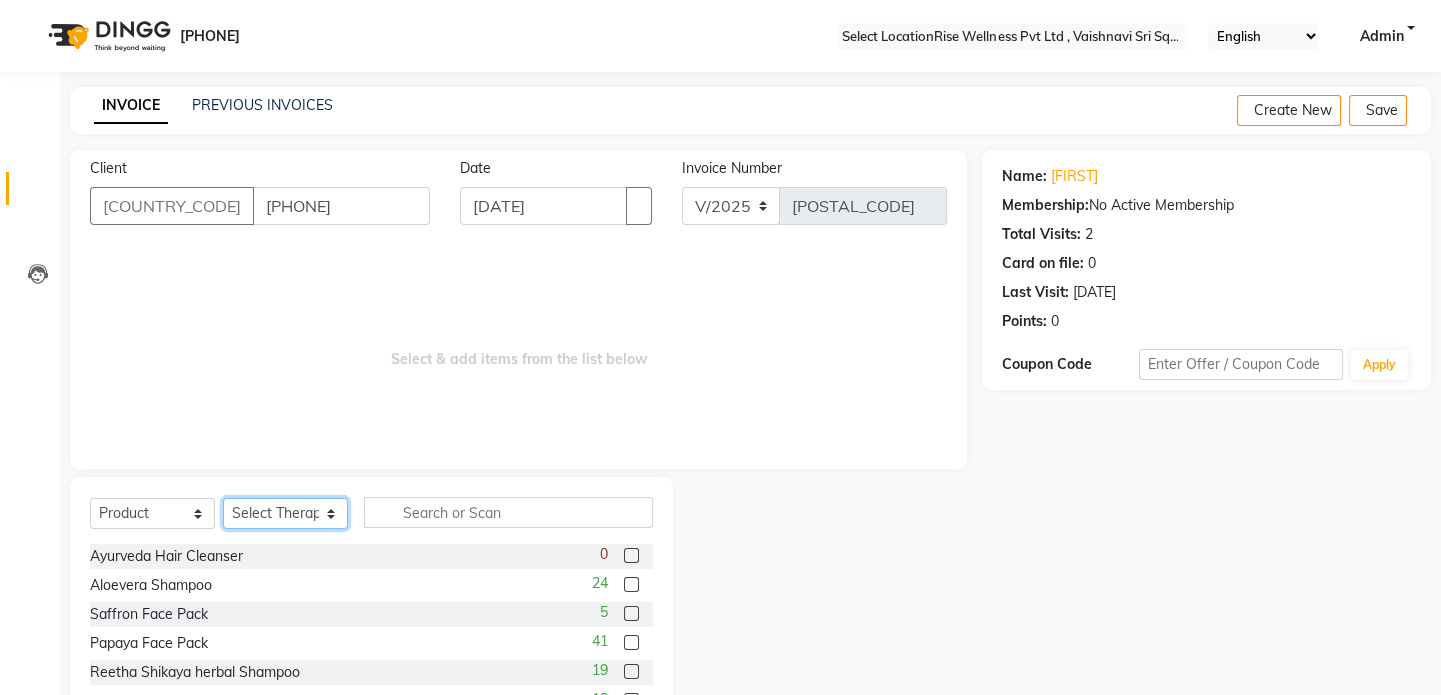 click on "Select Therapist [NAME] musthabshira [NAME] Reception [NAME] [NAME]" at bounding box center (285, 513) 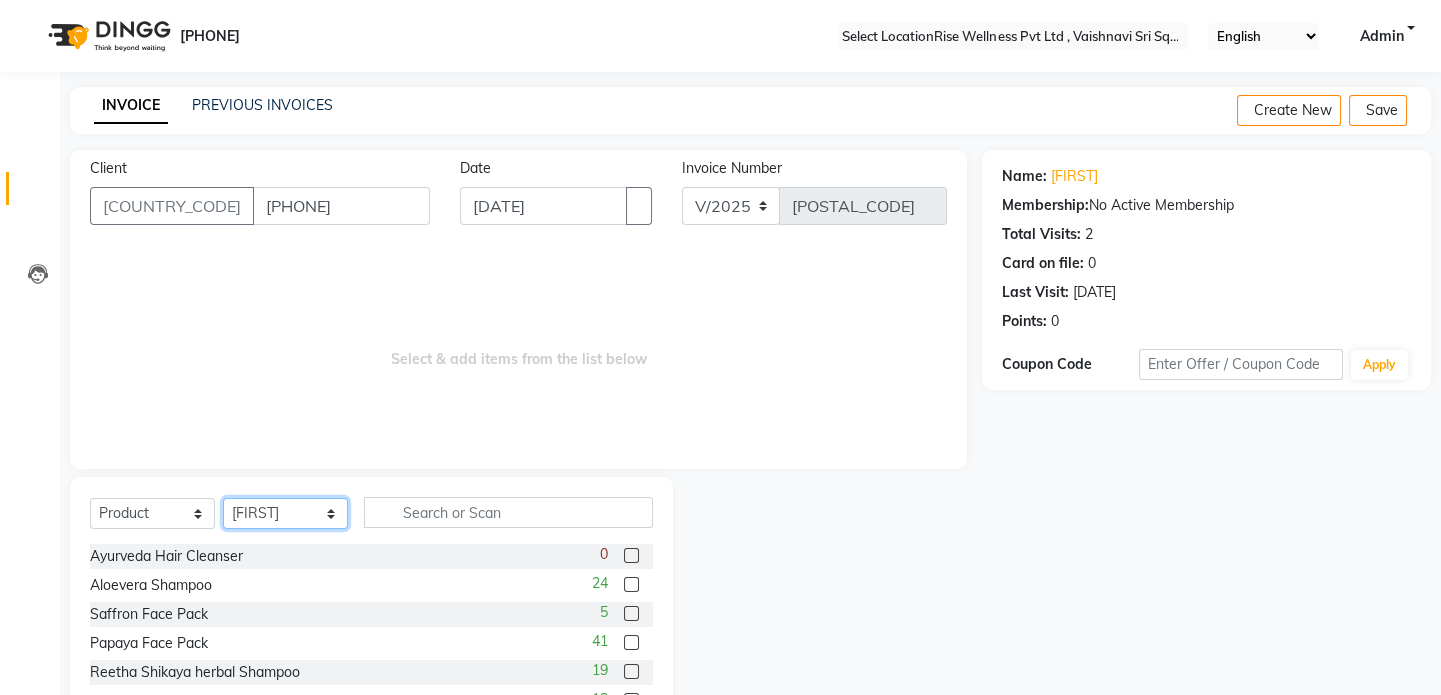 click on "Select Therapist [NAME] musthabshira [NAME] Reception [NAME] [NAME]" at bounding box center [285, 513] 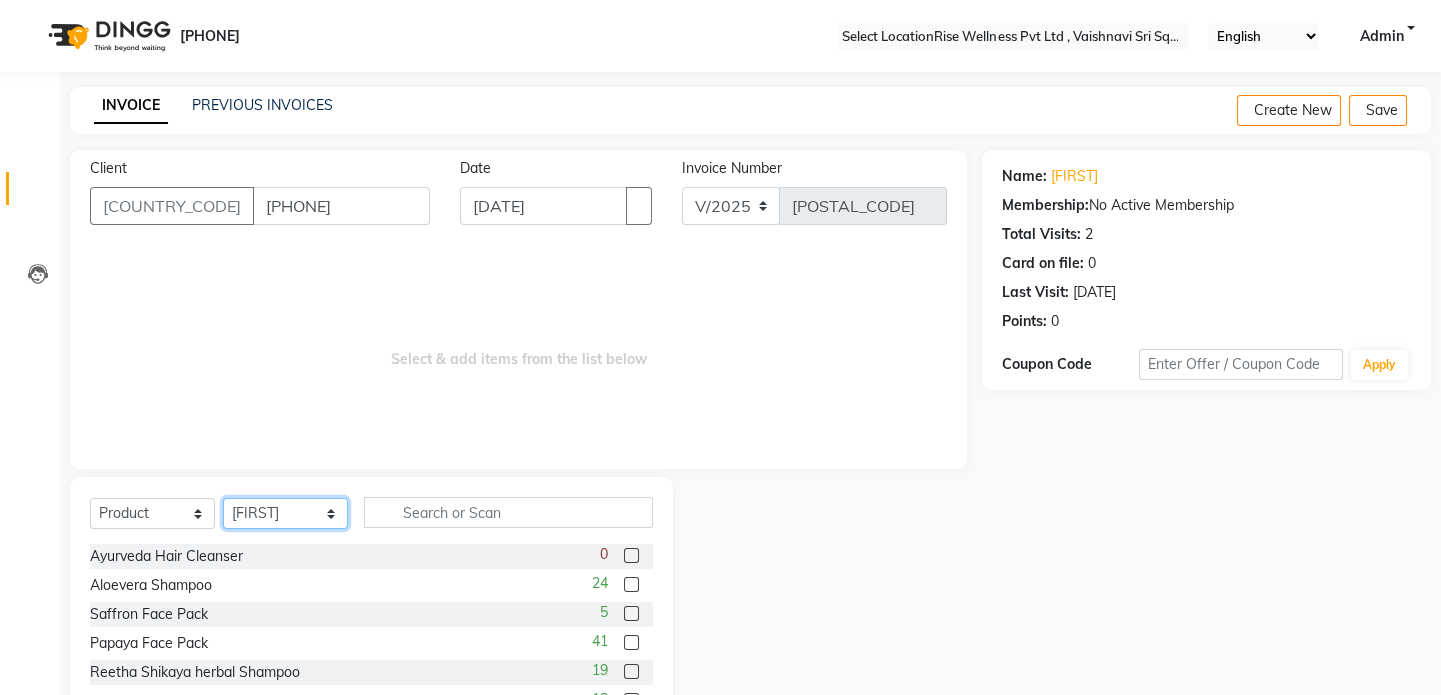 select on "67160" 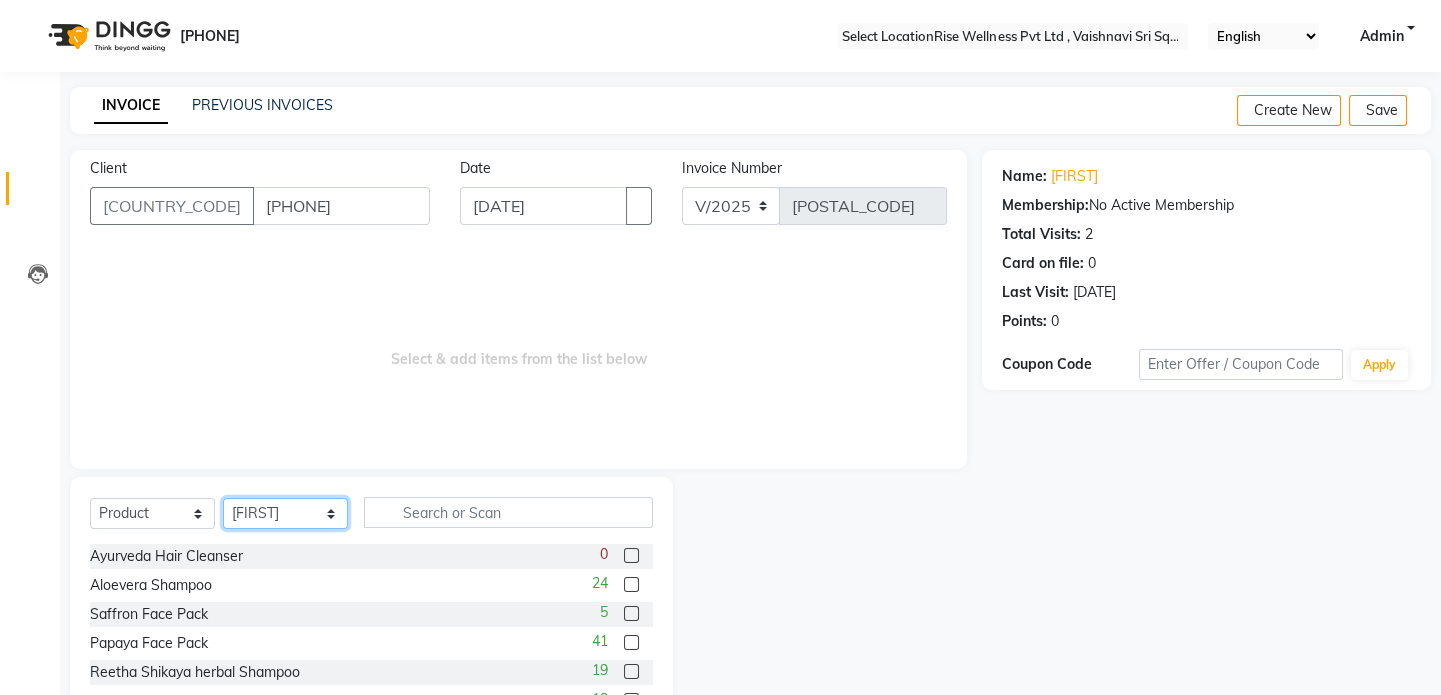 click on "Select Therapist [NAME] musthabshira [NAME] Reception [NAME] [NAME]" at bounding box center [285, 513] 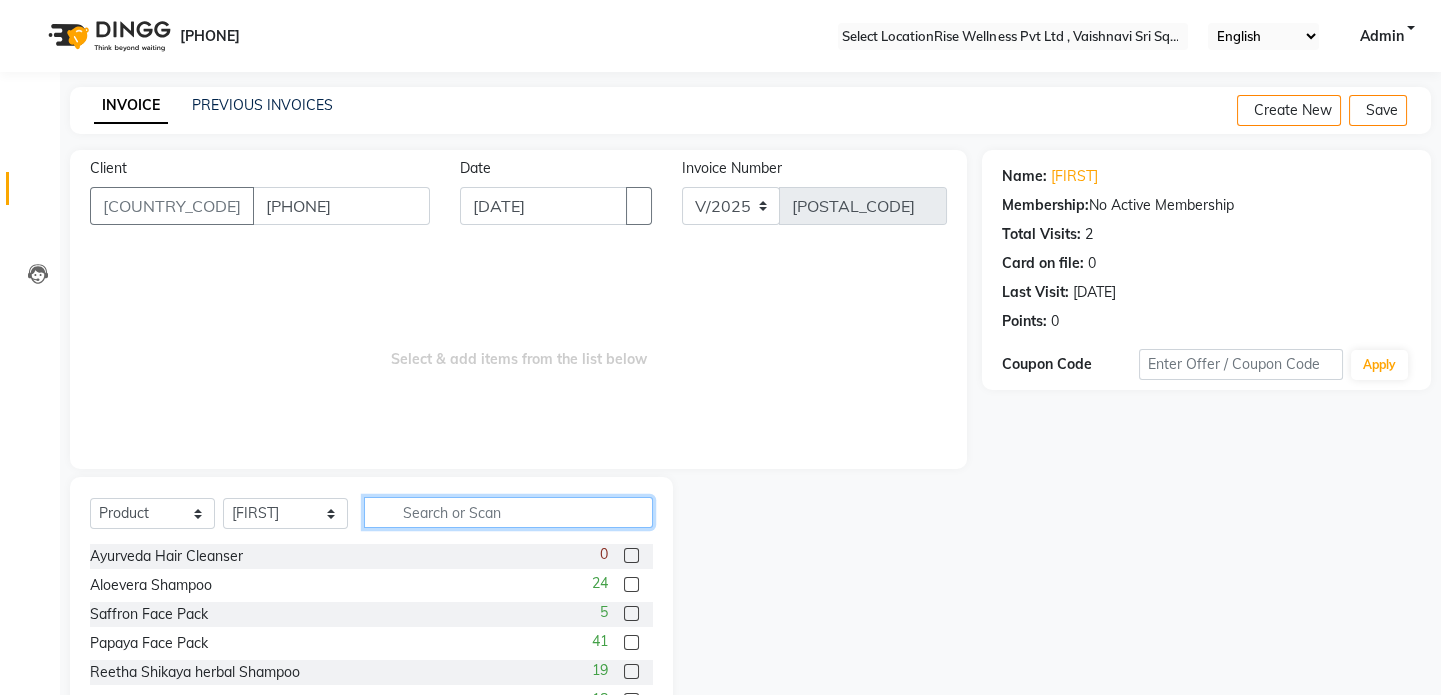 click at bounding box center [508, 512] 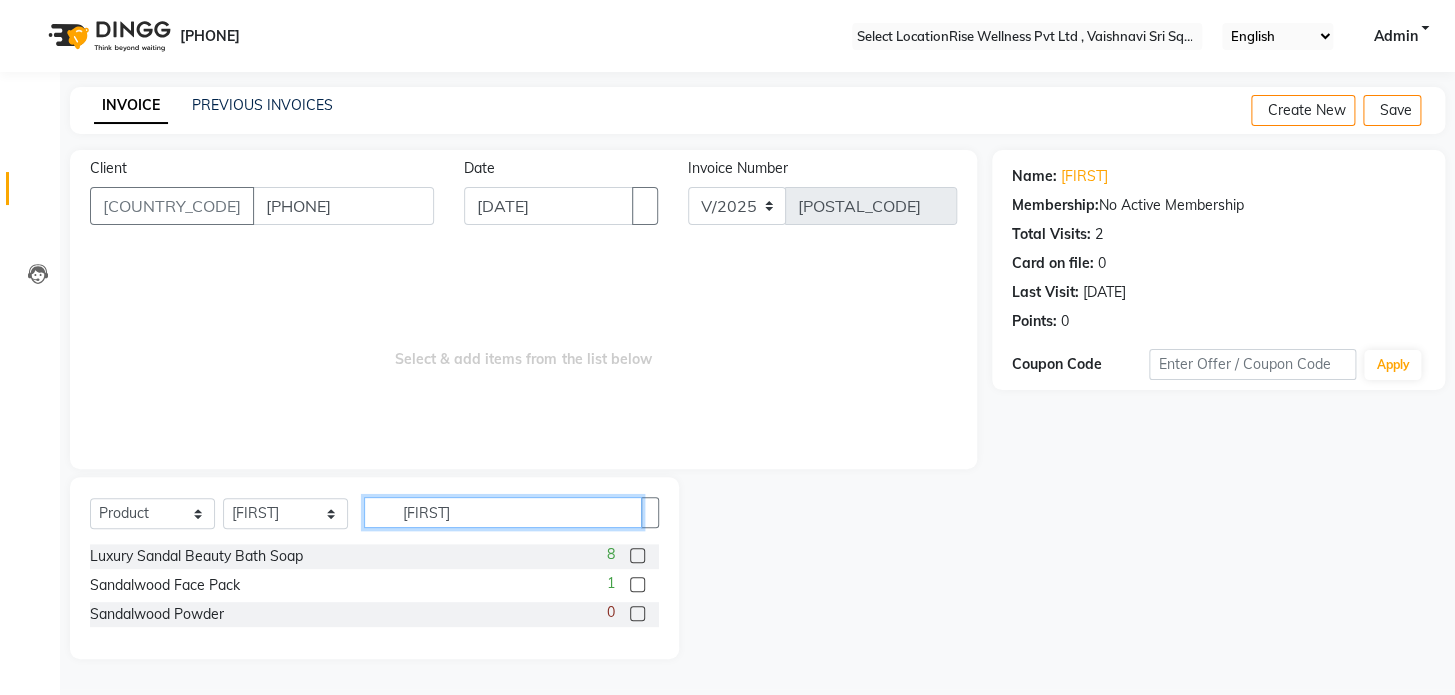 type on "san" 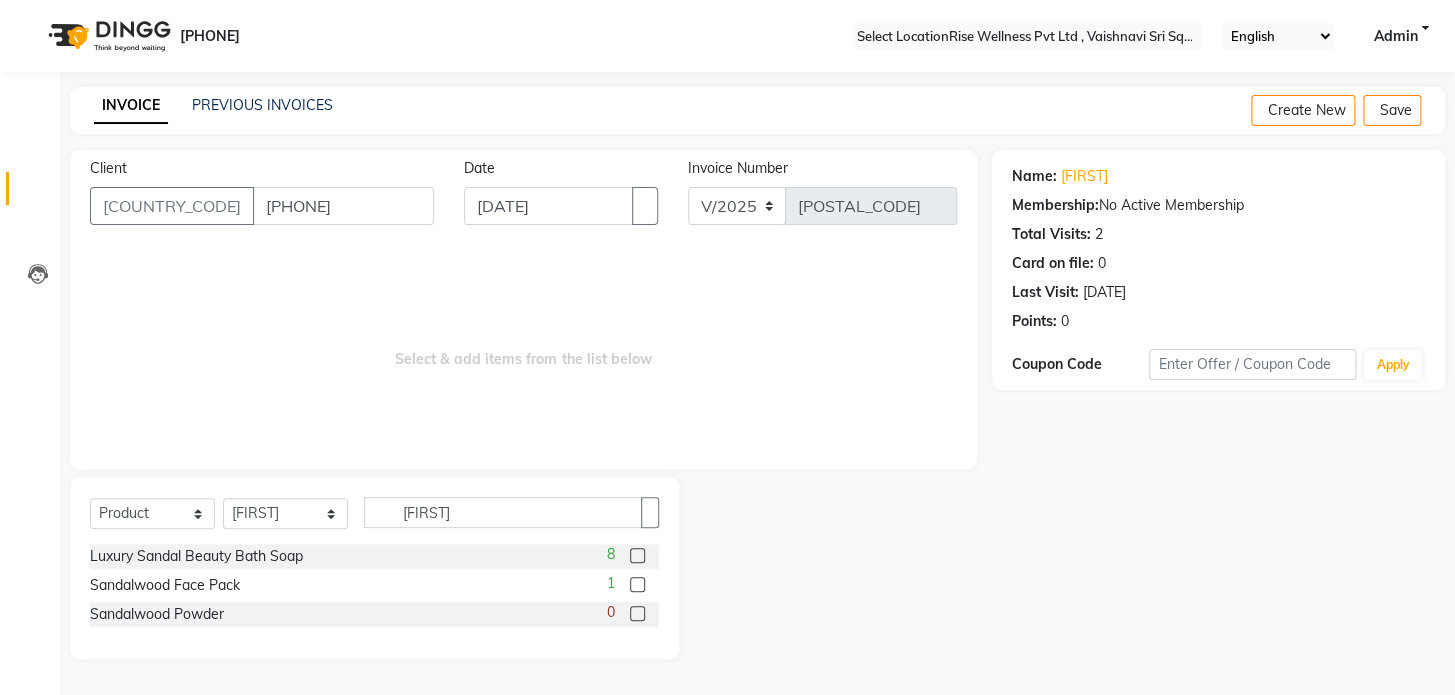 click at bounding box center [637, 584] 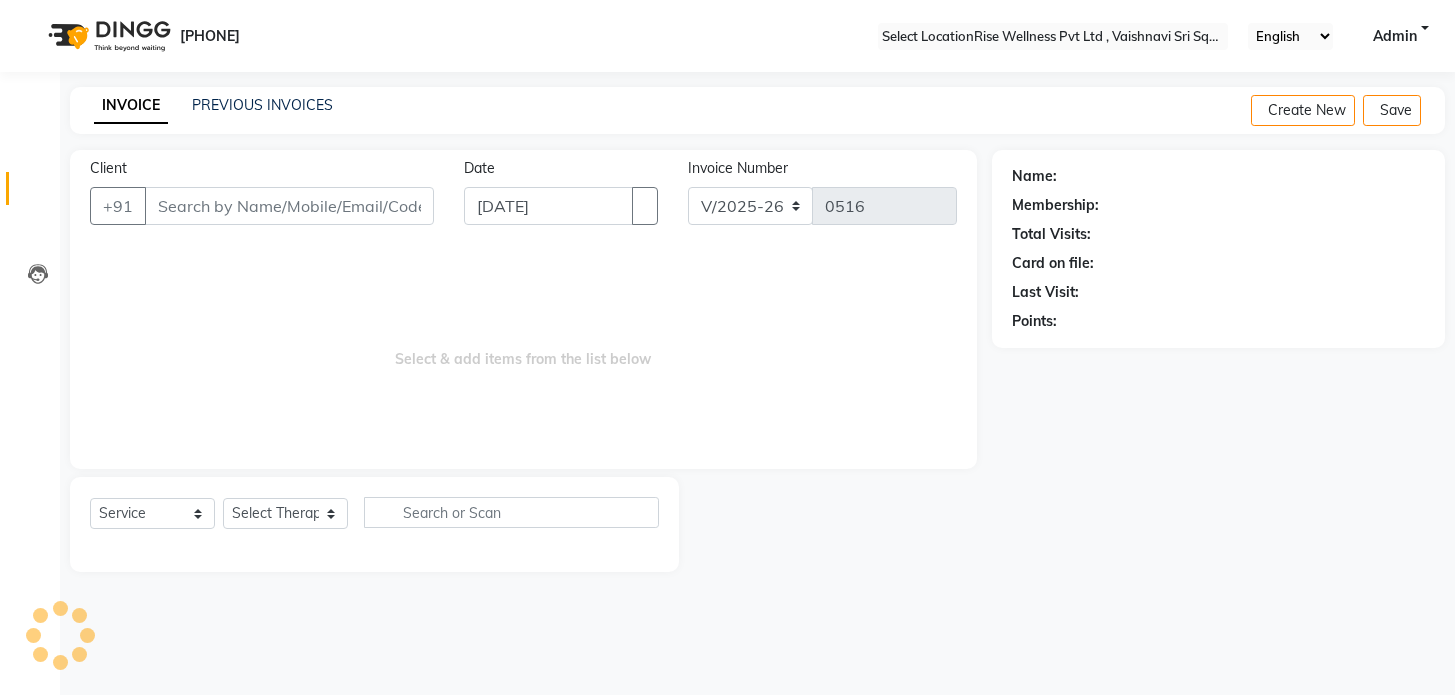 scroll, scrollTop: 0, scrollLeft: 0, axis: both 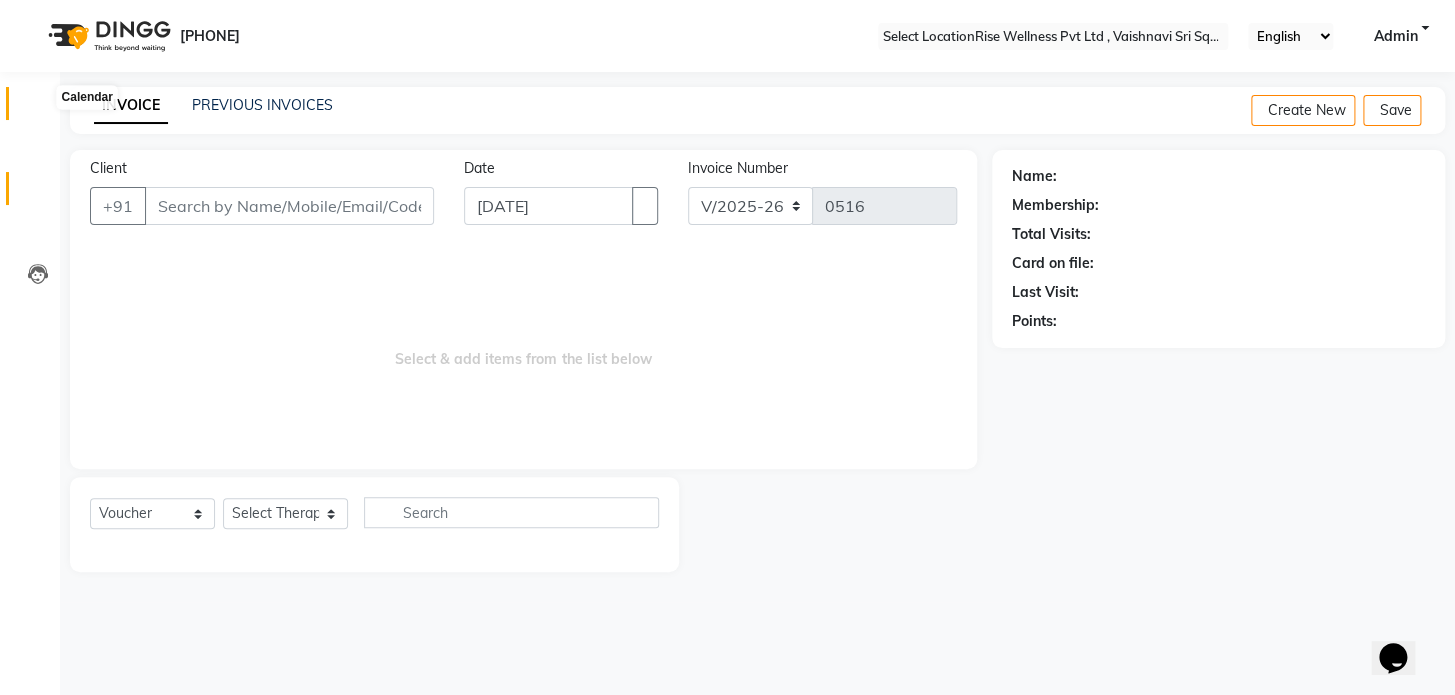 click at bounding box center [38, 108] 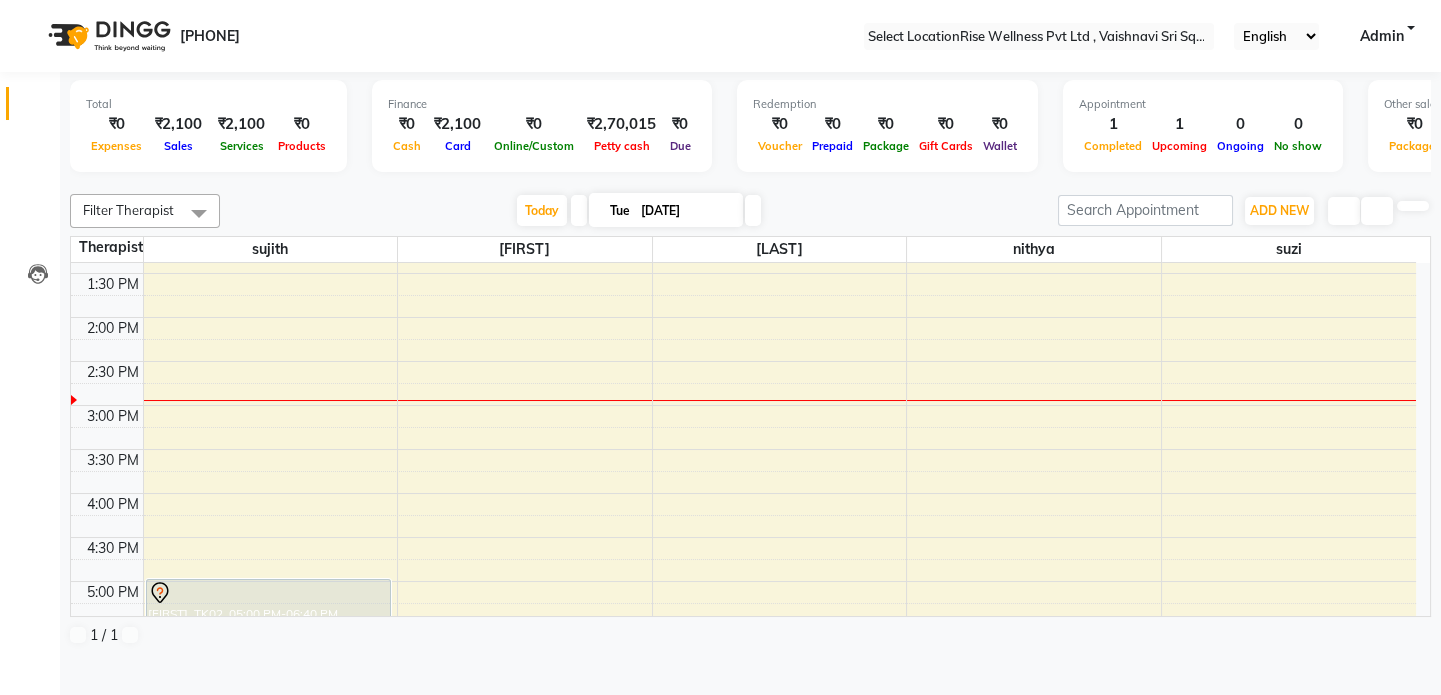 scroll, scrollTop: 545, scrollLeft: 0, axis: vertical 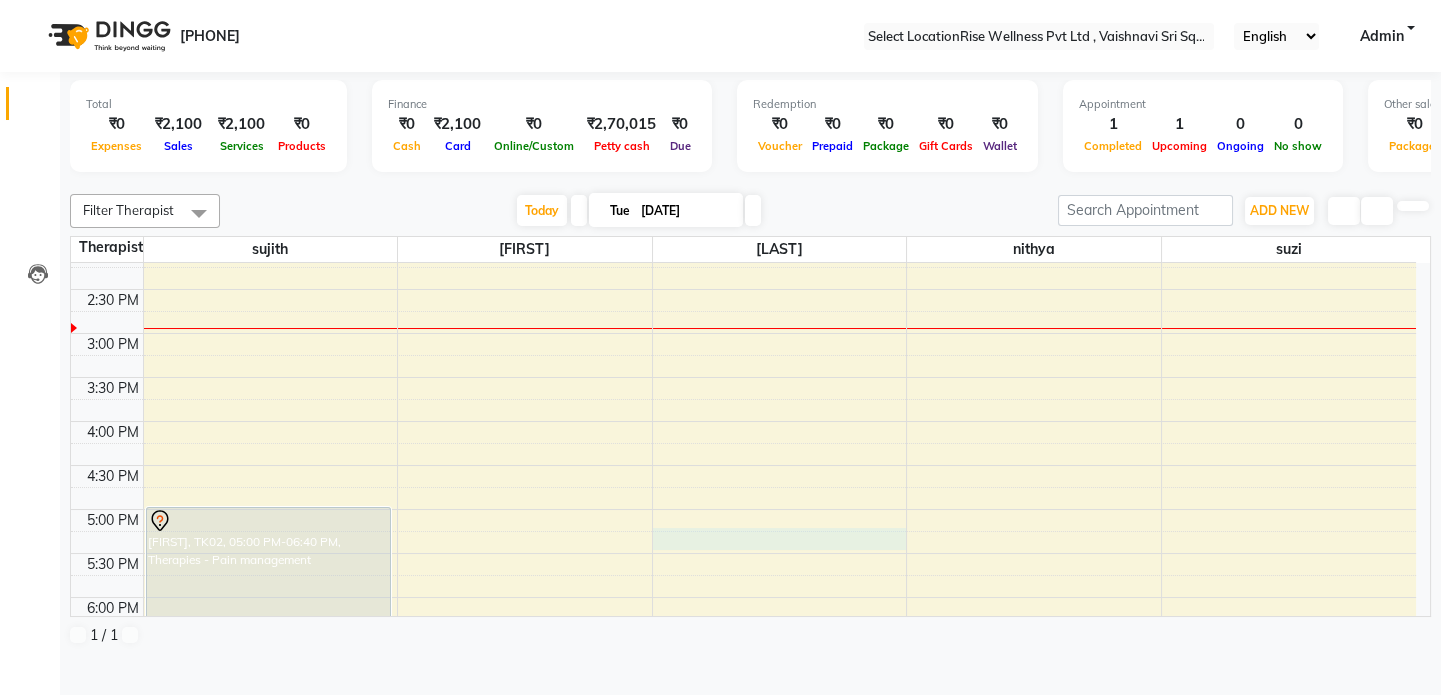 click on "8:00 AM 8:30 AM 9:00 AM 9:30 AM 10:00 AM 10:30 AM 11:00 AM 11:30 AM 12:00 PM 12:30 PM 1:00 PM 1:30 PM 2:00 PM 2:30 PM 3:00 PM 3:30 PM 4:00 PM 4:30 PM 5:00 PM 5:30 PM 6:00 PM 6:30 PM 7:00 PM 7:30 PM 8:00 PM 8:30 PM             daval reddy, TK02, 05:00 PM-06:40 PM, Therapies - Pain management     alex, TK01, 10:00 AM-11:00 AM, Abhyangam - Full body" at bounding box center [743, 289] 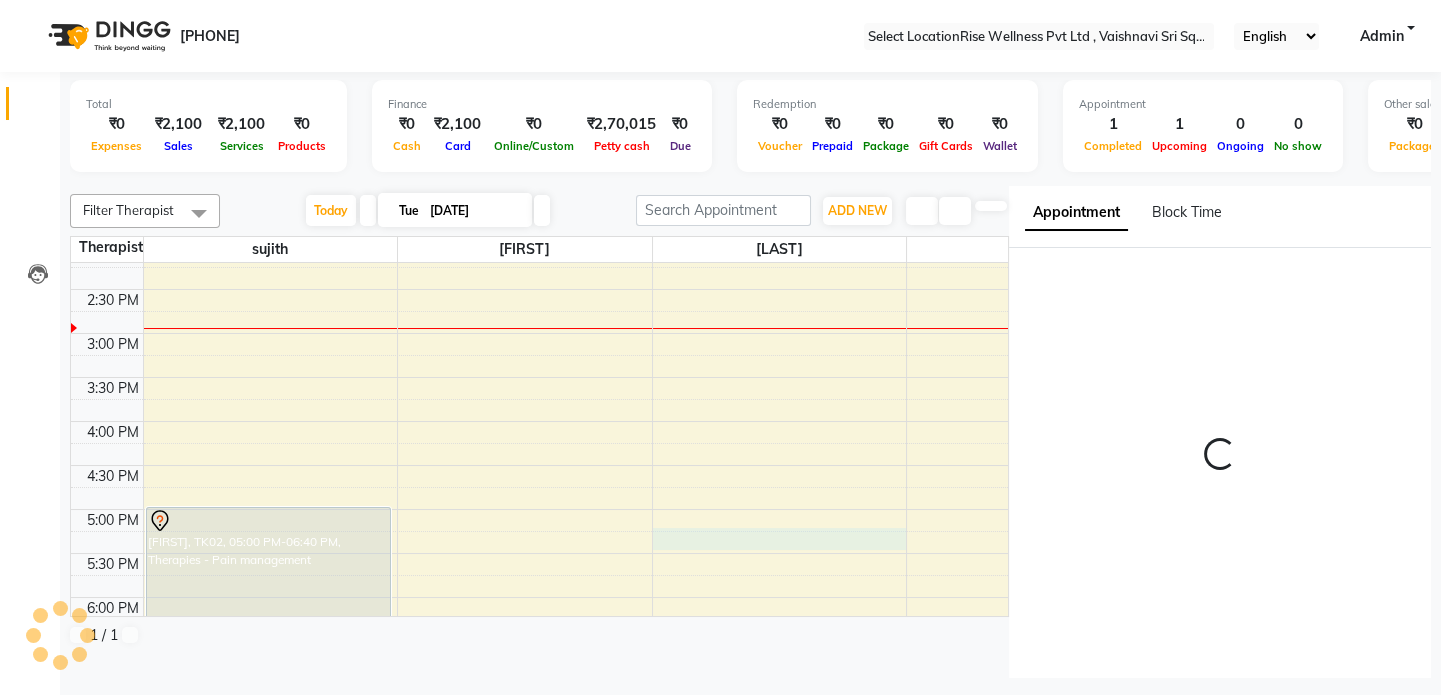 scroll, scrollTop: 8, scrollLeft: 0, axis: vertical 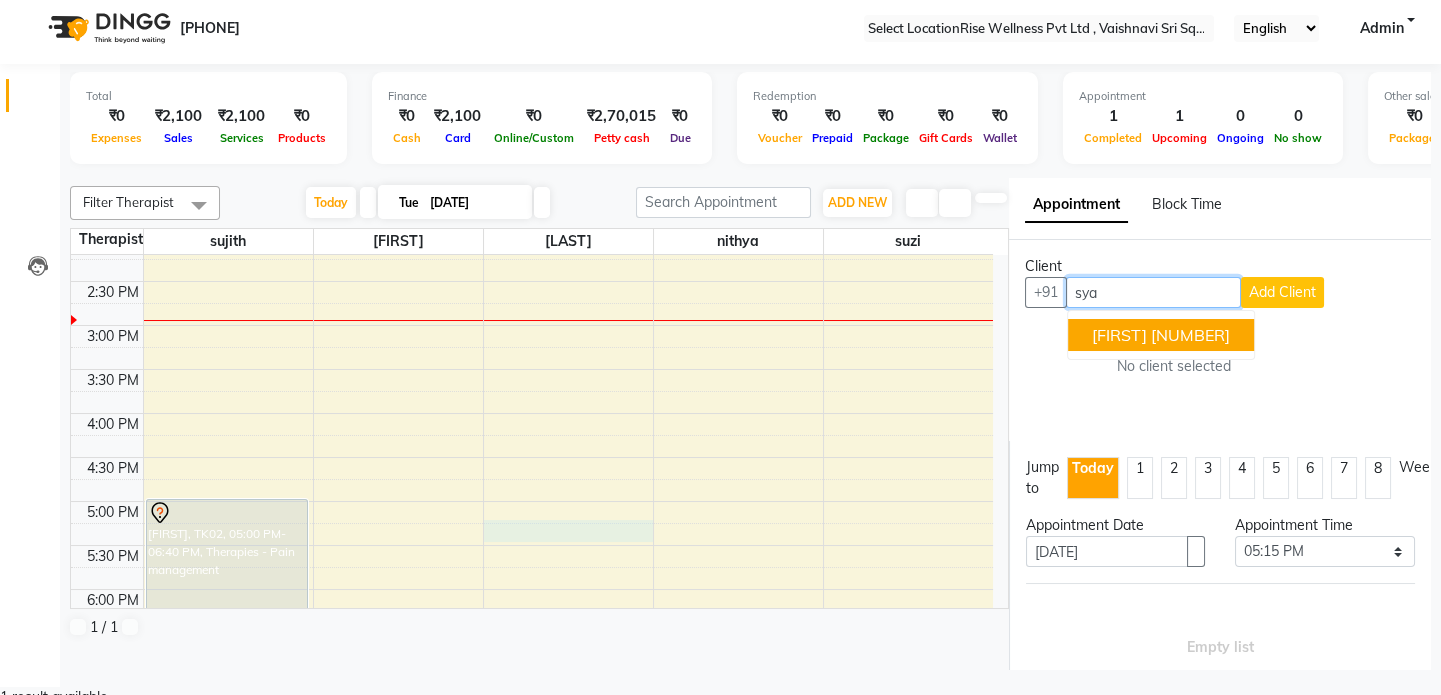 click on "[NAME]" at bounding box center (1119, 335) 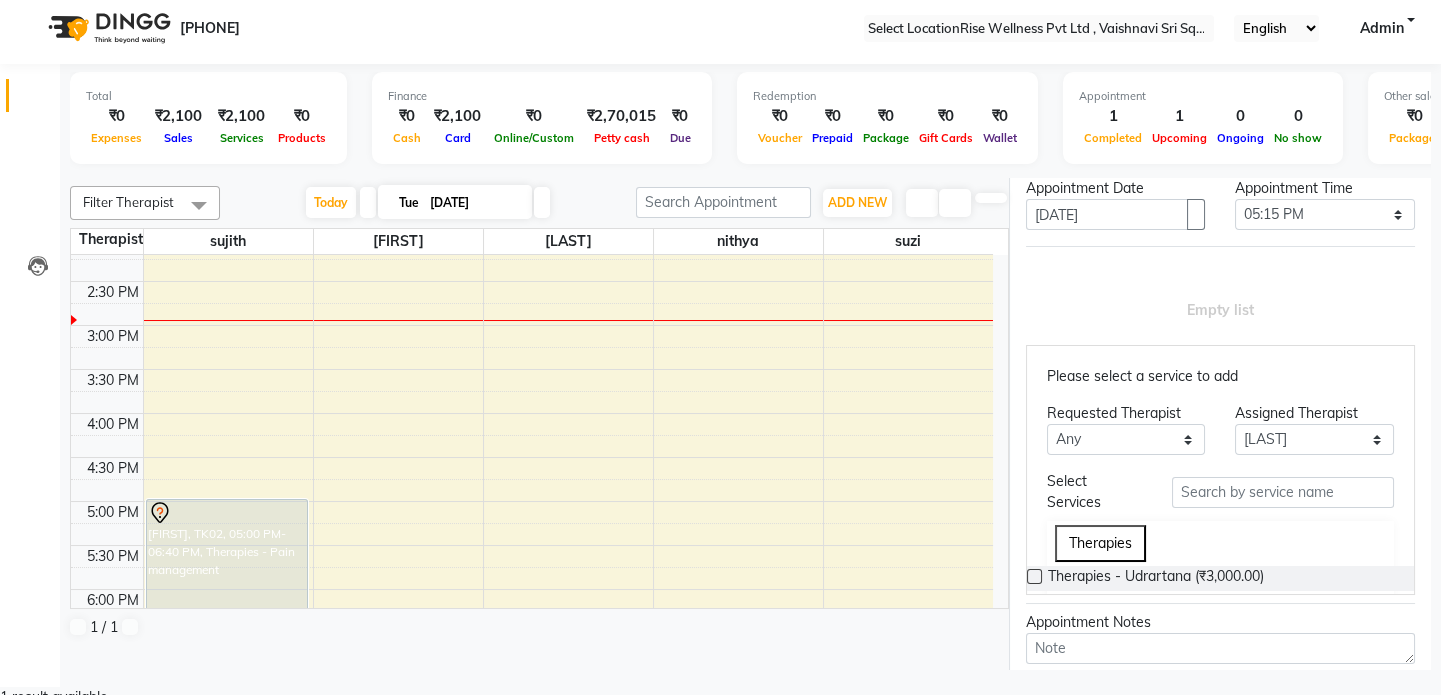 scroll, scrollTop: 363, scrollLeft: 0, axis: vertical 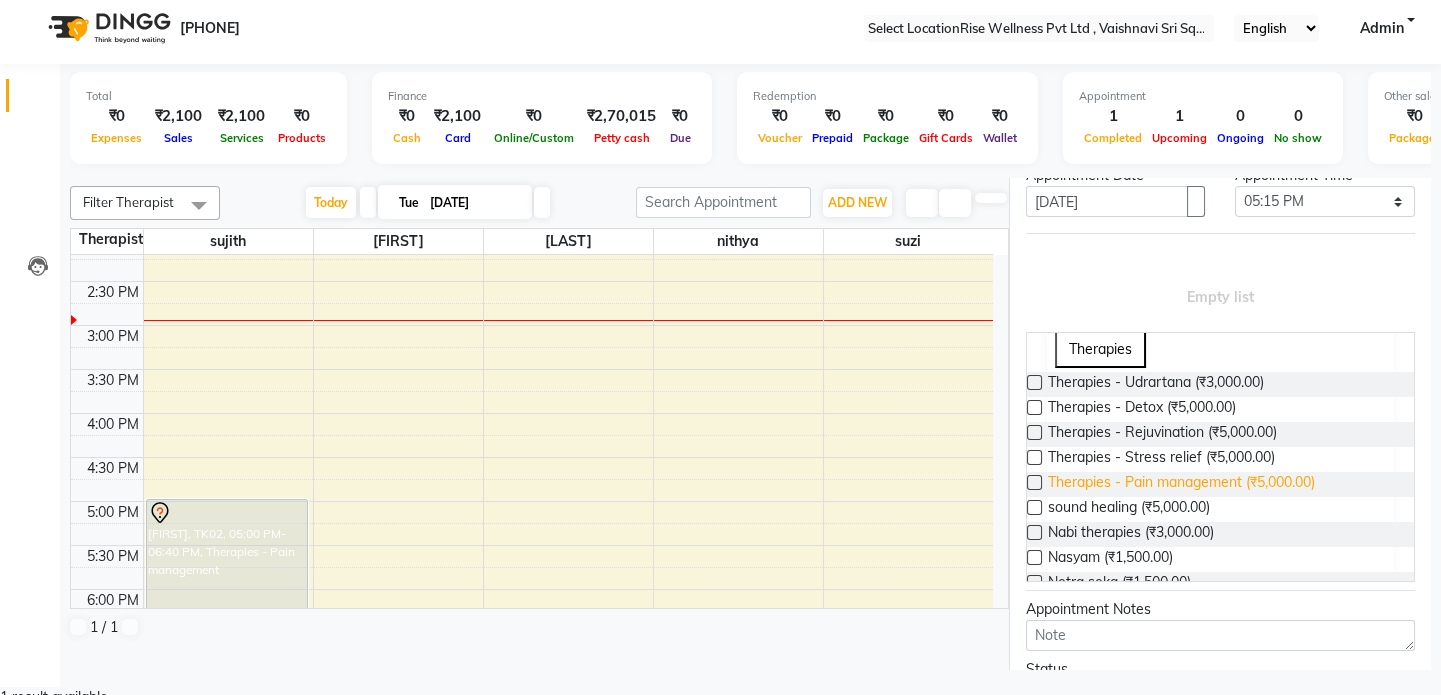 type on "[PHONE]" 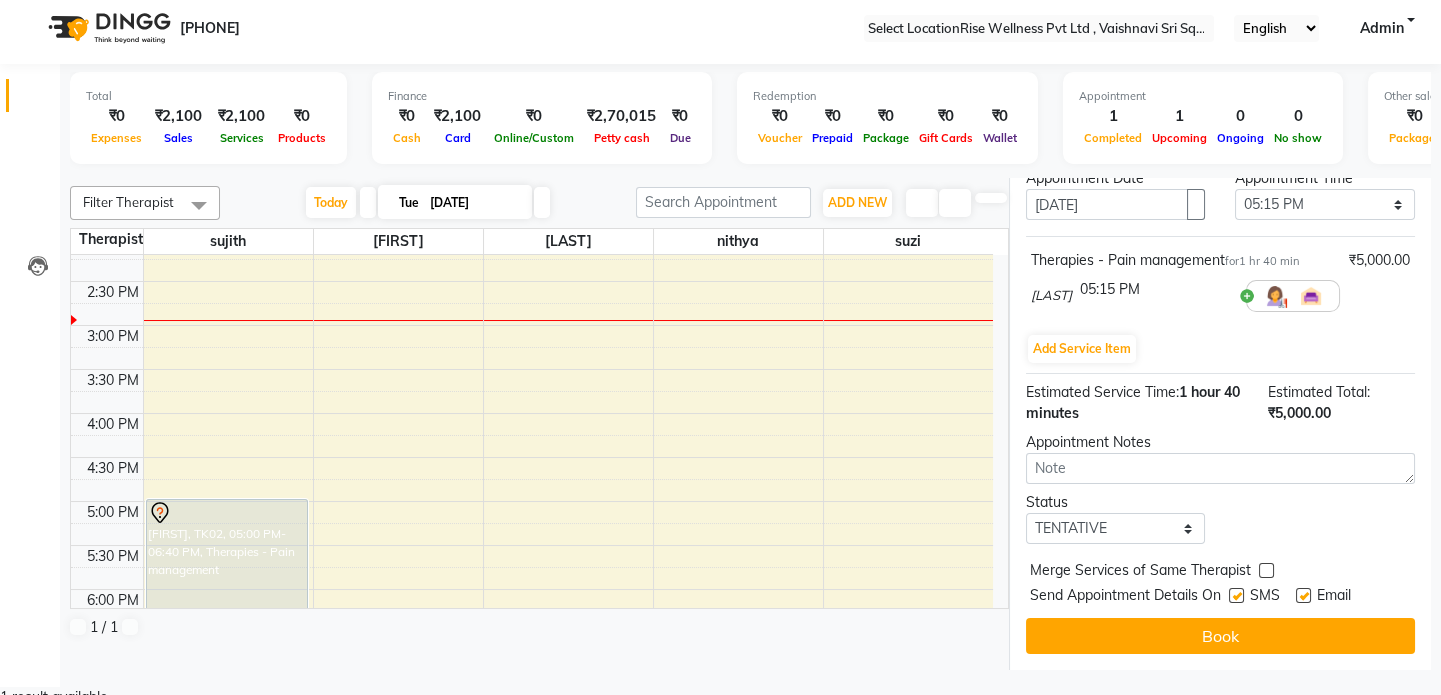 scroll, scrollTop: 396, scrollLeft: 0, axis: vertical 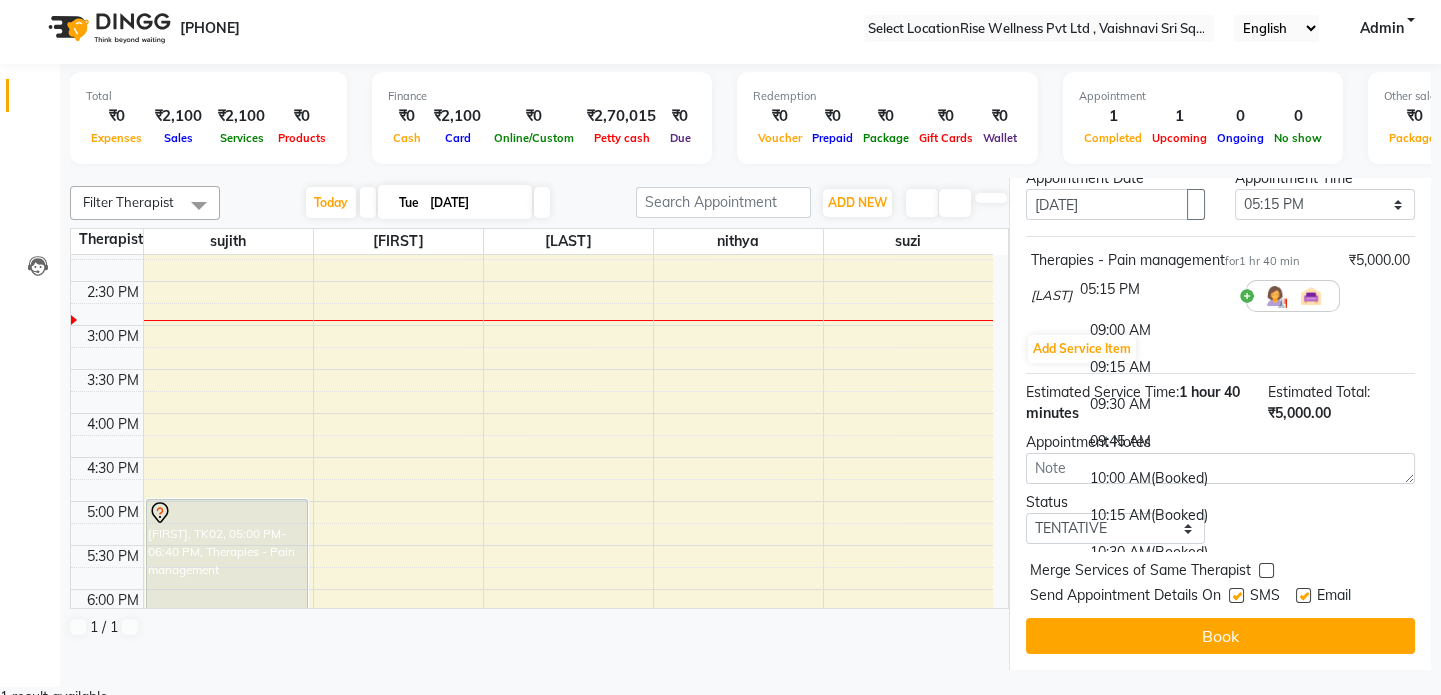 click at bounding box center (1155, 289) 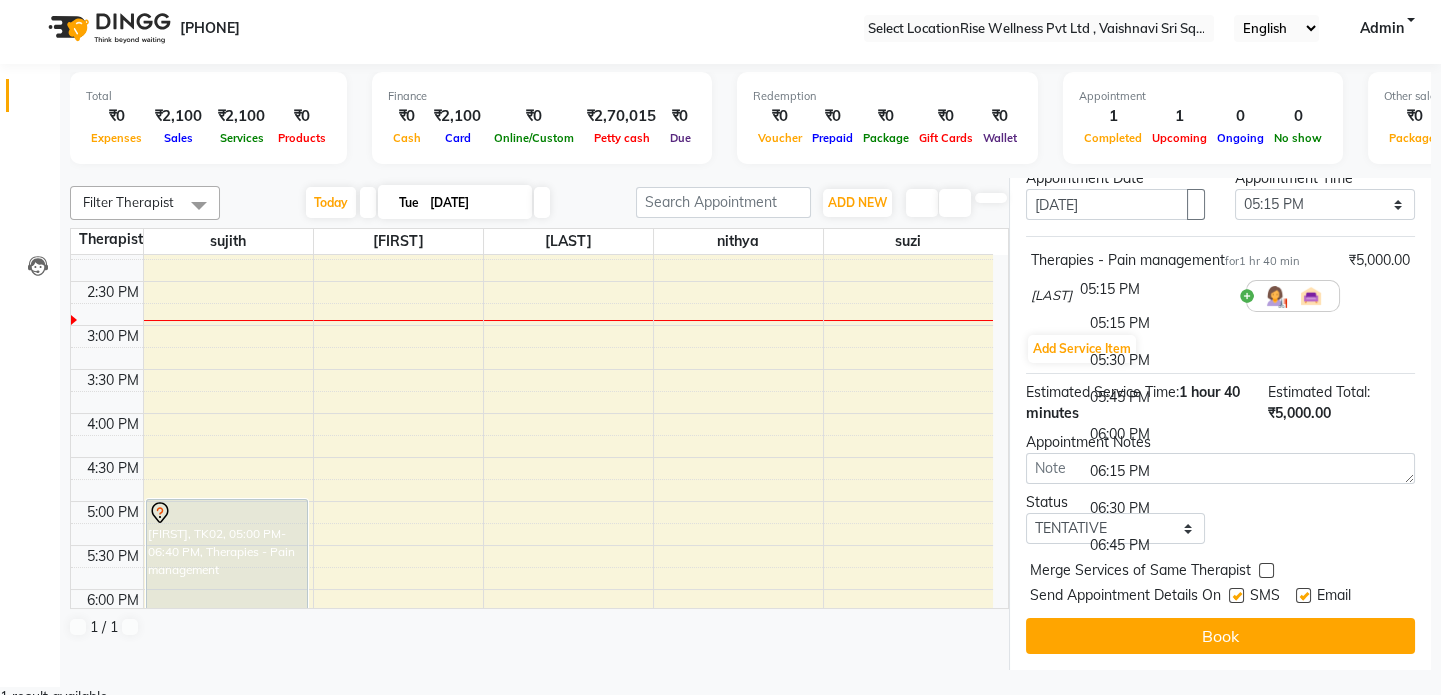 click at bounding box center [1155, 289] 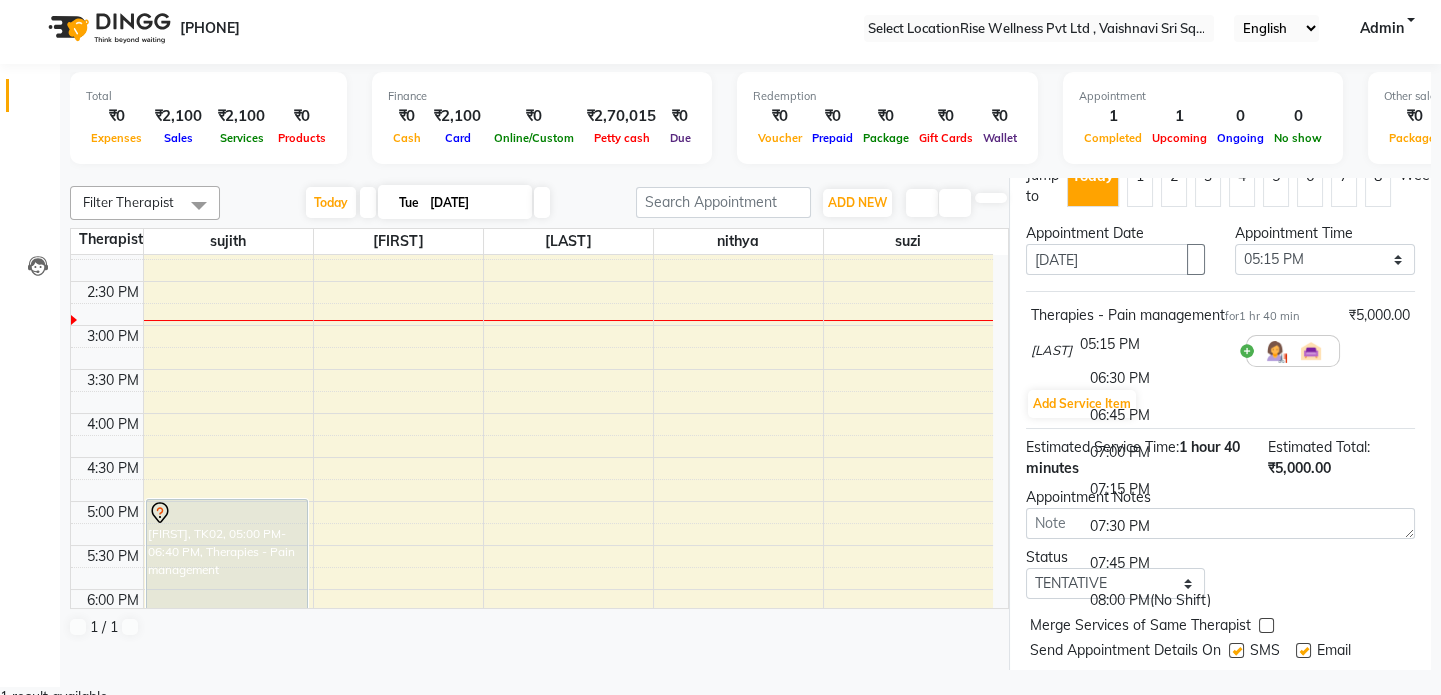 scroll, scrollTop: 1434, scrollLeft: 0, axis: vertical 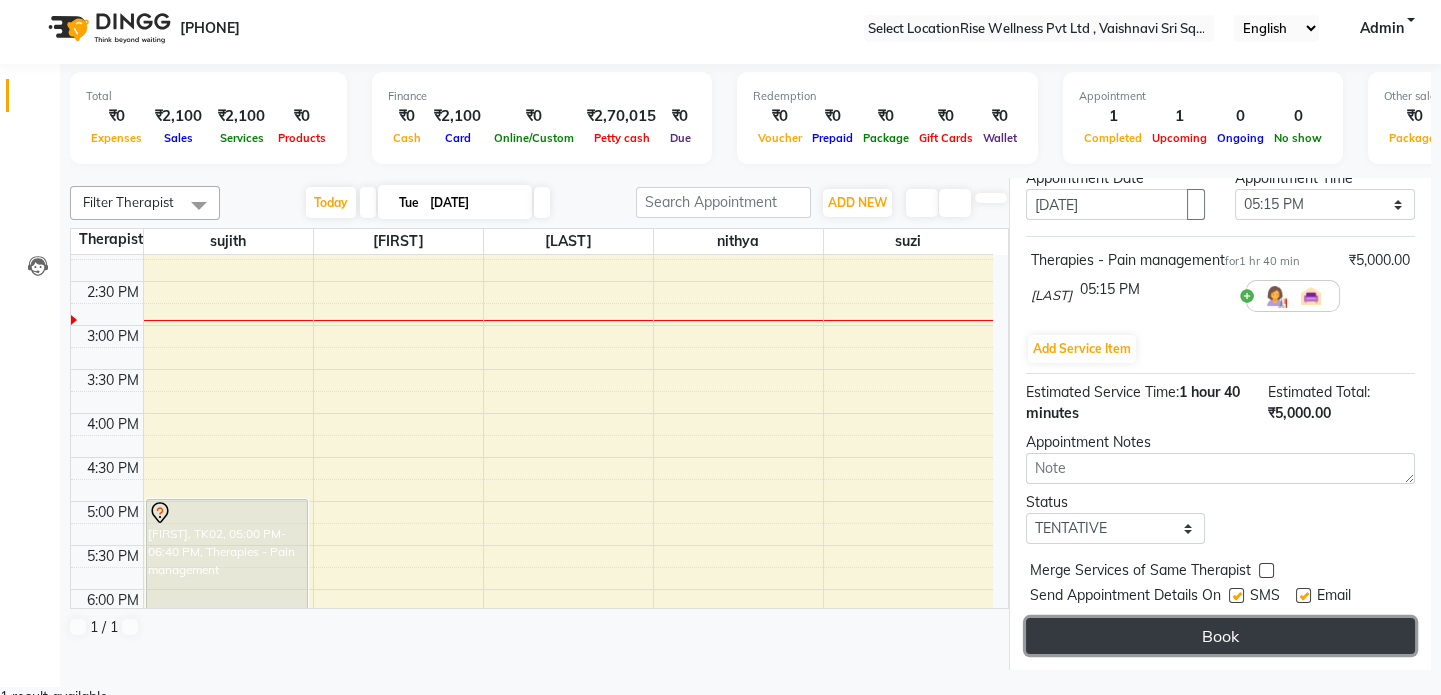 click on "Book" at bounding box center (1220, 636) 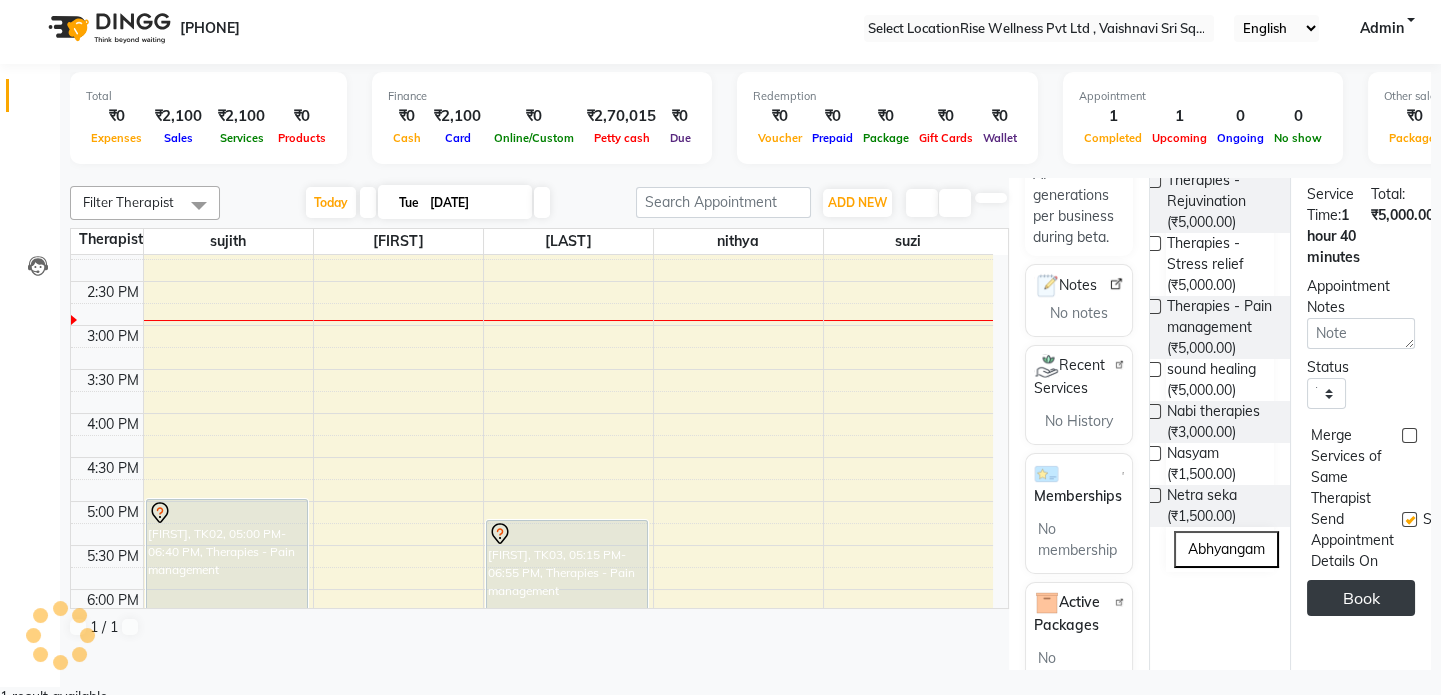 scroll, scrollTop: 0, scrollLeft: 0, axis: both 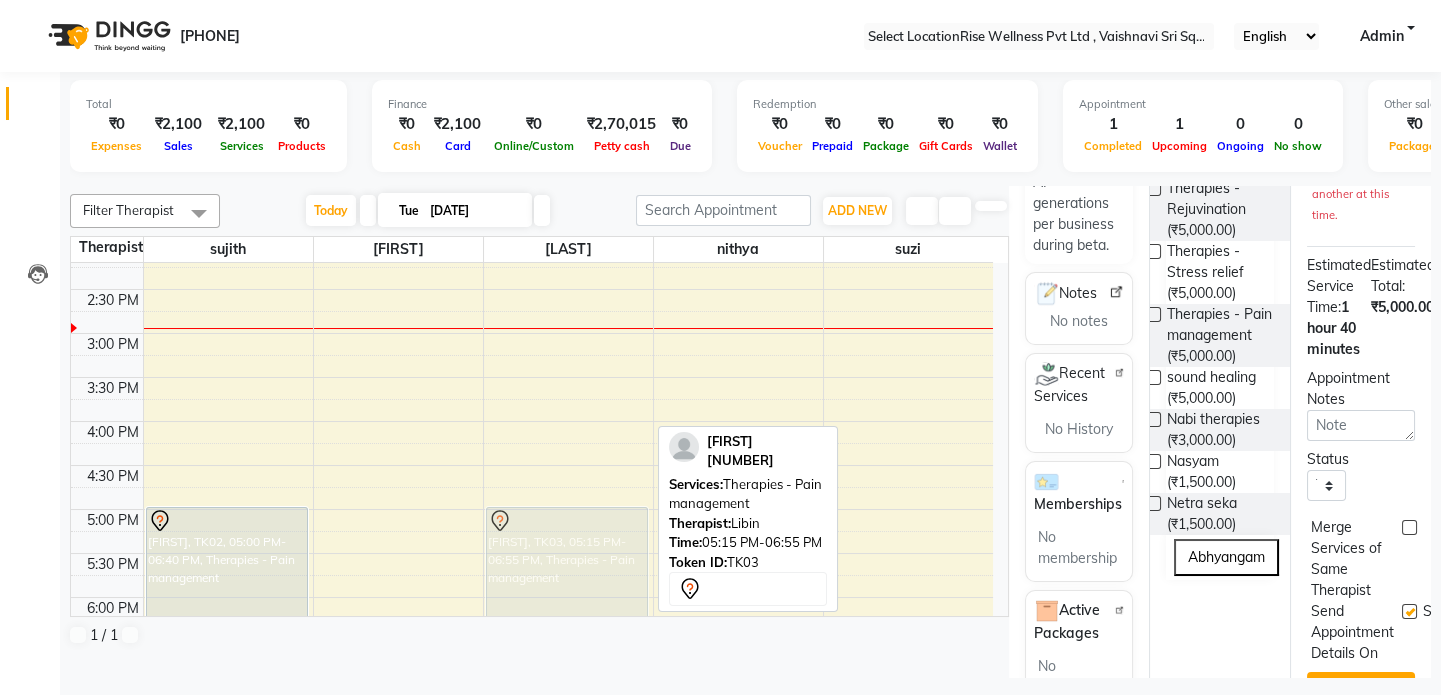 drag, startPoint x: 548, startPoint y: 610, endPoint x: 552, endPoint y: 582, distance: 28.284271 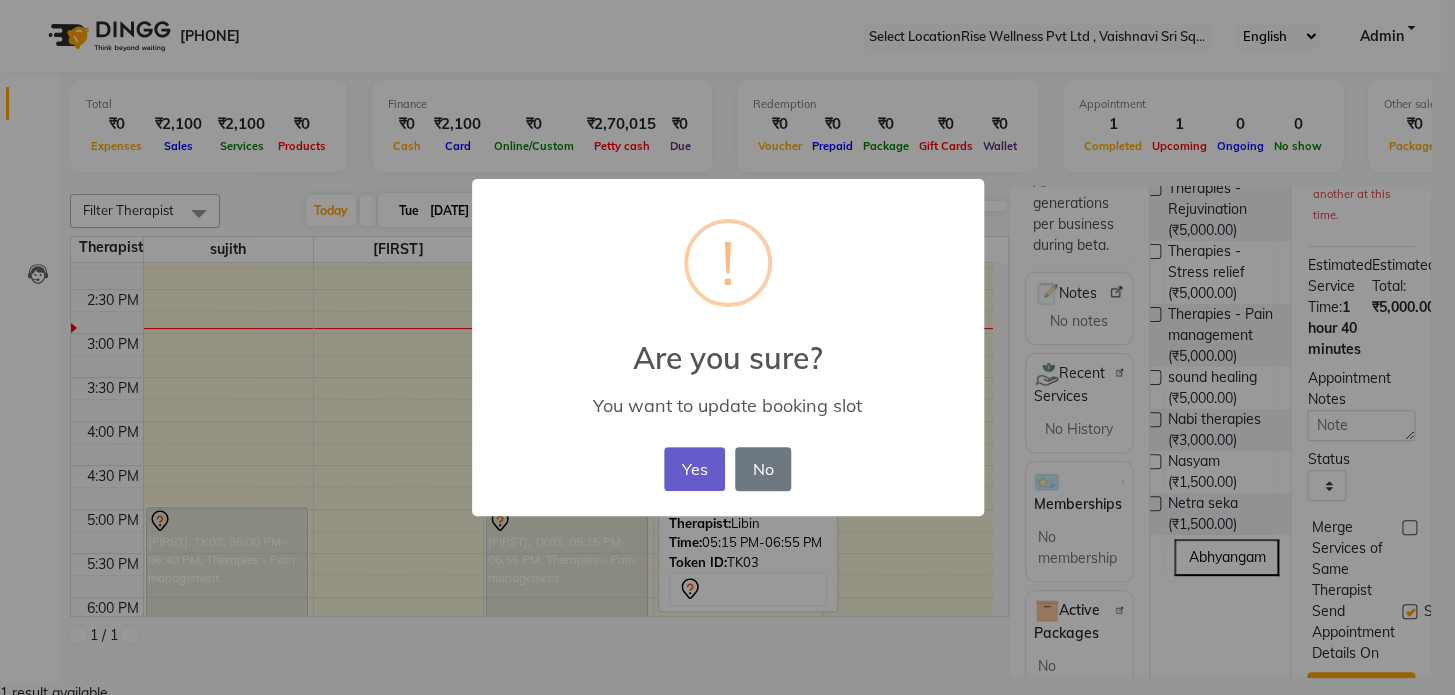click on "Yes" at bounding box center (694, 469) 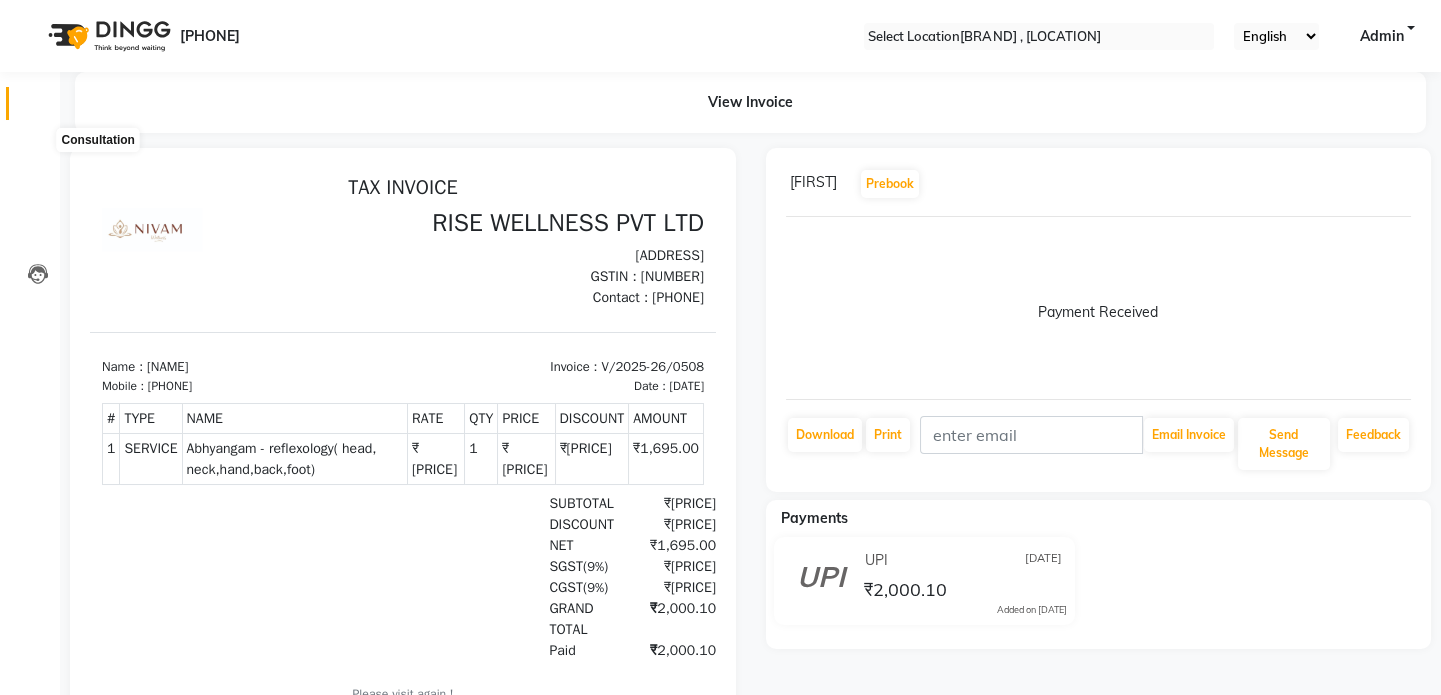 scroll, scrollTop: 0, scrollLeft: 0, axis: both 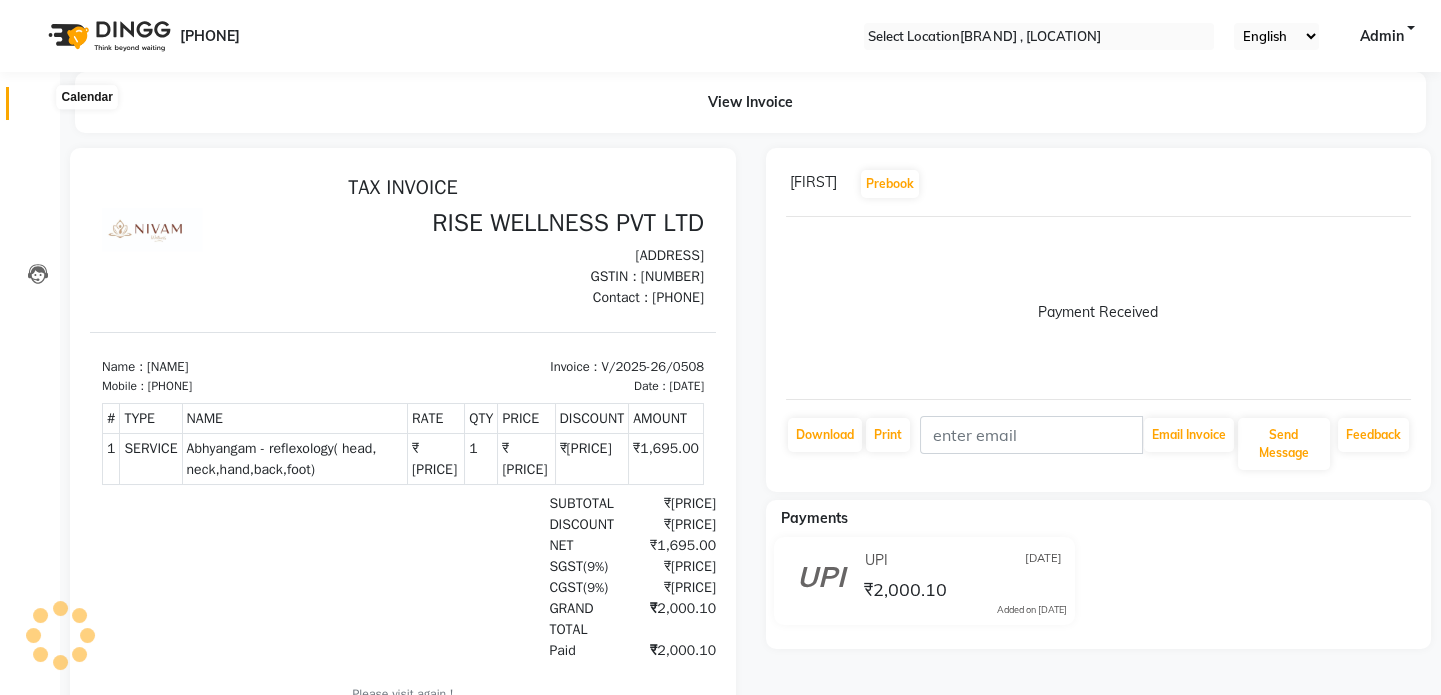 click at bounding box center [38, 108] 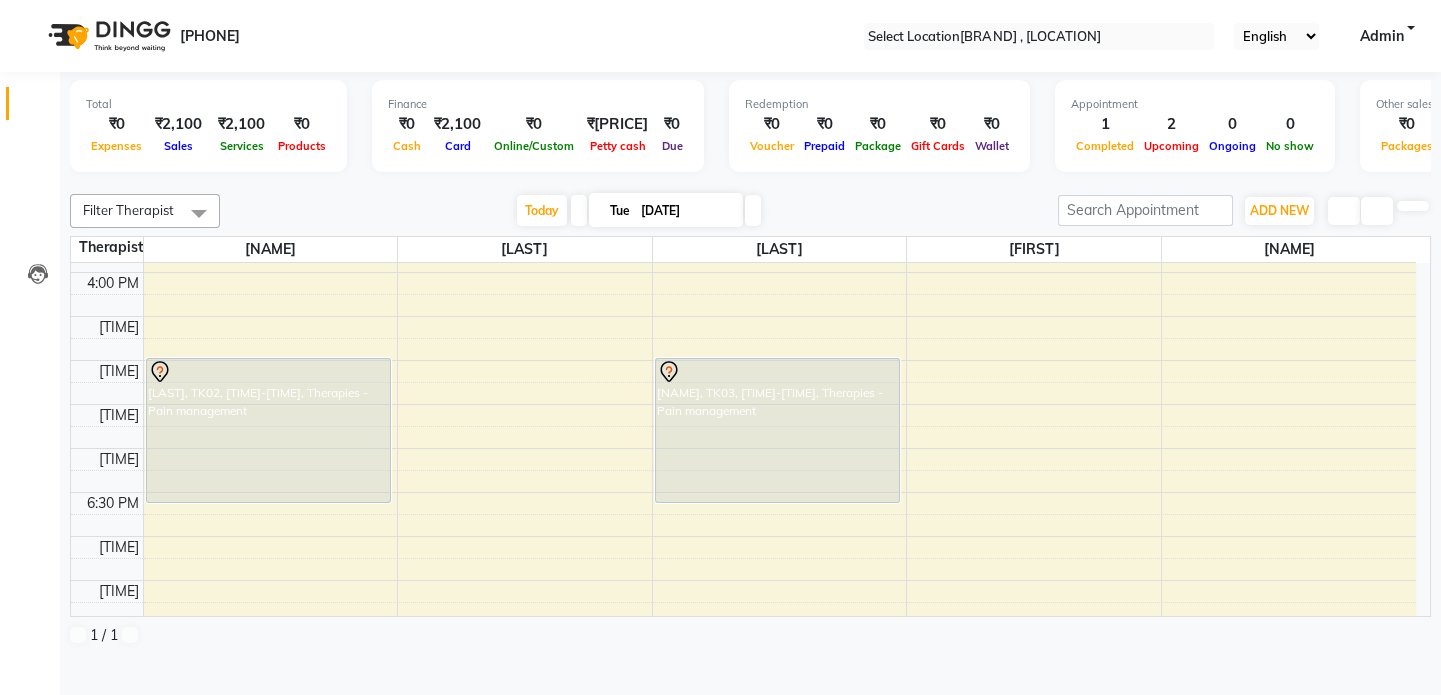 scroll, scrollTop: 785, scrollLeft: 0, axis: vertical 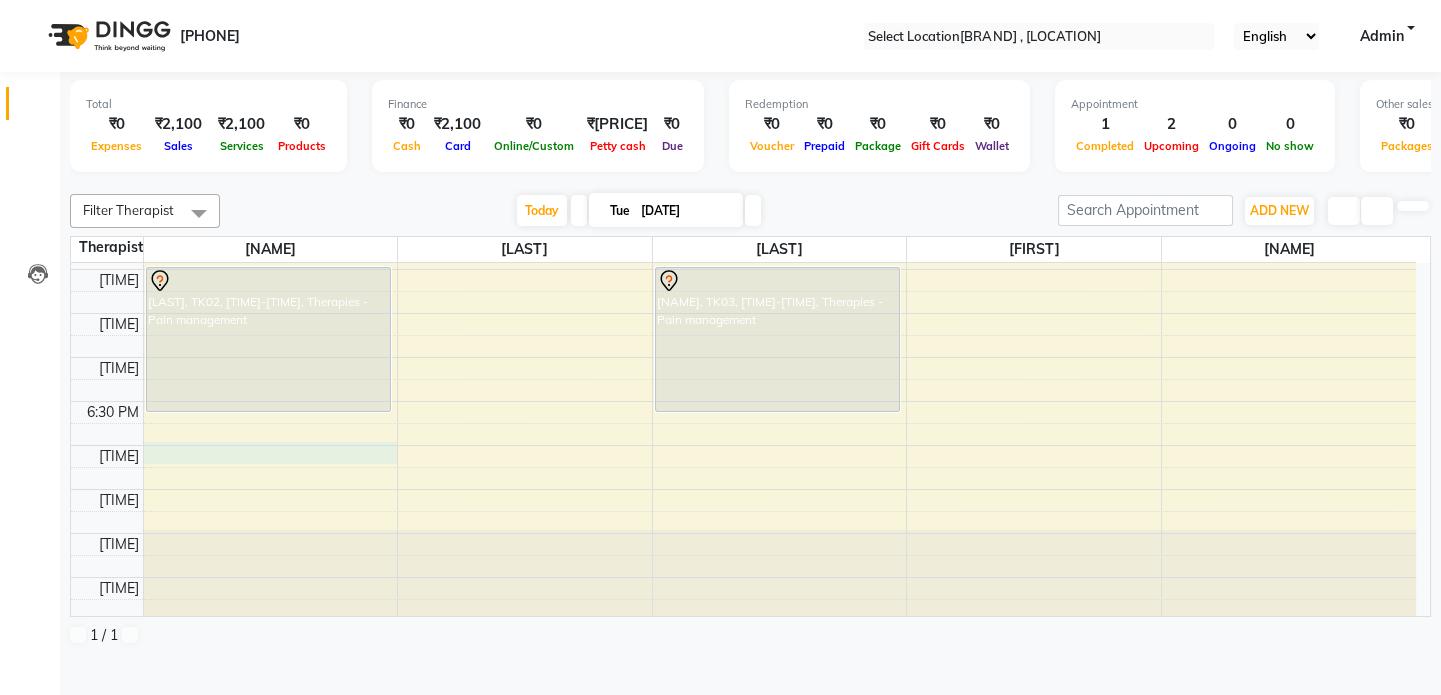 click on "[NAME], TK02, [TIME]-[TIME], Therapies - Pain management [NAME], TK01, [TIME]-[TIME], Abhyangam - Full body [NAME], TK03, [TIME]-[TIME], Therapies - Pain management" at bounding box center (743, 49) 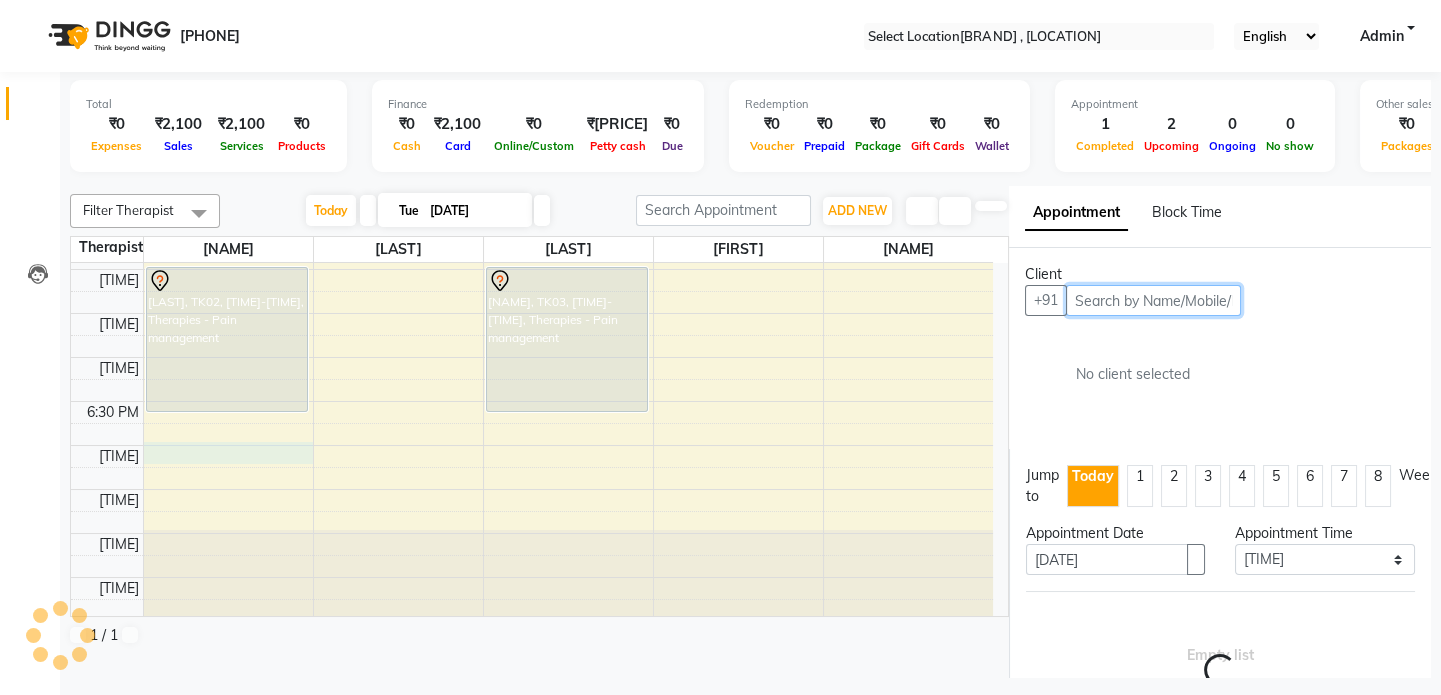 scroll, scrollTop: 8, scrollLeft: 0, axis: vertical 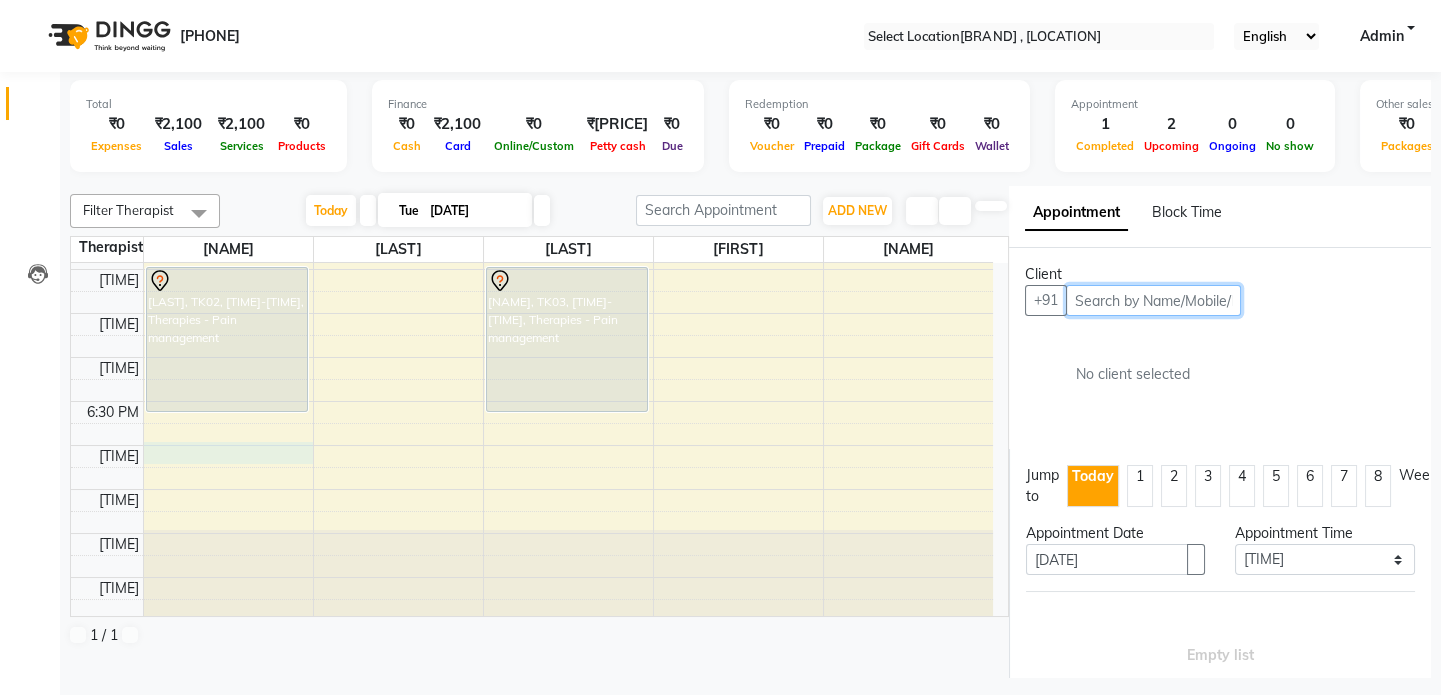 click at bounding box center (1153, 300) 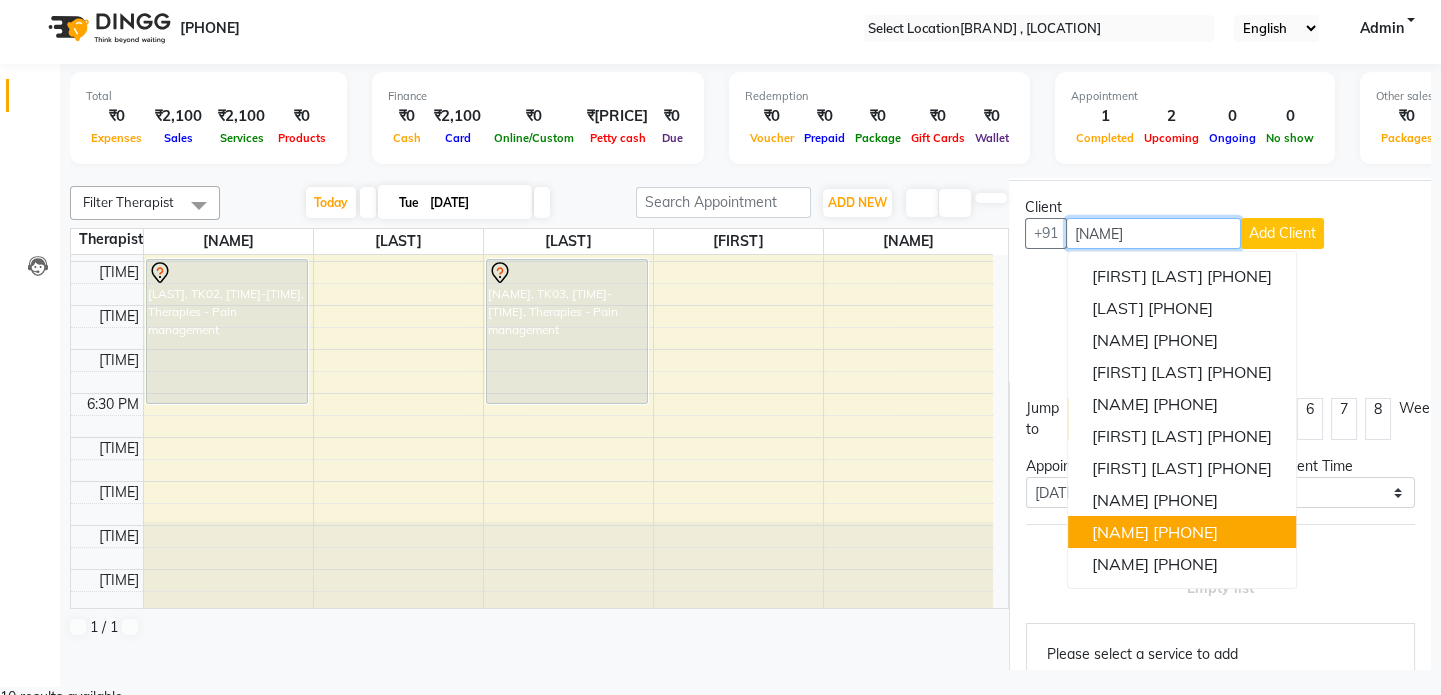scroll, scrollTop: 90, scrollLeft: 0, axis: vertical 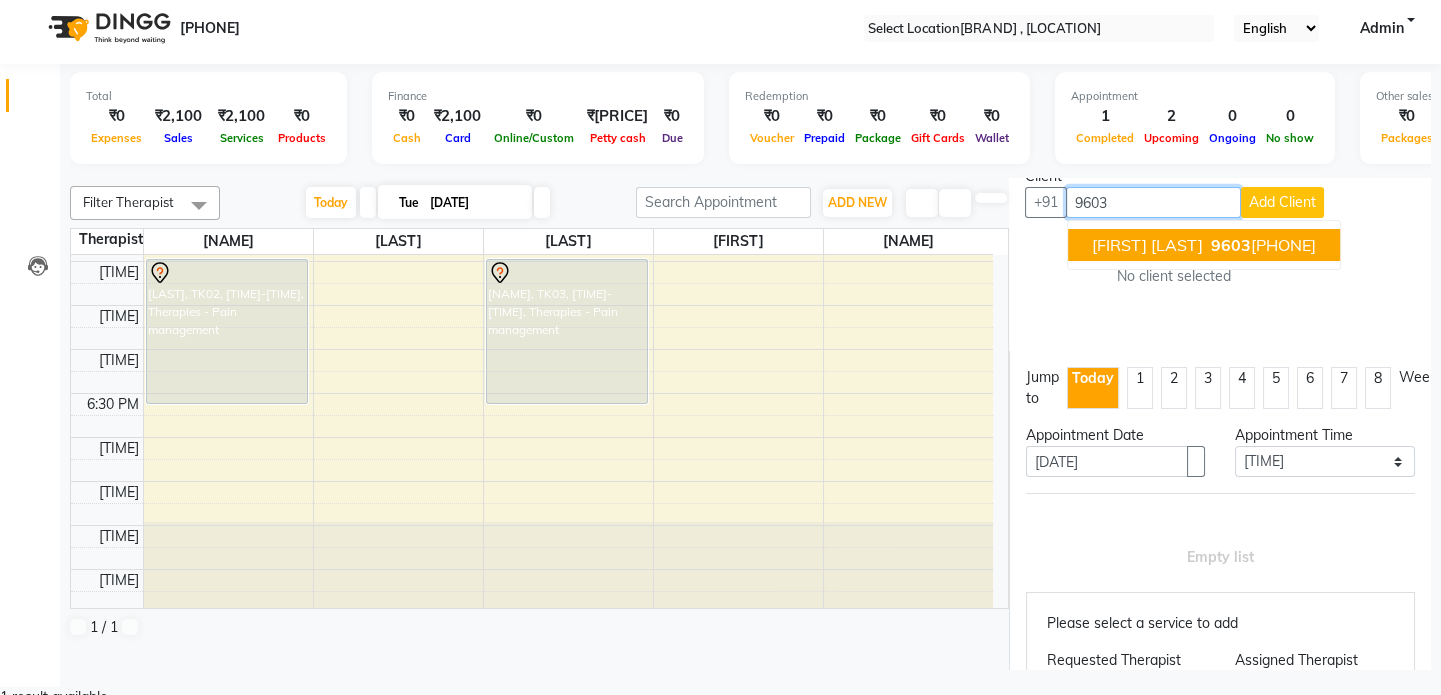 click on "[FIRST] [LAST]" at bounding box center (1147, 245) 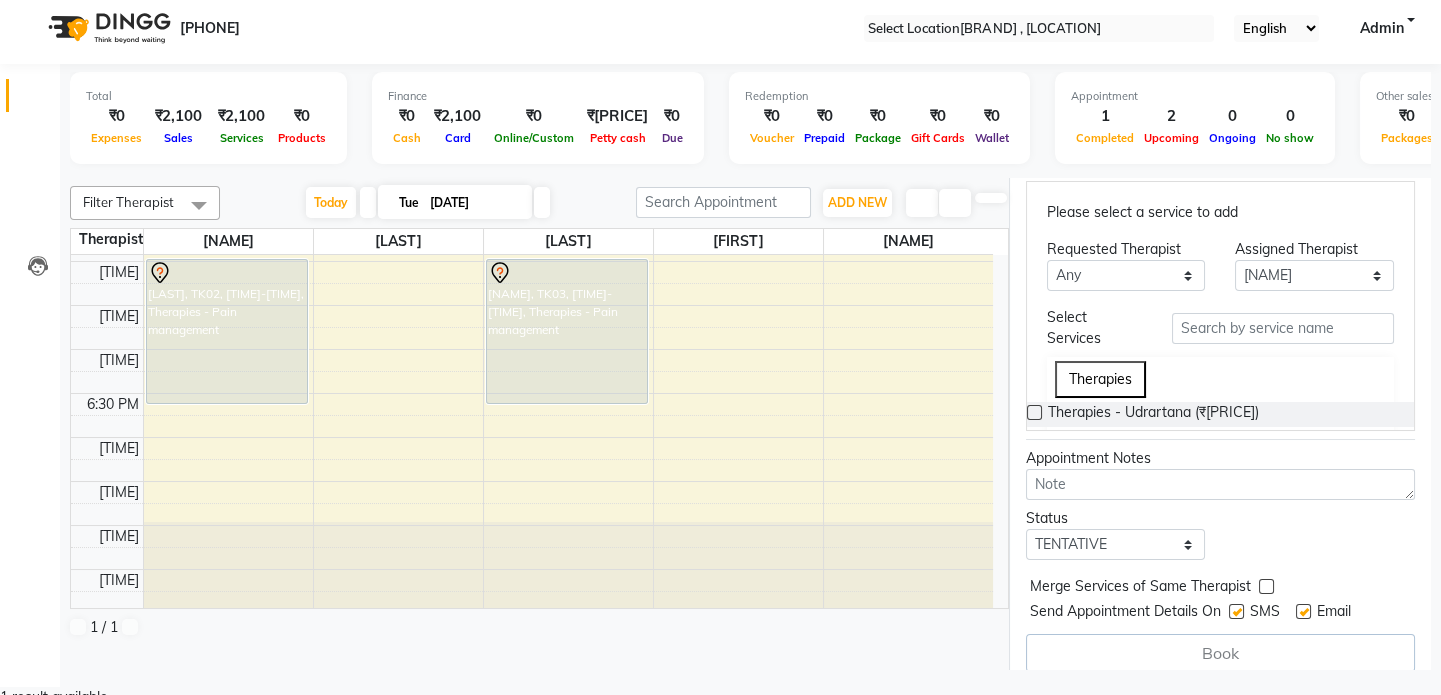 scroll, scrollTop: 482, scrollLeft: 0, axis: vertical 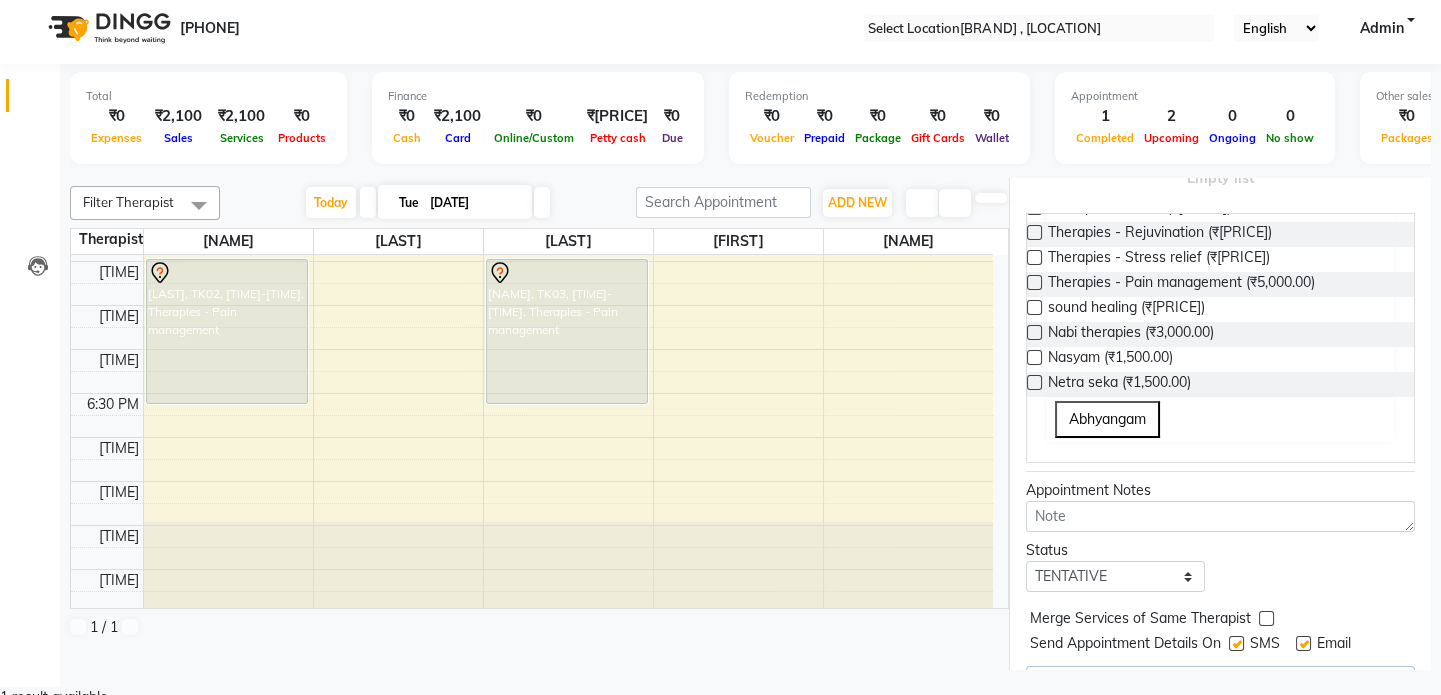 type on "[PHONE]" 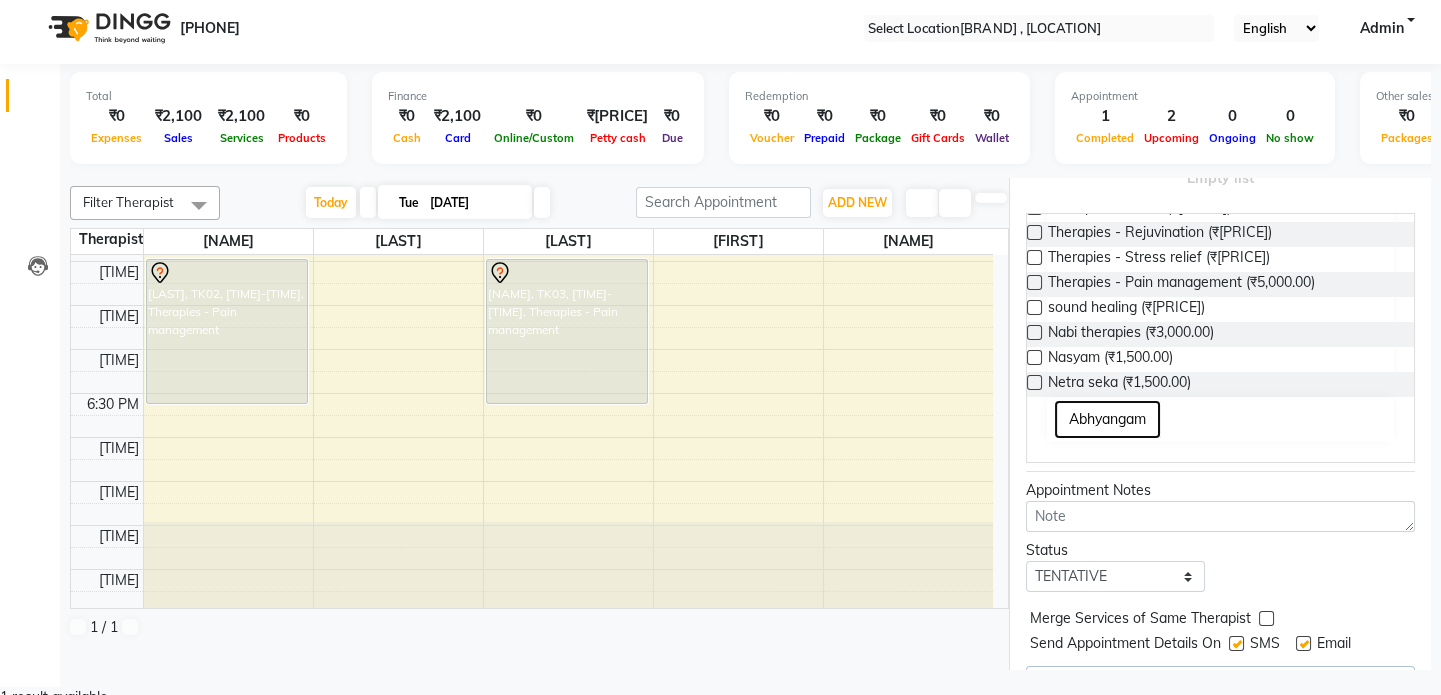 click on "Abhyangam" at bounding box center (1107, 419) 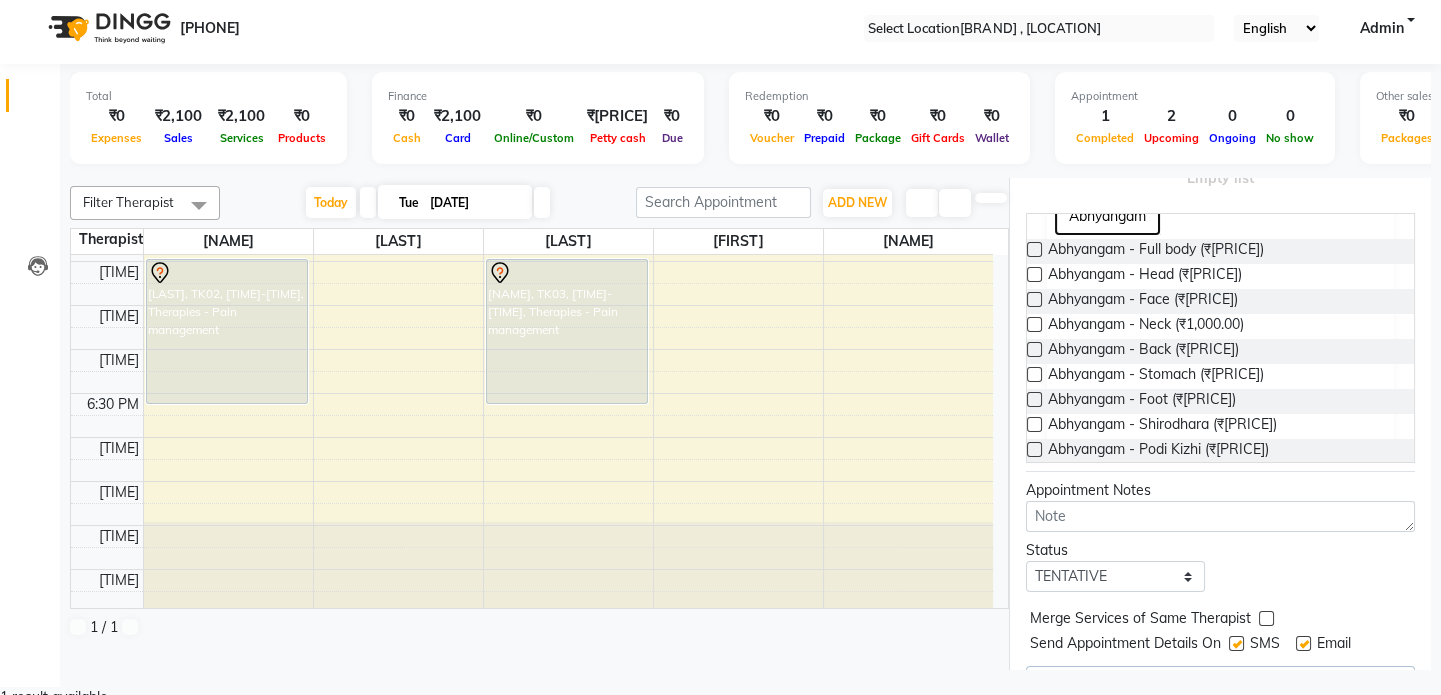 scroll, scrollTop: 563, scrollLeft: 0, axis: vertical 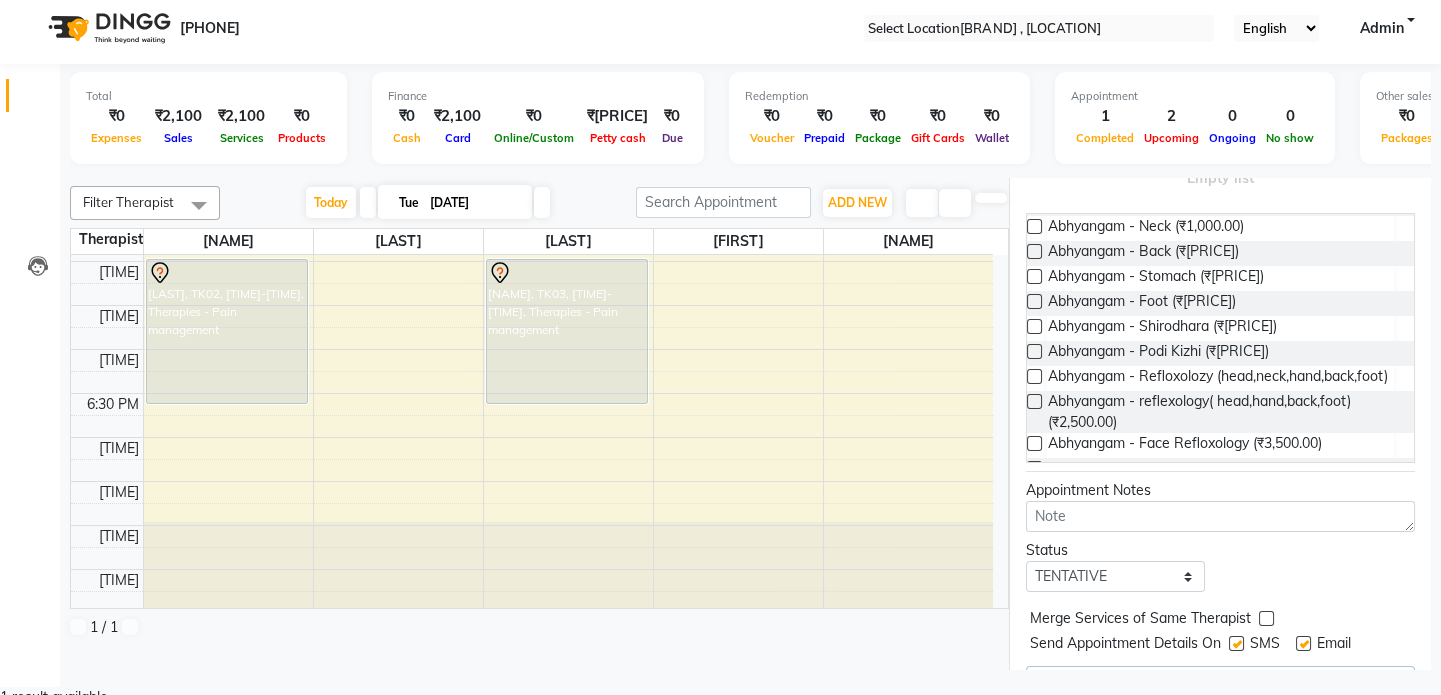 click at bounding box center [1034, 326] 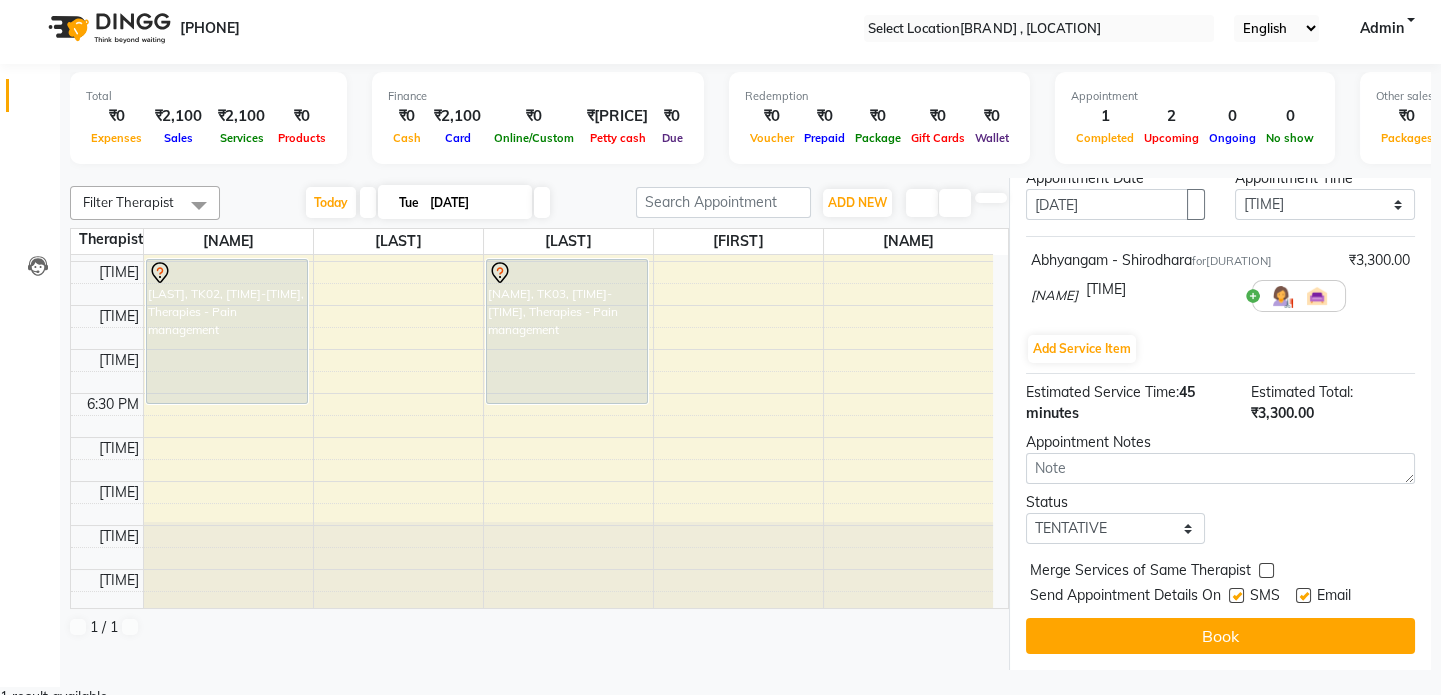 scroll, scrollTop: 396, scrollLeft: 0, axis: vertical 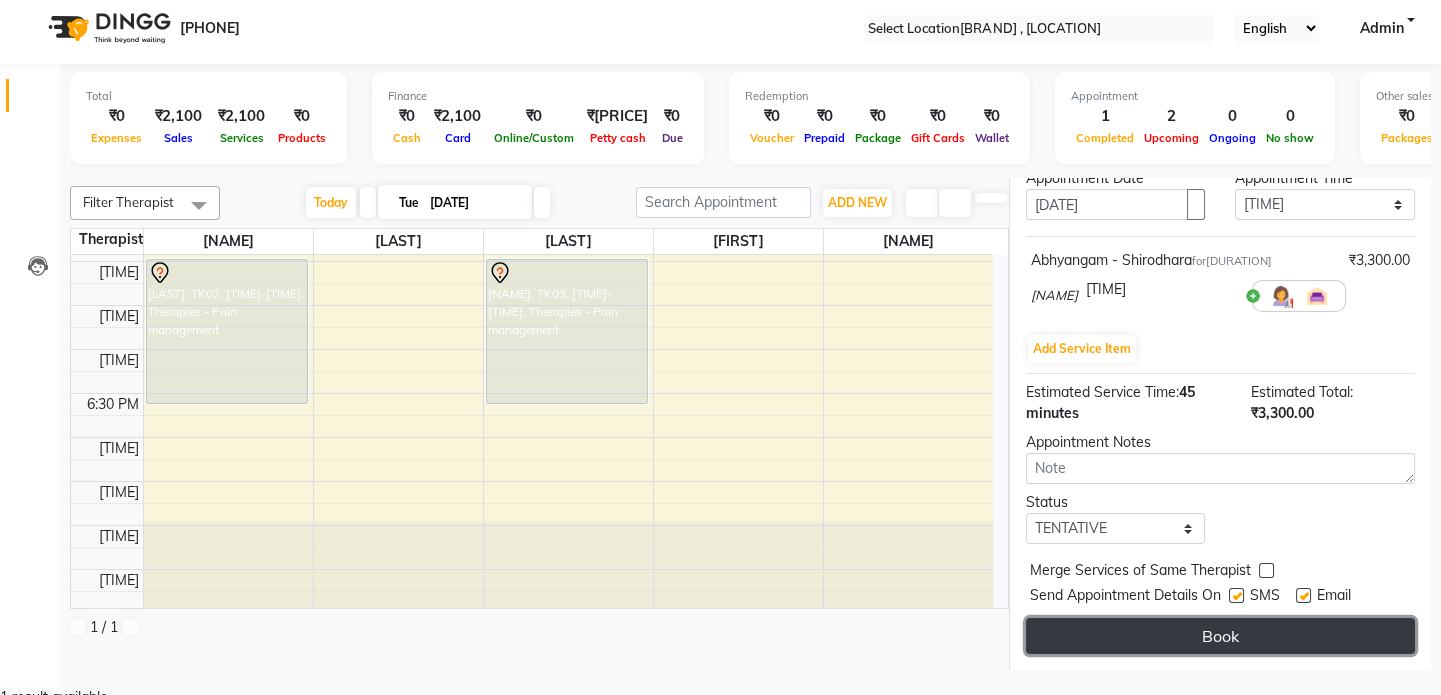 click on "Book" at bounding box center (1220, 636) 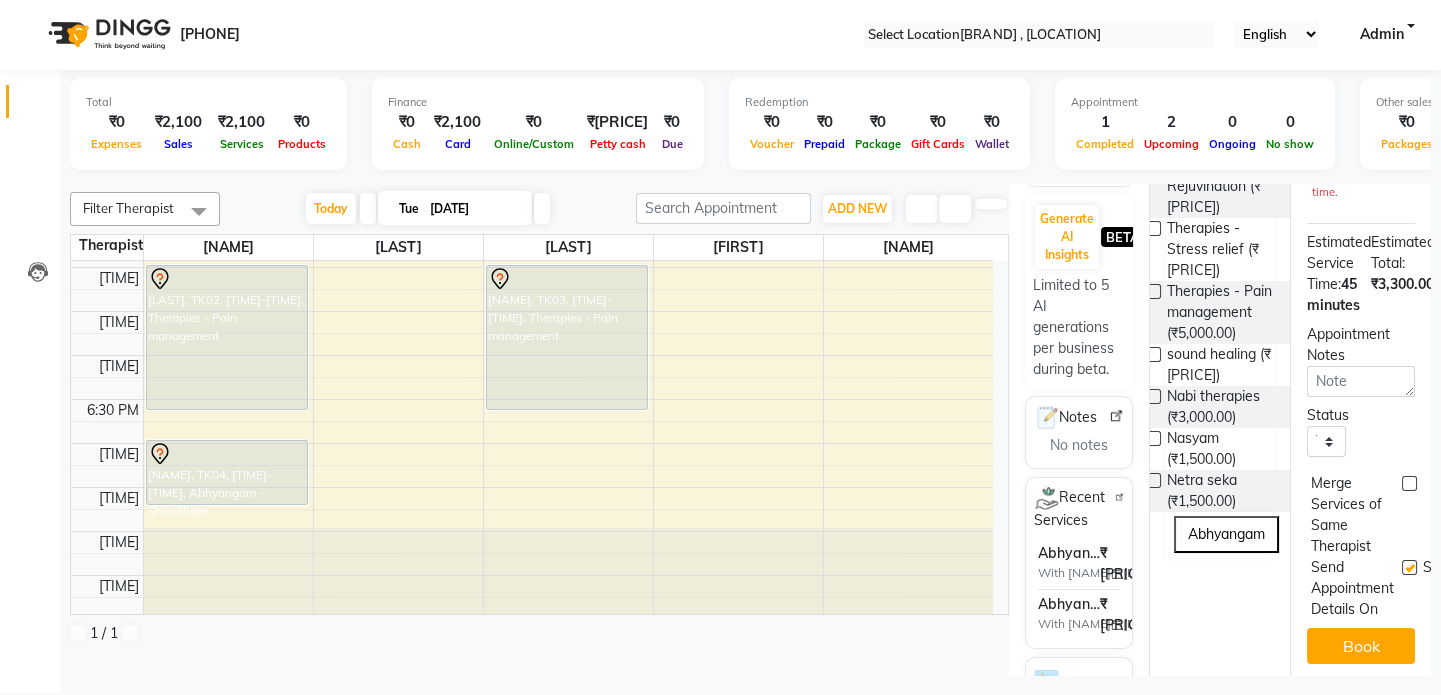 scroll, scrollTop: 8, scrollLeft: 0, axis: vertical 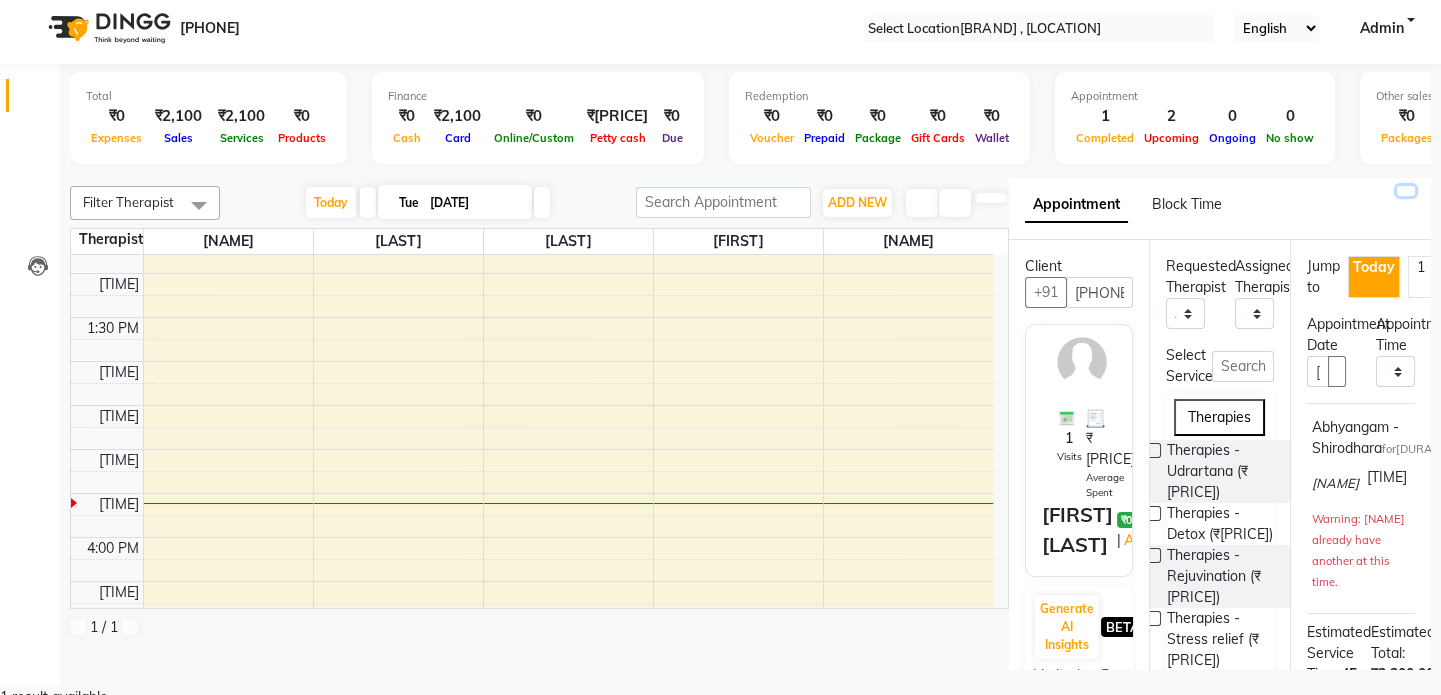 click at bounding box center (1406, 191) 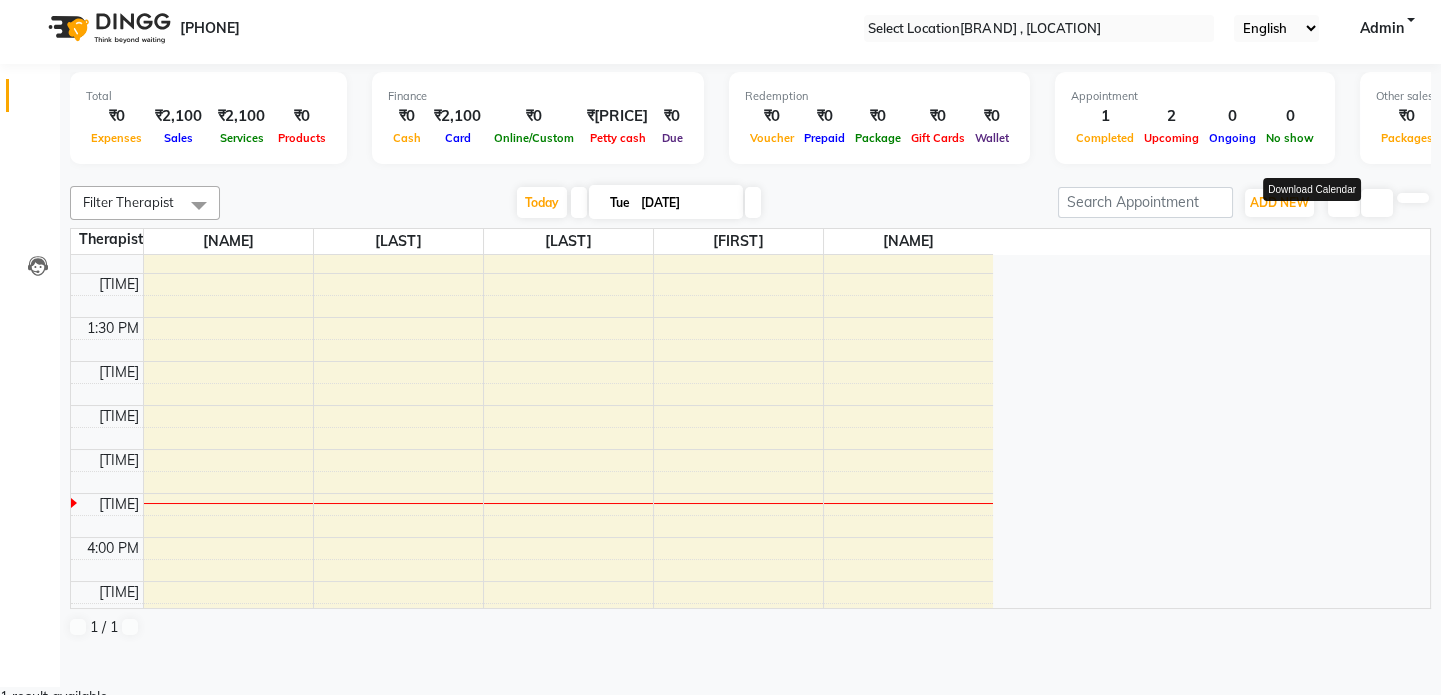 scroll, scrollTop: 0, scrollLeft: 0, axis: both 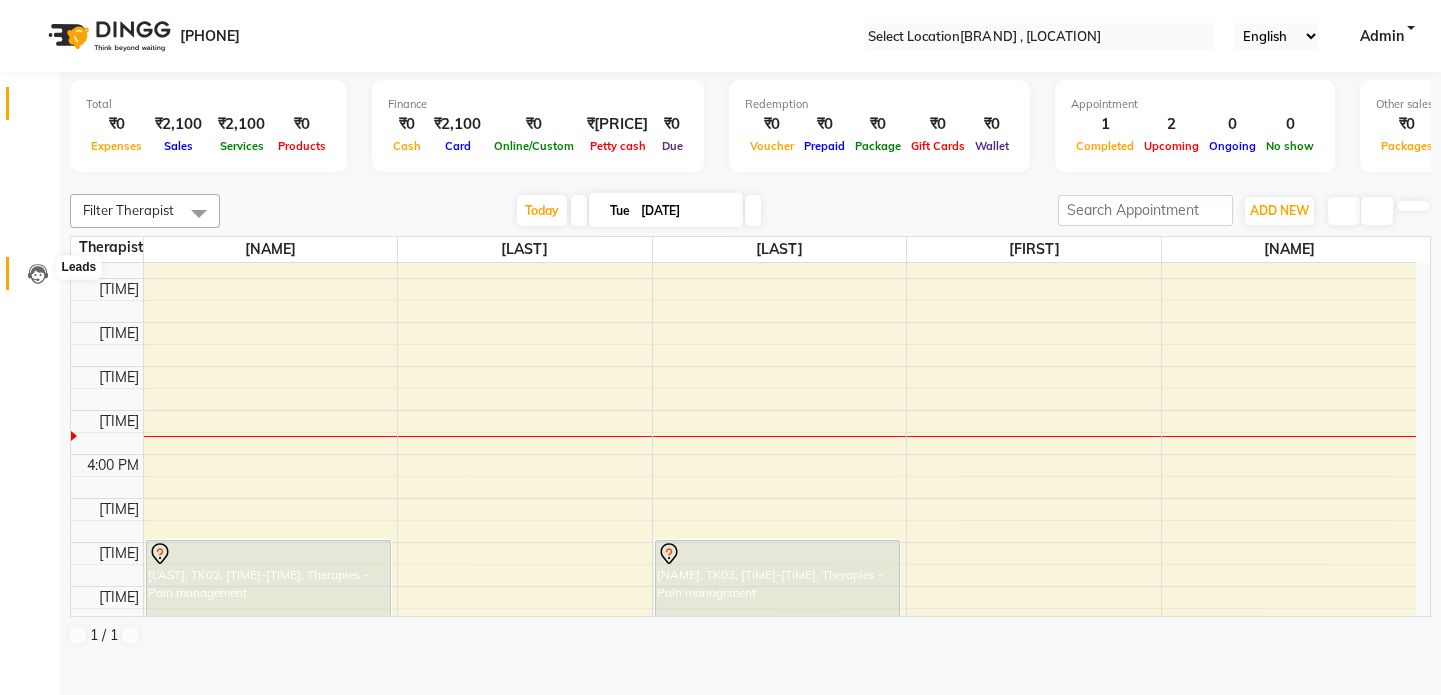 click at bounding box center [38, 274] 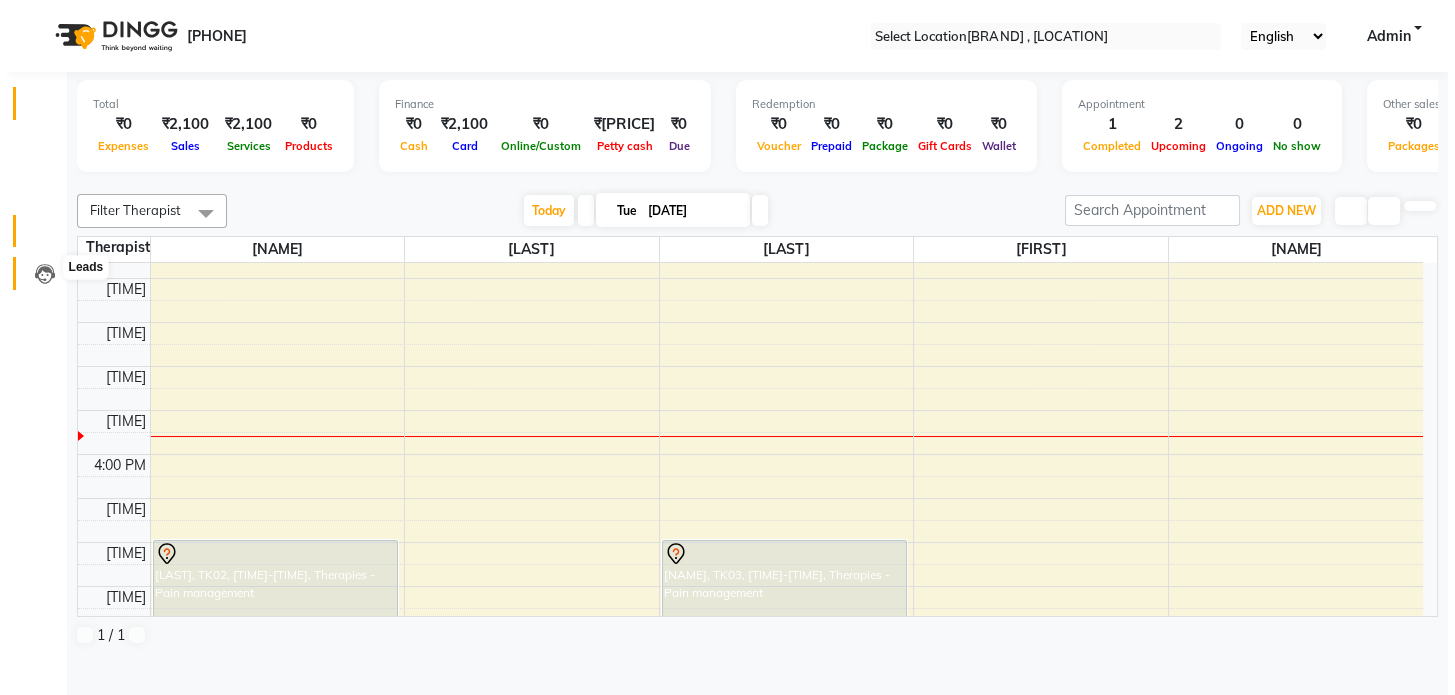 scroll, scrollTop: 0, scrollLeft: 0, axis: both 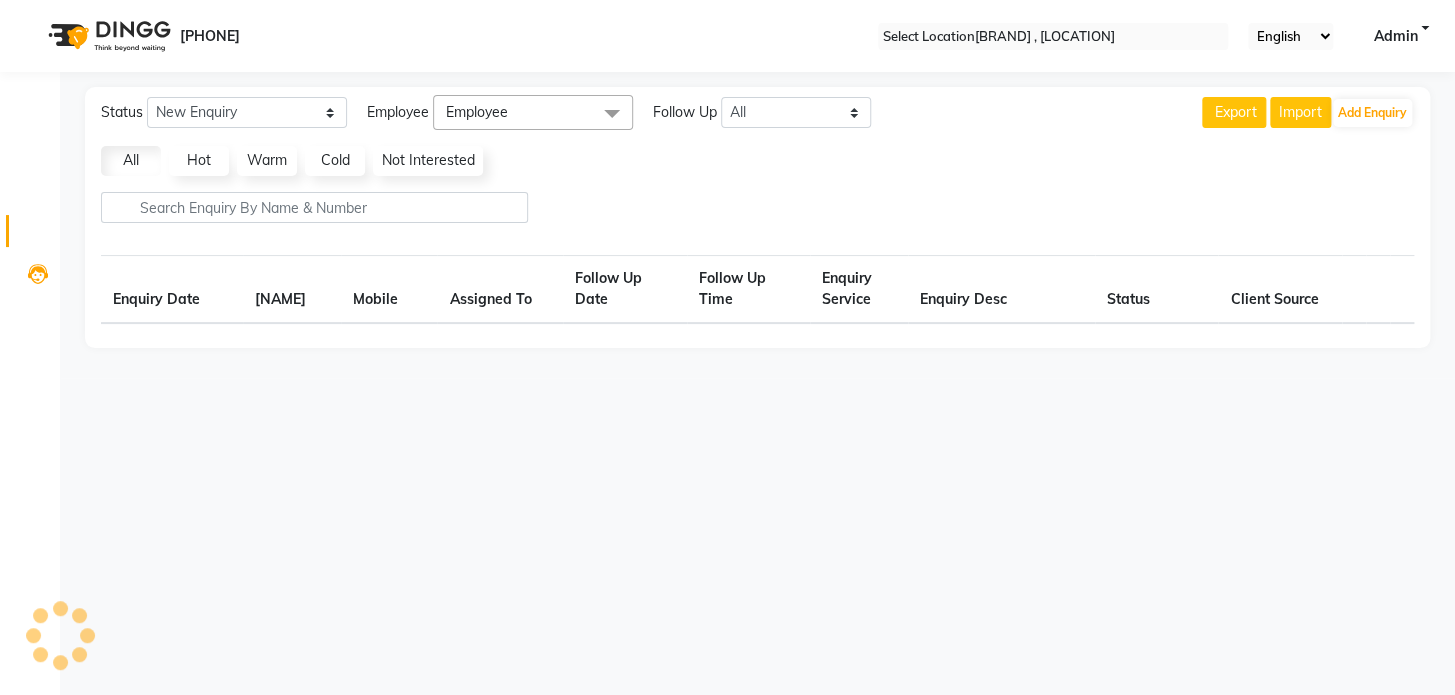 click on "Clients" at bounding box center [30, 231] 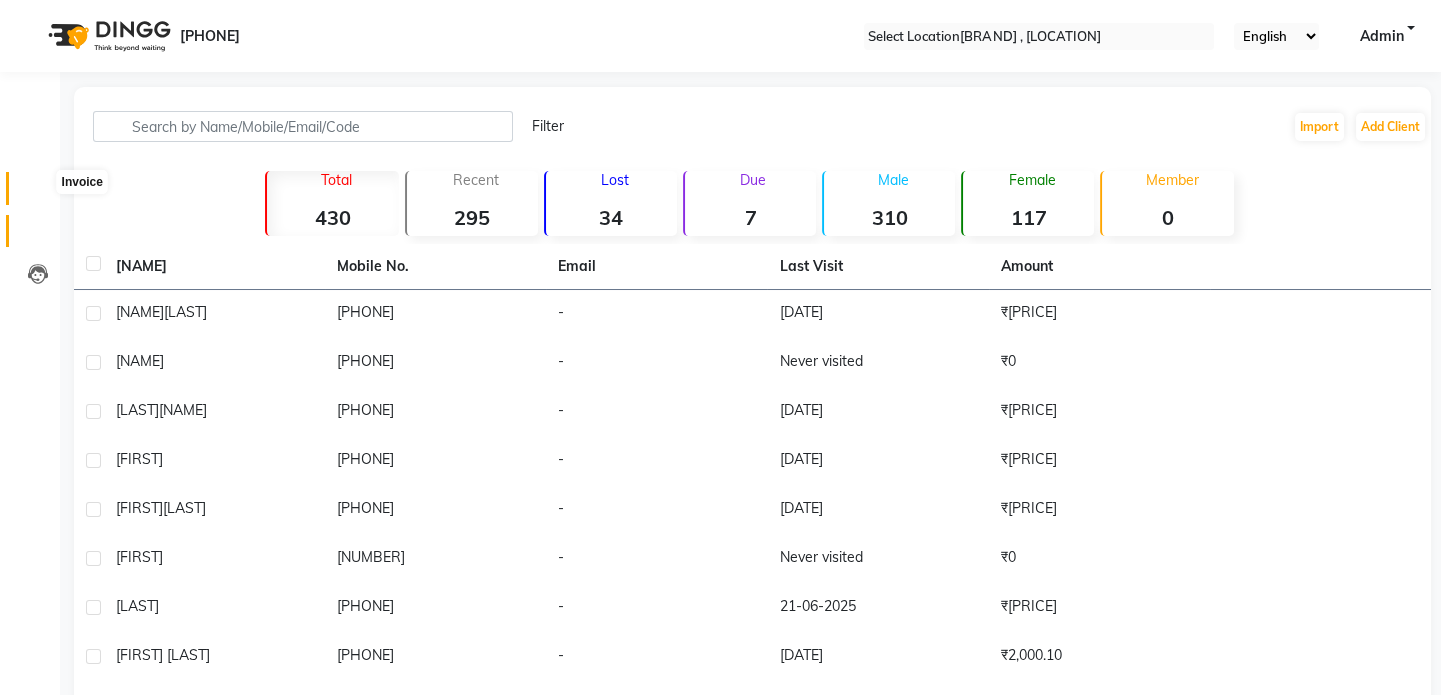 click at bounding box center [37, 193] 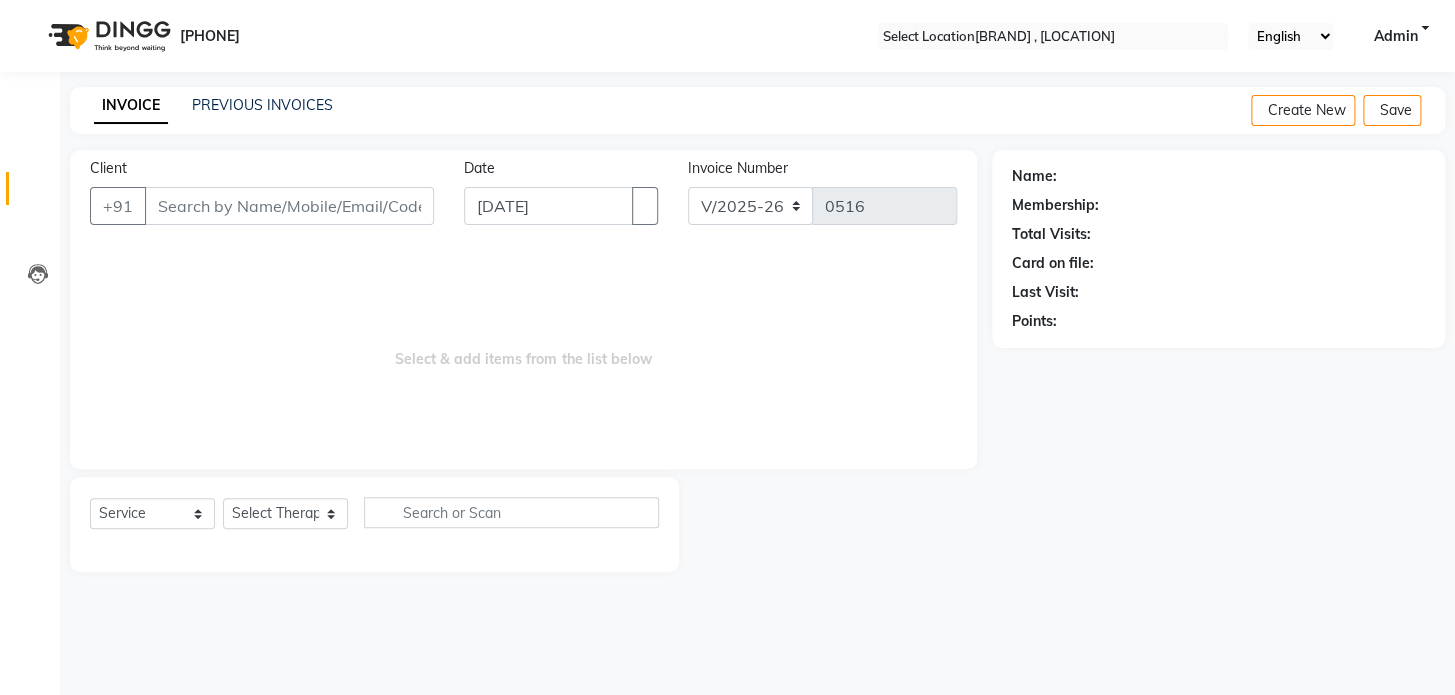 click on "Client" at bounding box center (289, 206) 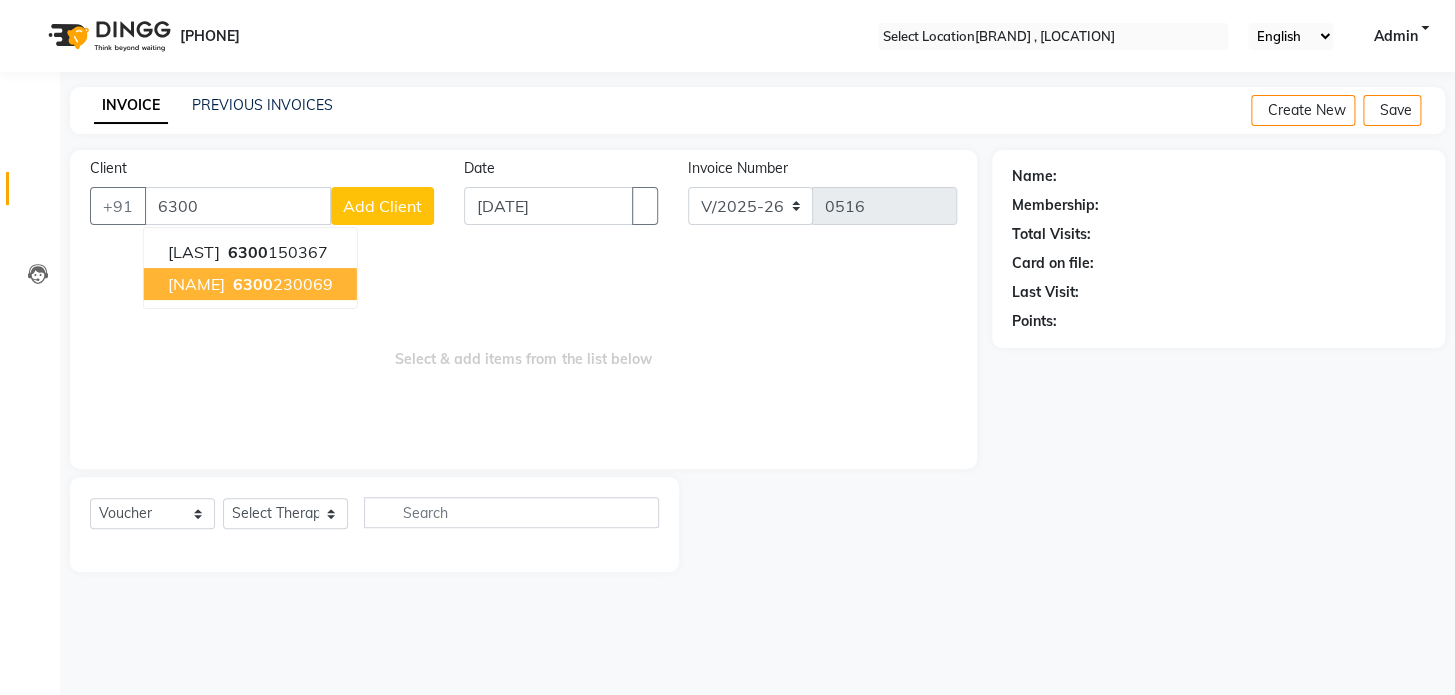 click on "[PHONE]" at bounding box center (281, 284) 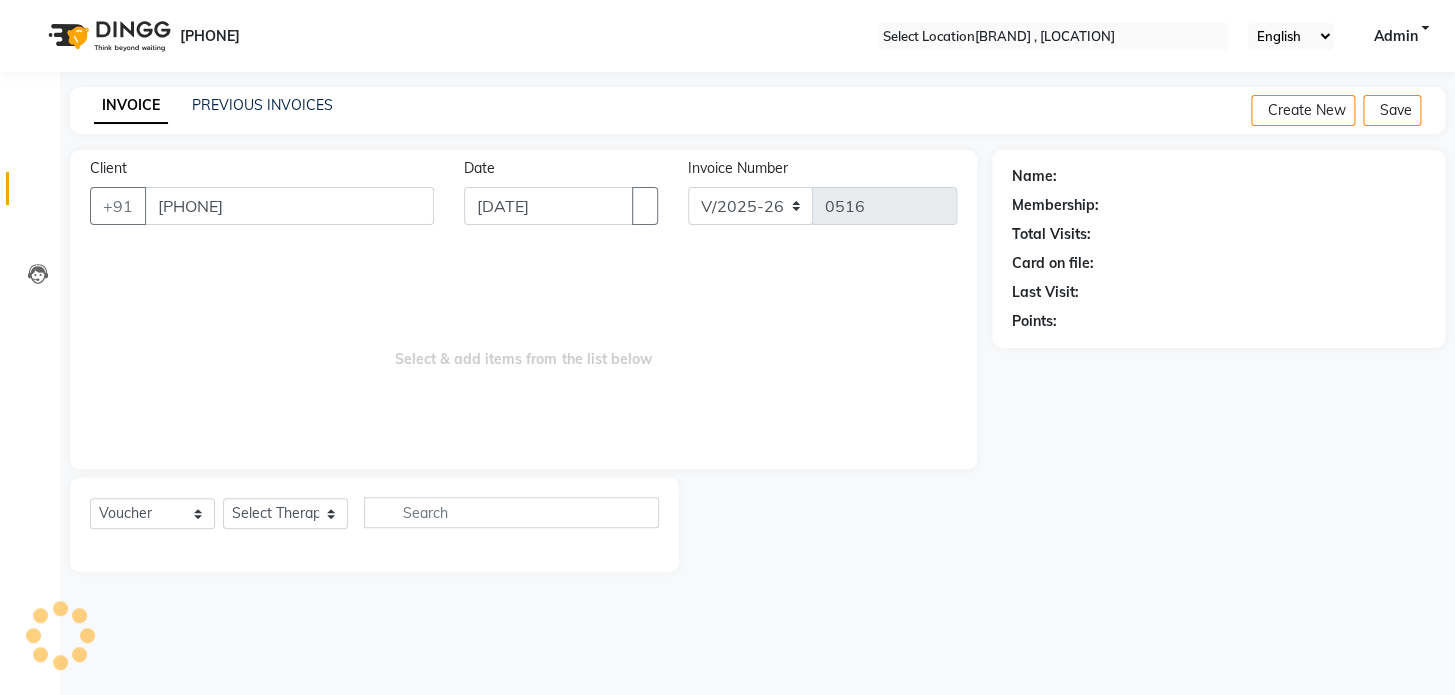 type on "[PHONE]" 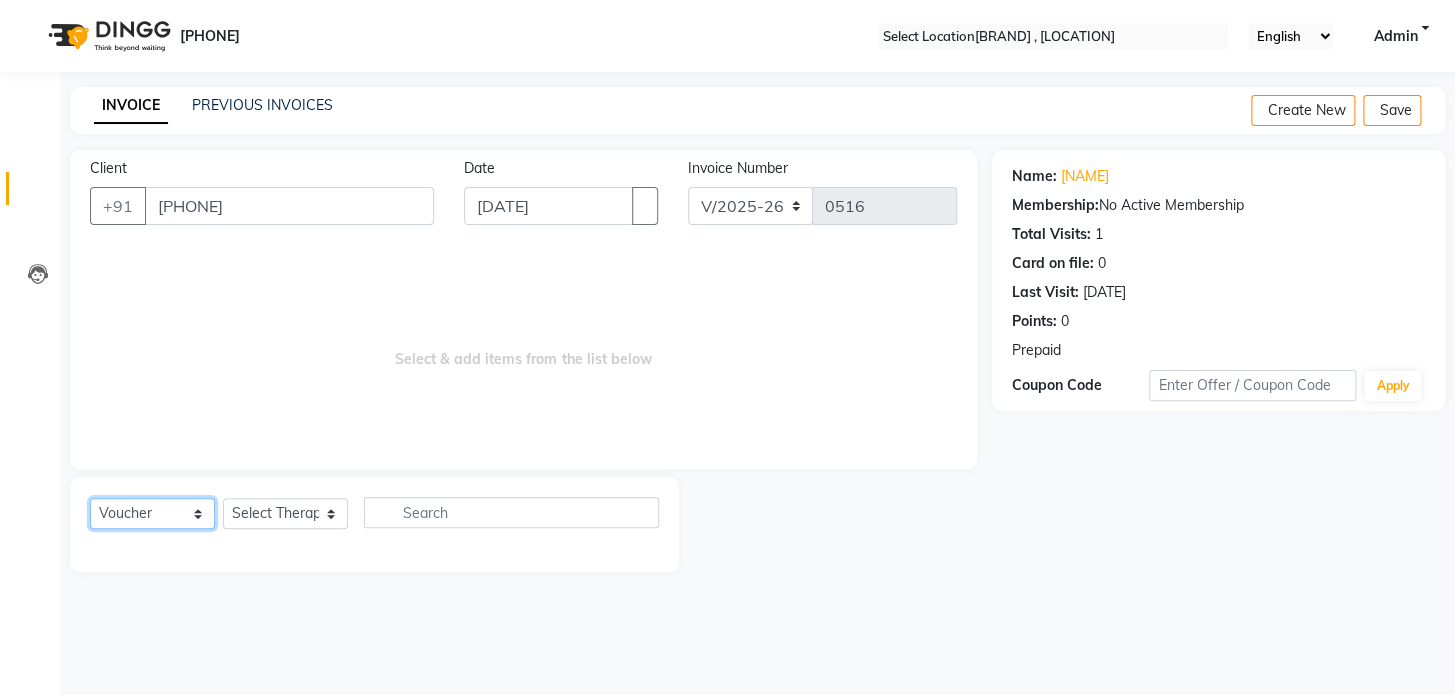 click on "Select  Service  Product  Membership  Package Voucher Prepaid Gift Card" at bounding box center [152, 513] 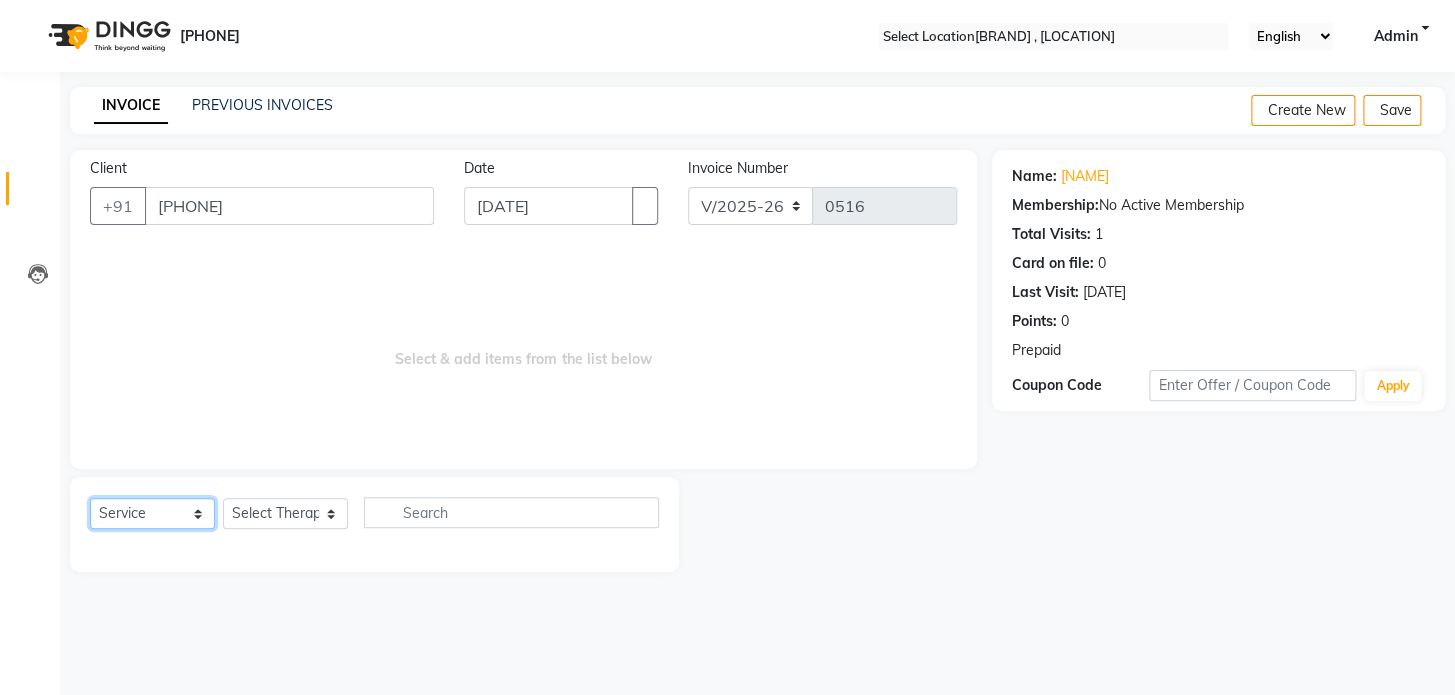 click on "Select  Service  Product  Membership  Package Voucher Prepaid Gift Card" at bounding box center (152, 513) 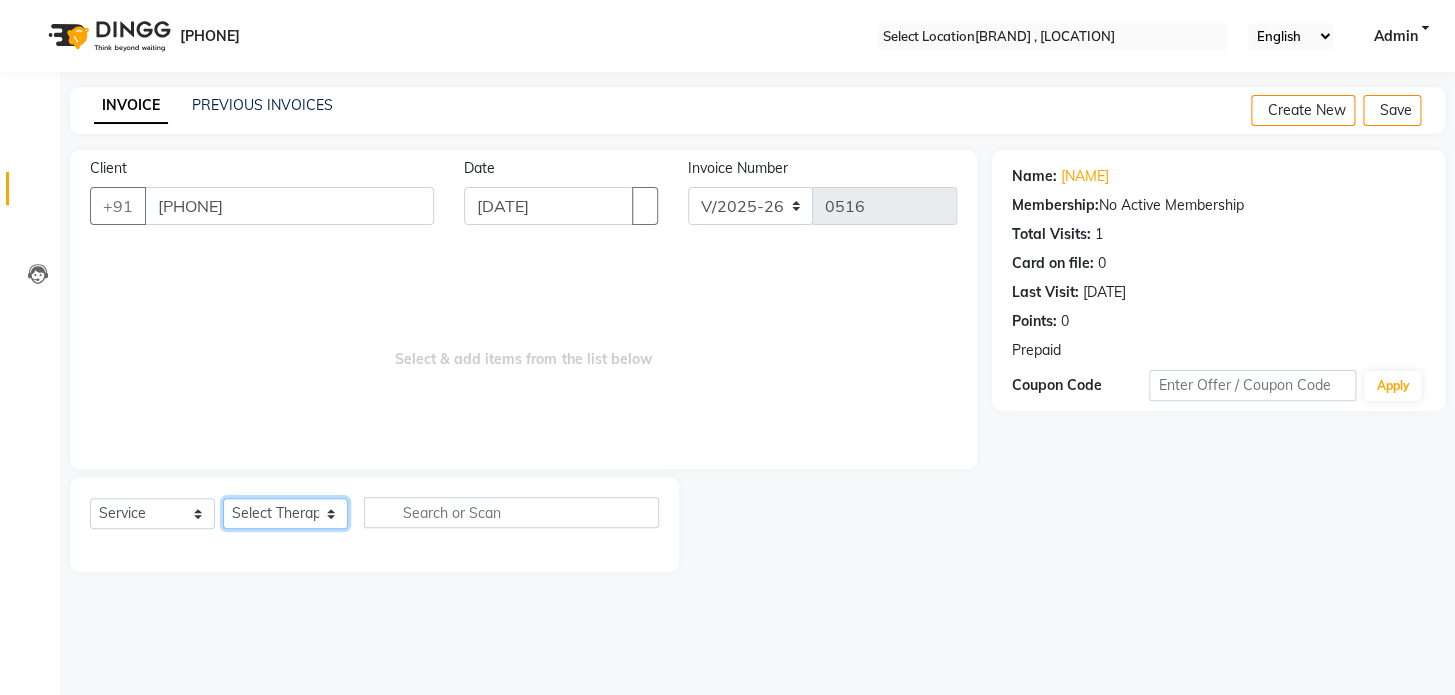 click on "Select Therapist [NAME] musthabshira [NAME] Reception [NAME] [NAME]" at bounding box center (285, 513) 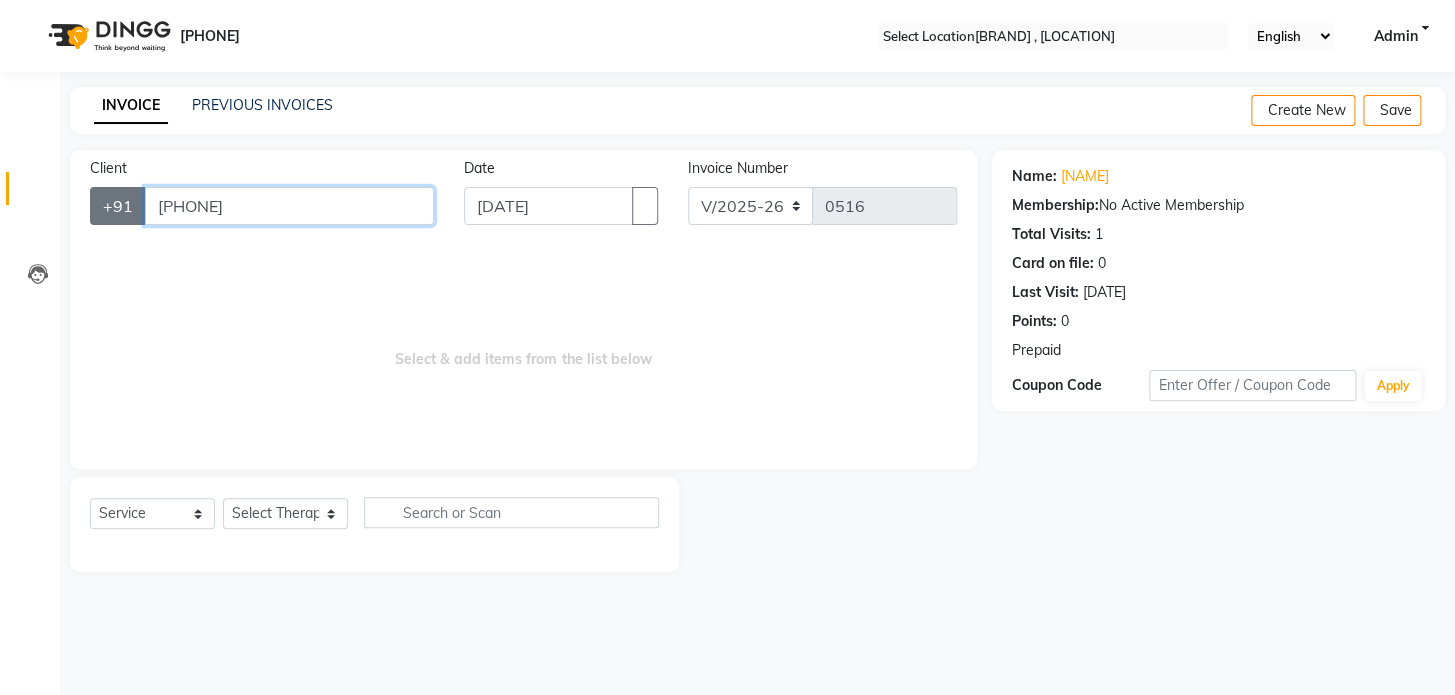 drag, startPoint x: 307, startPoint y: 211, endPoint x: 139, endPoint y: 211, distance: 168 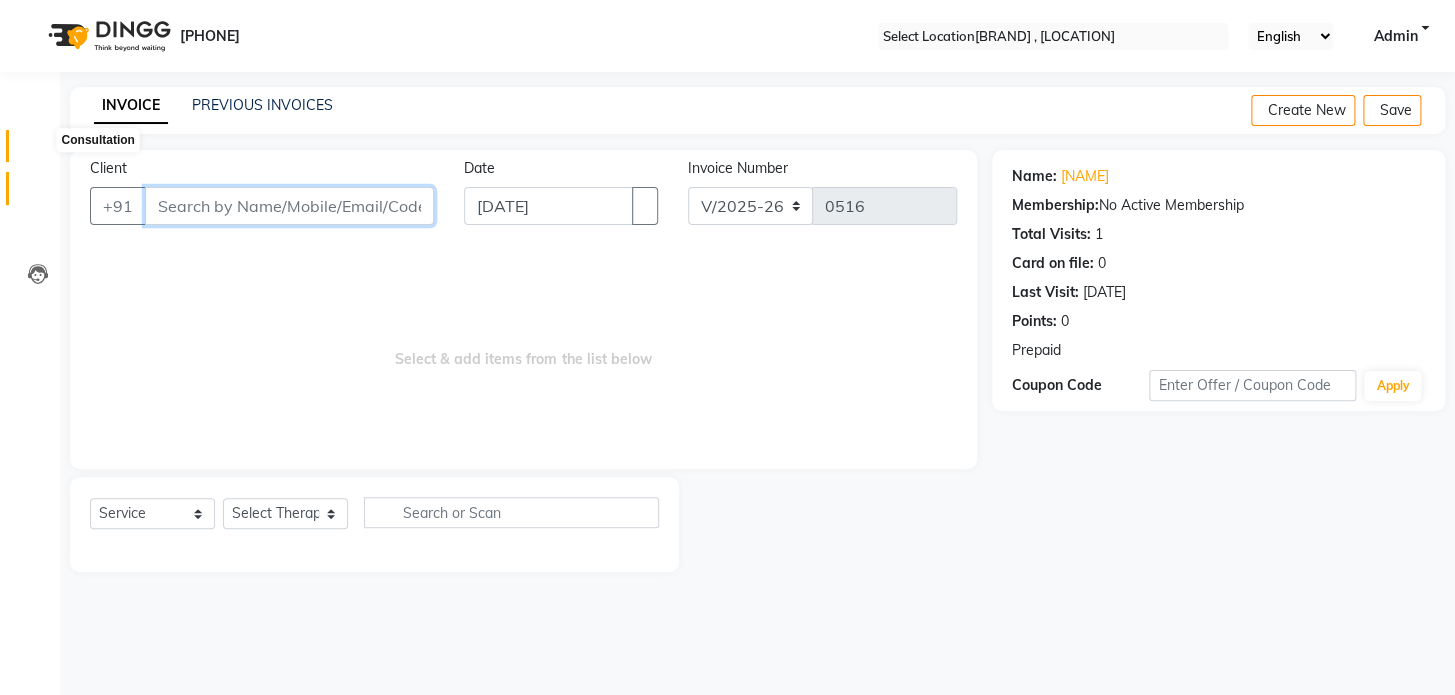 type 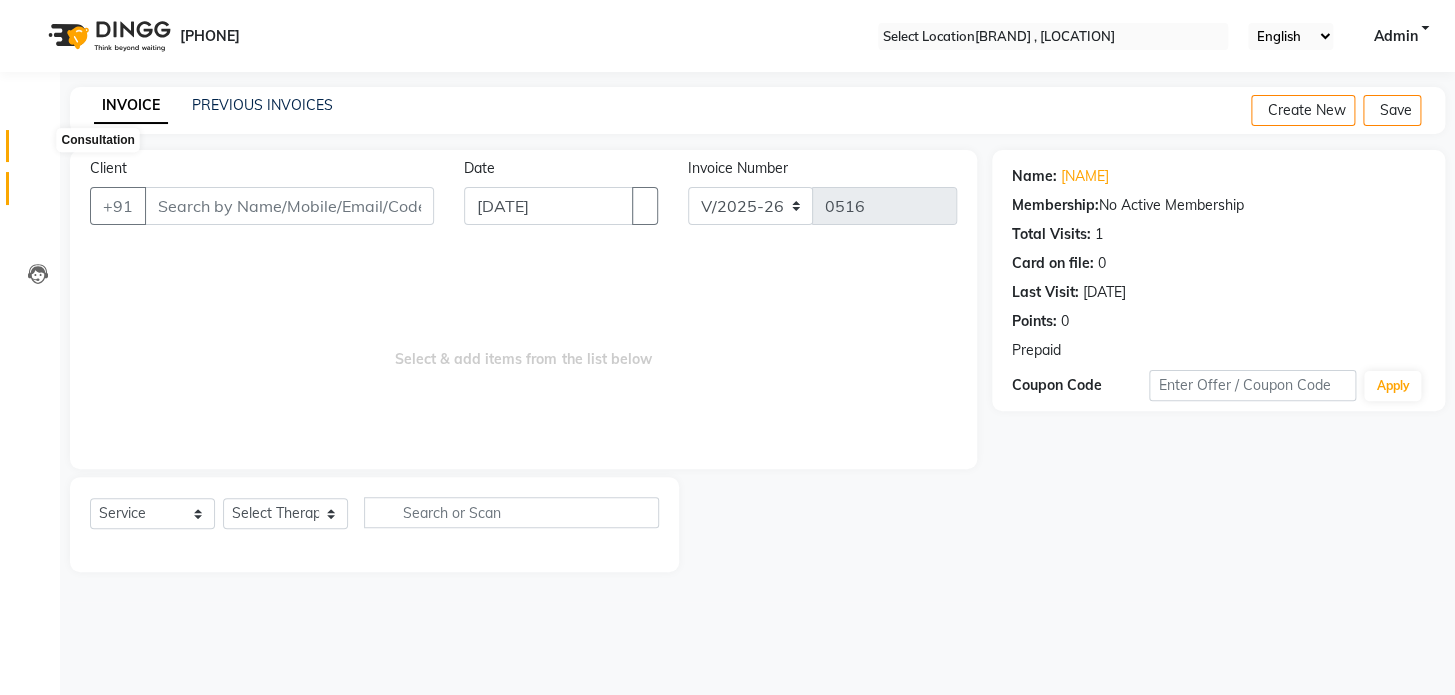click at bounding box center [37, 151] 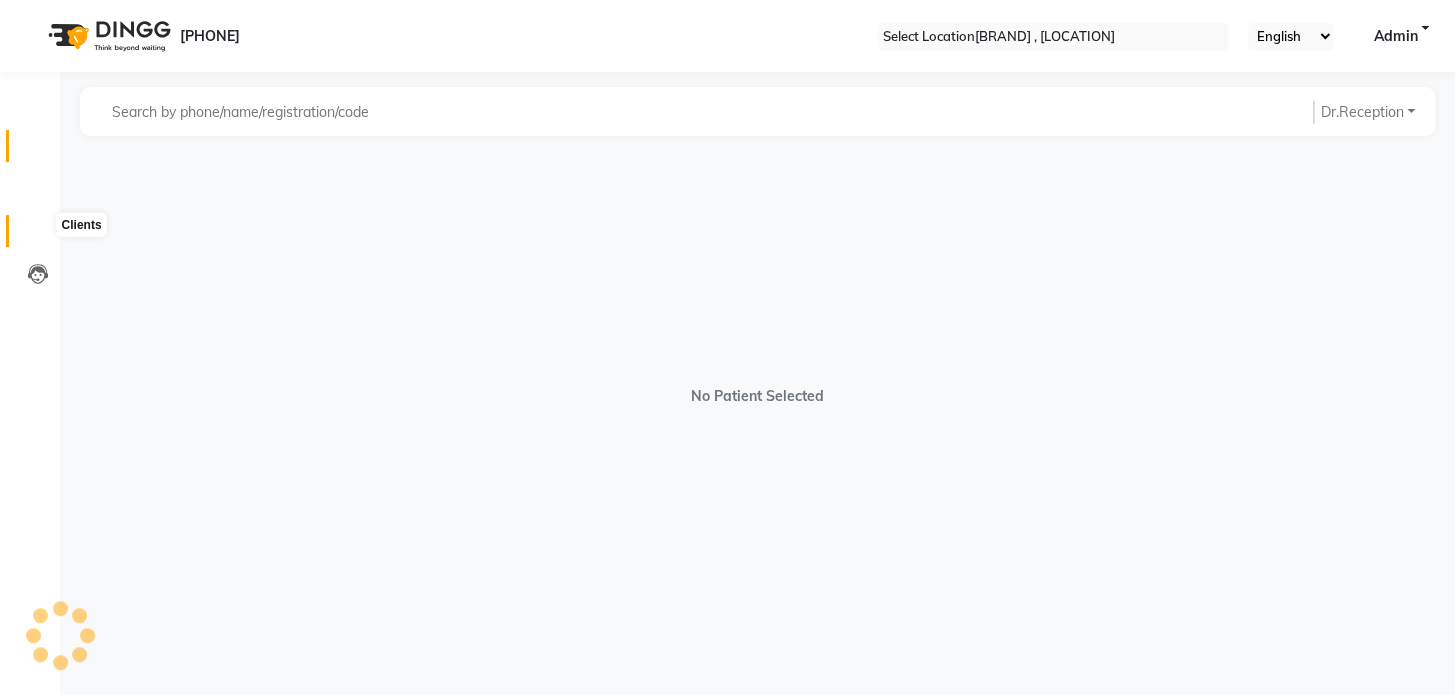 click at bounding box center [38, 236] 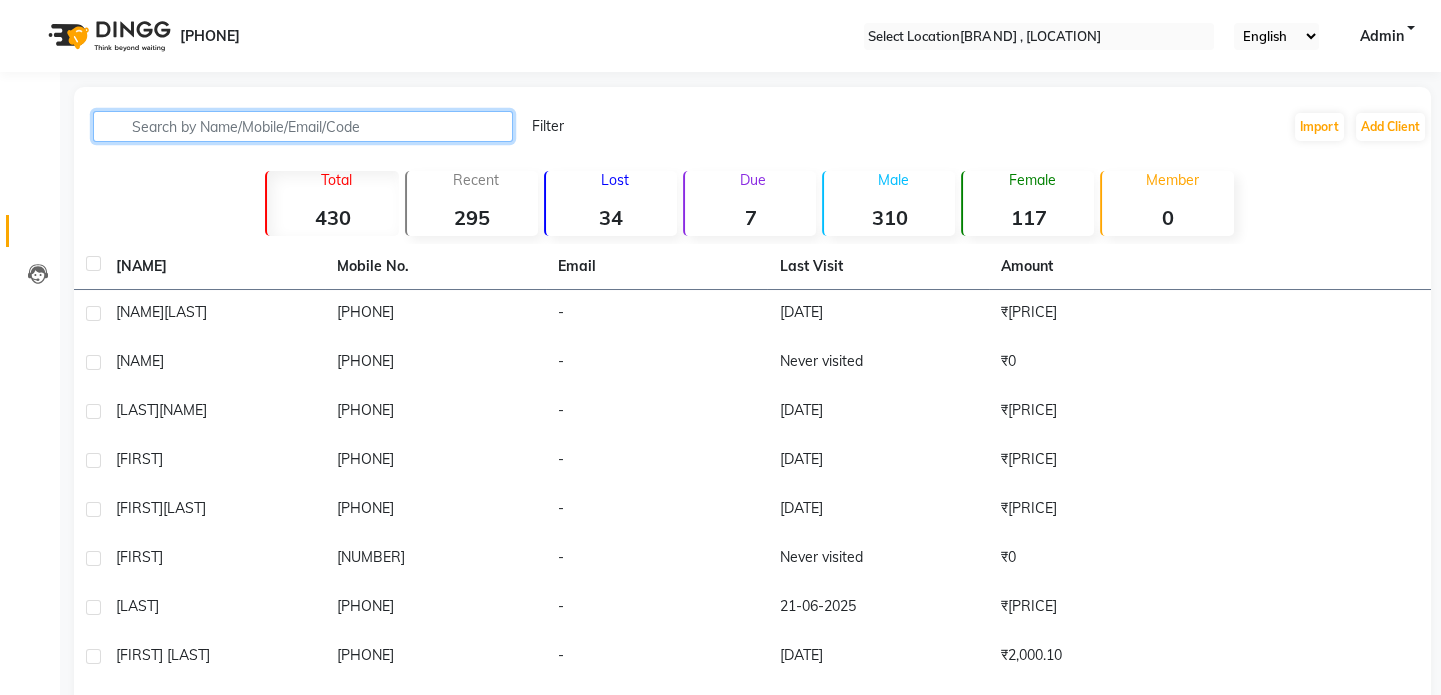 click at bounding box center (303, 126) 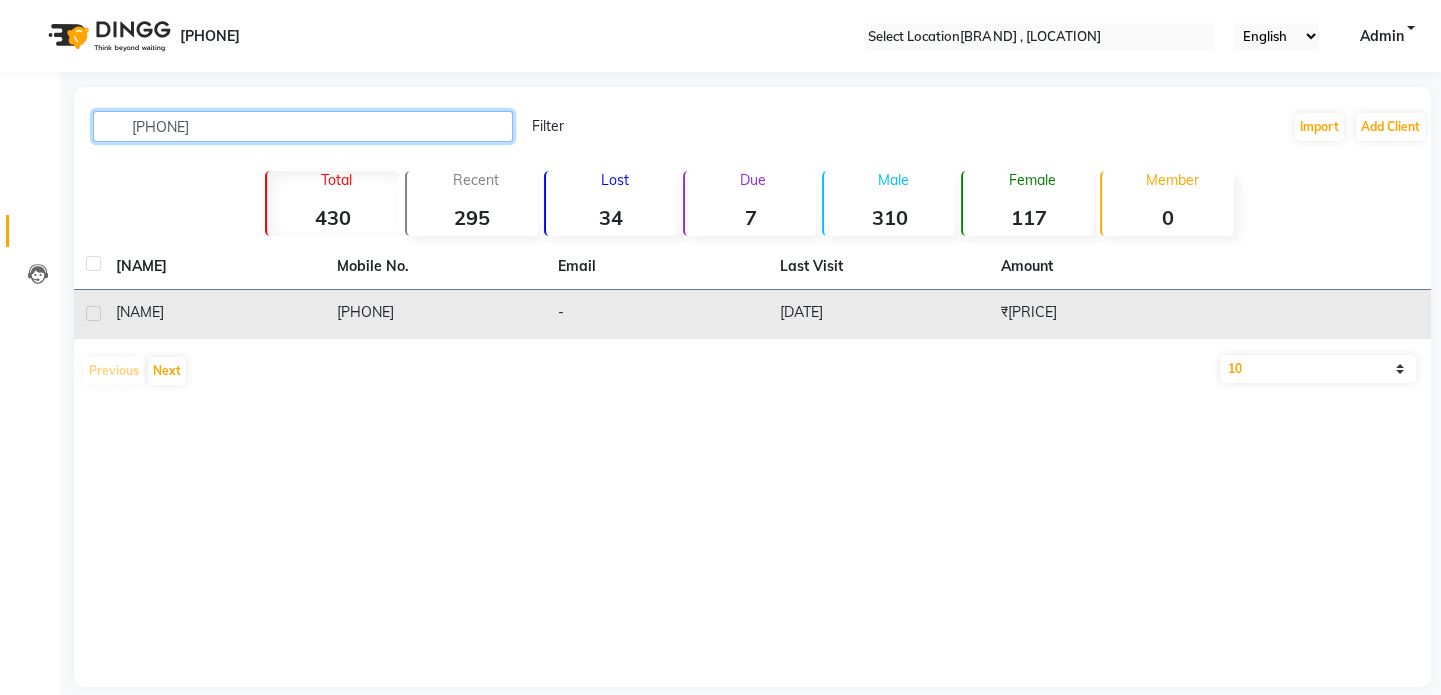 type on "[PHONE]" 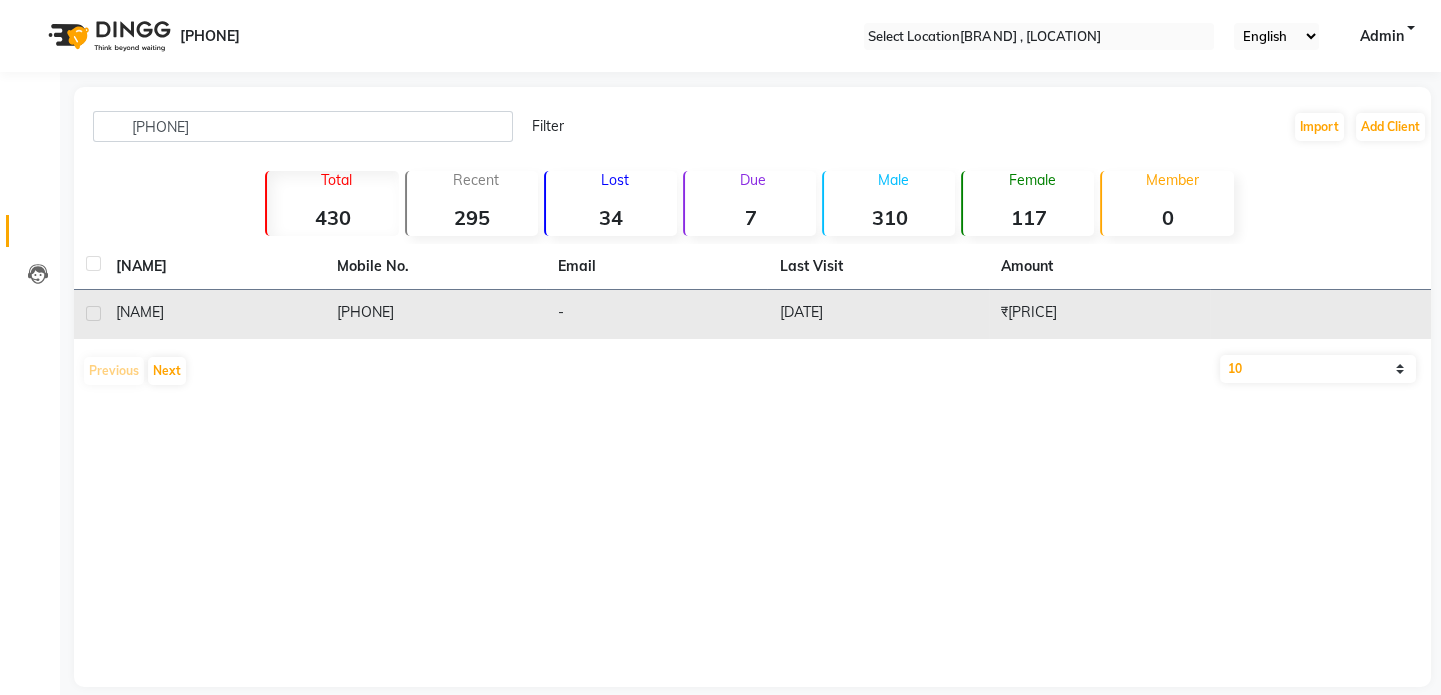 click on "[DATE]" at bounding box center [877, 314] 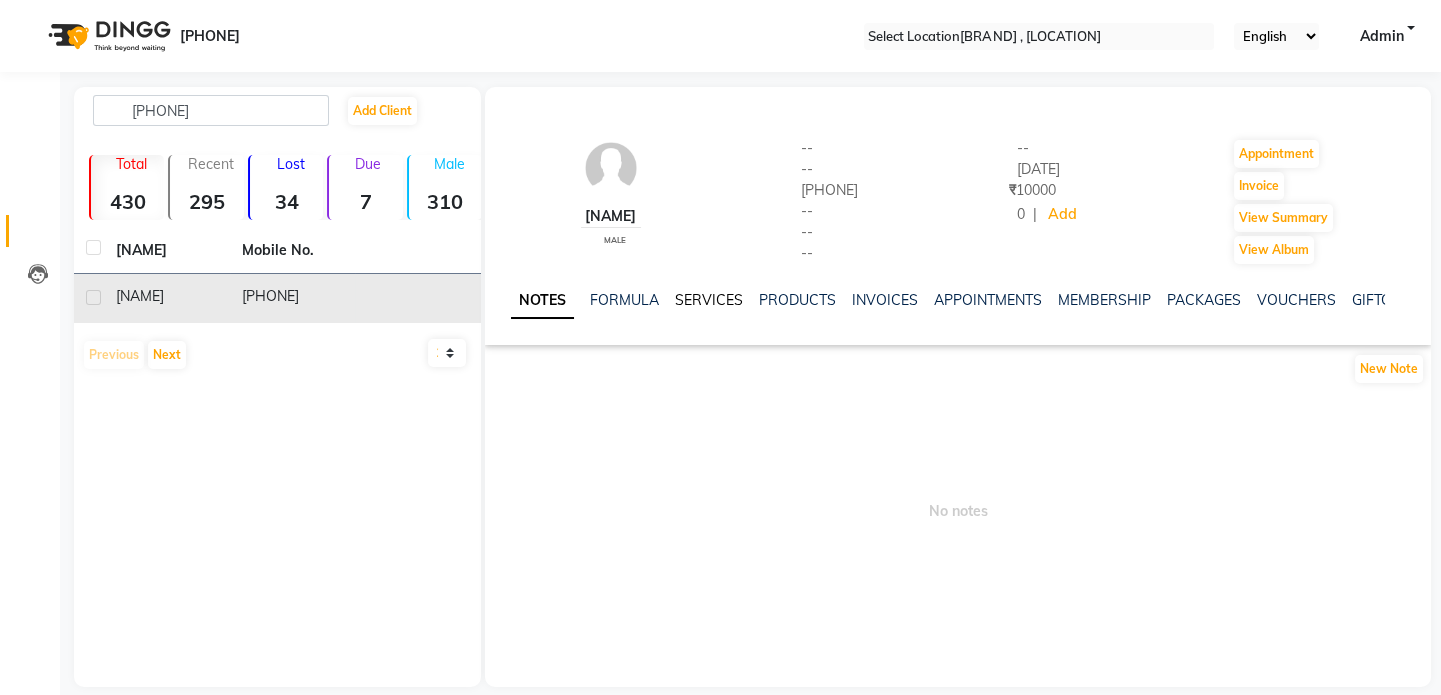 click on "SERVICES" at bounding box center (709, 300) 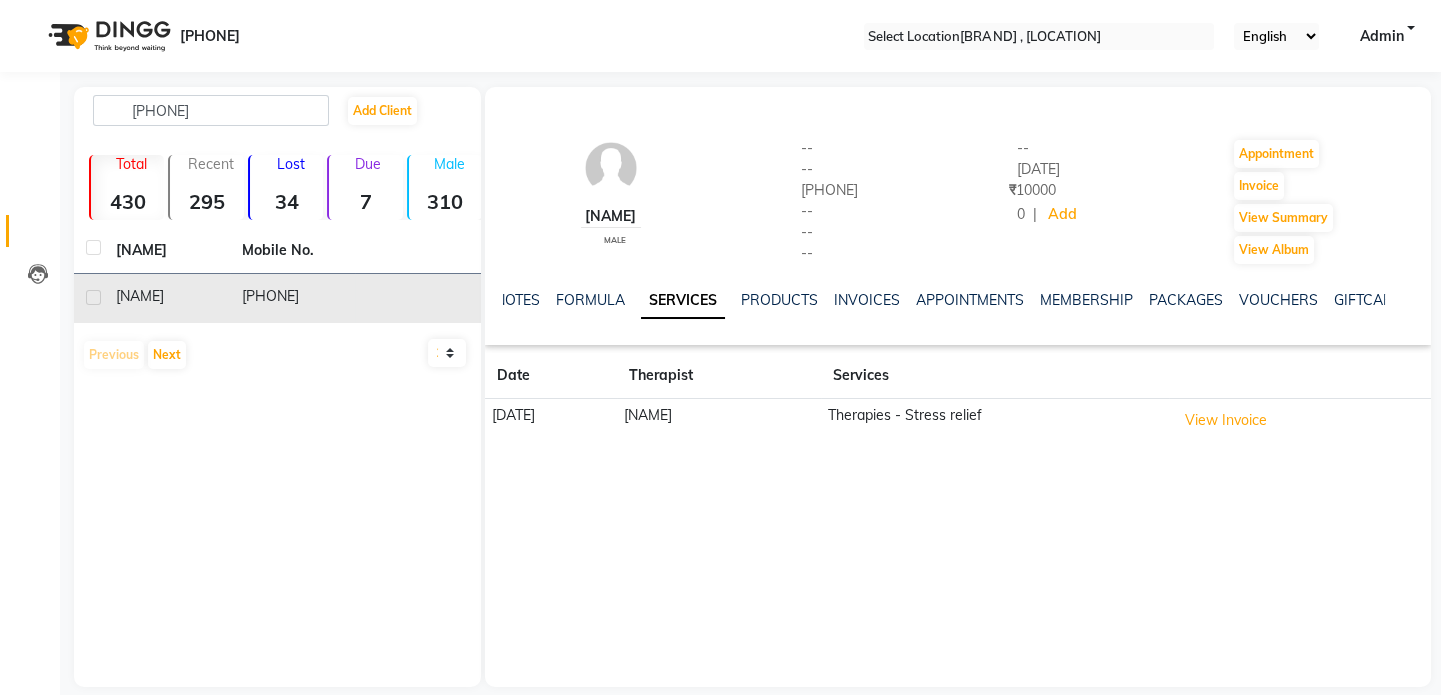 click on "Invoice" at bounding box center [30, 188] 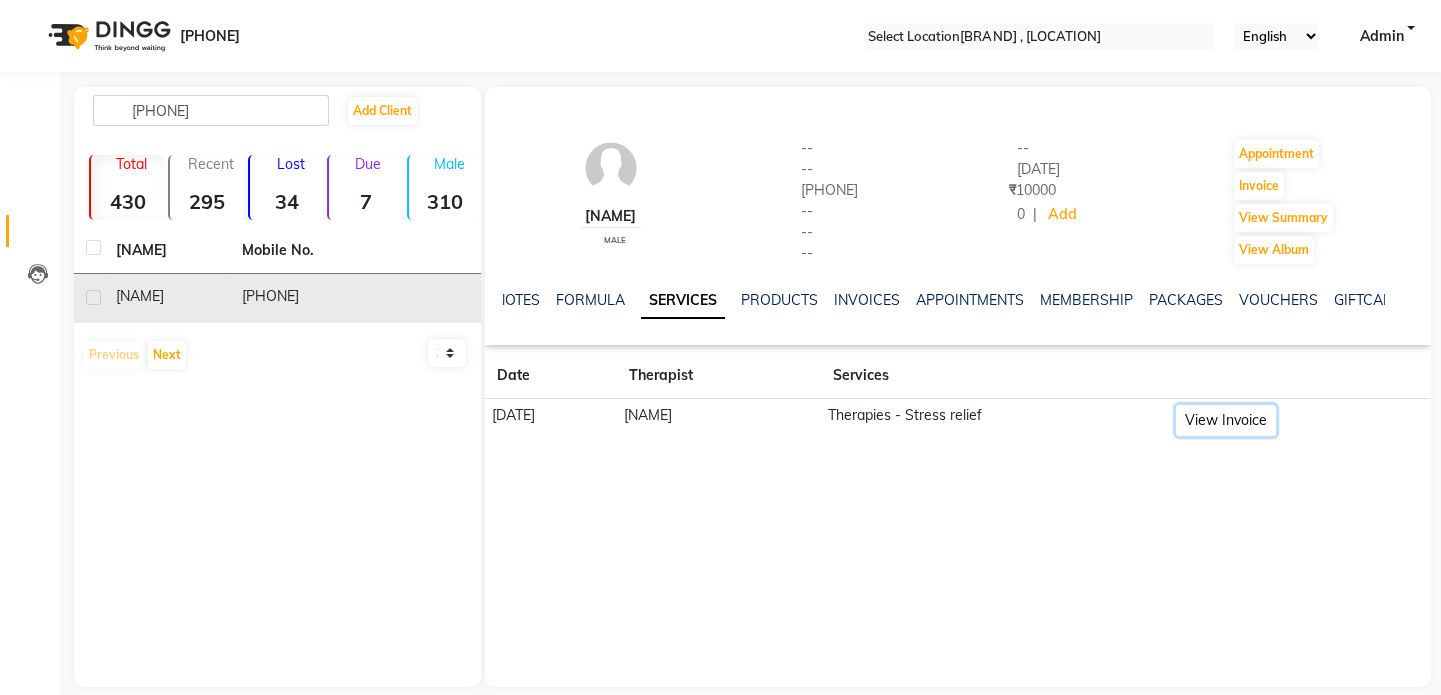 click on "View Invoice" at bounding box center [1226, 420] 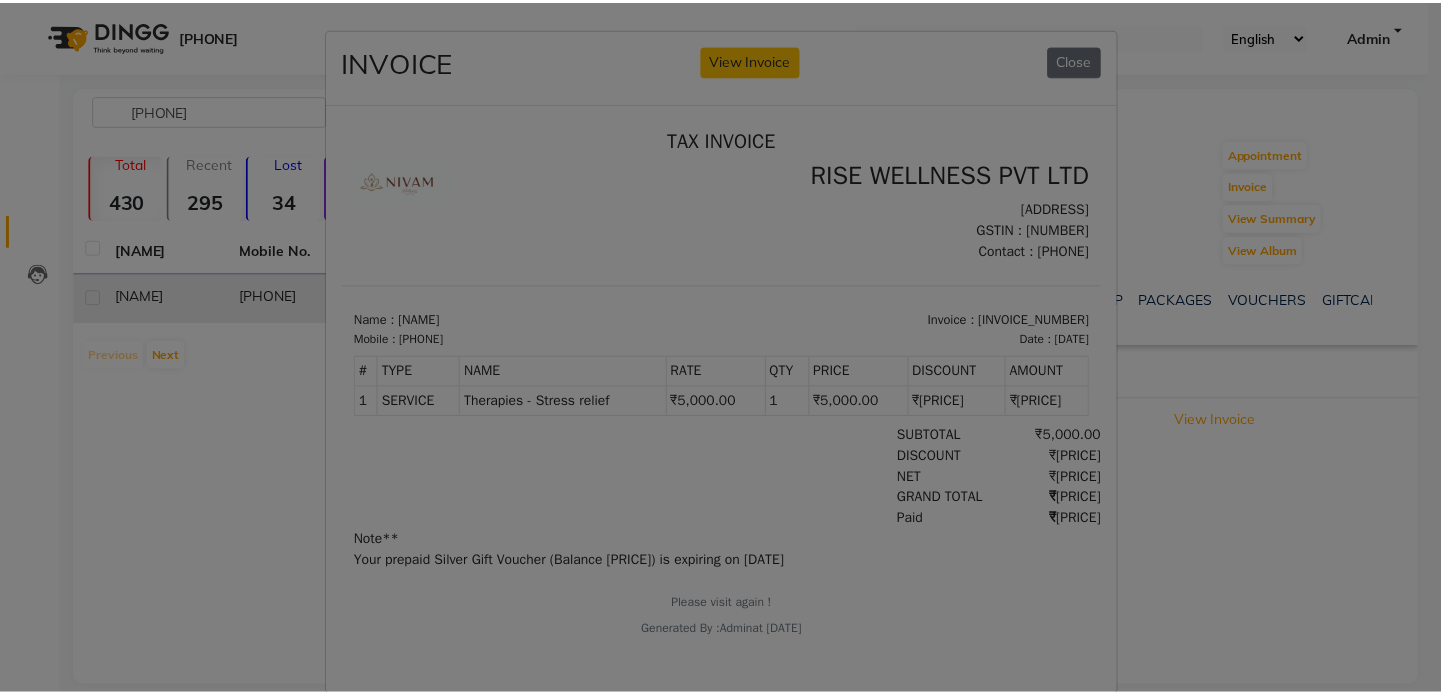 scroll, scrollTop: 16, scrollLeft: 0, axis: vertical 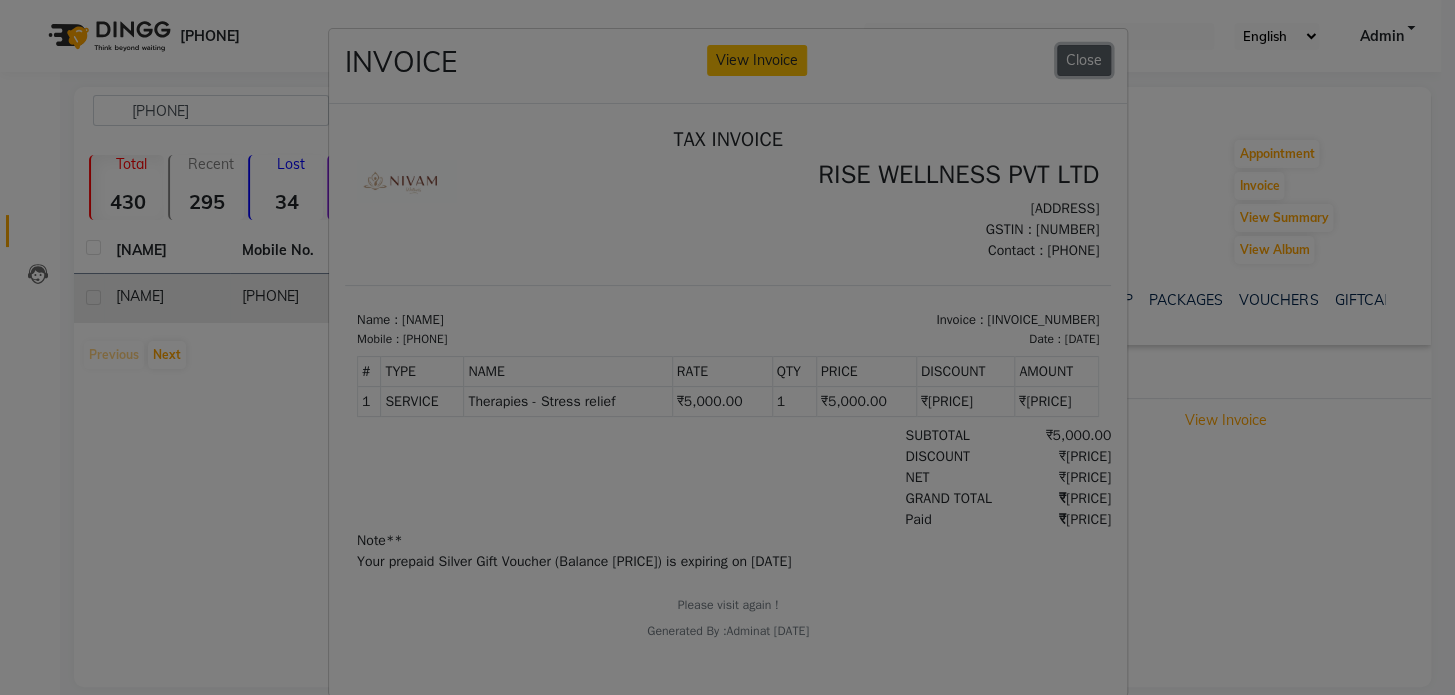 click on "Close" at bounding box center (1084, 60) 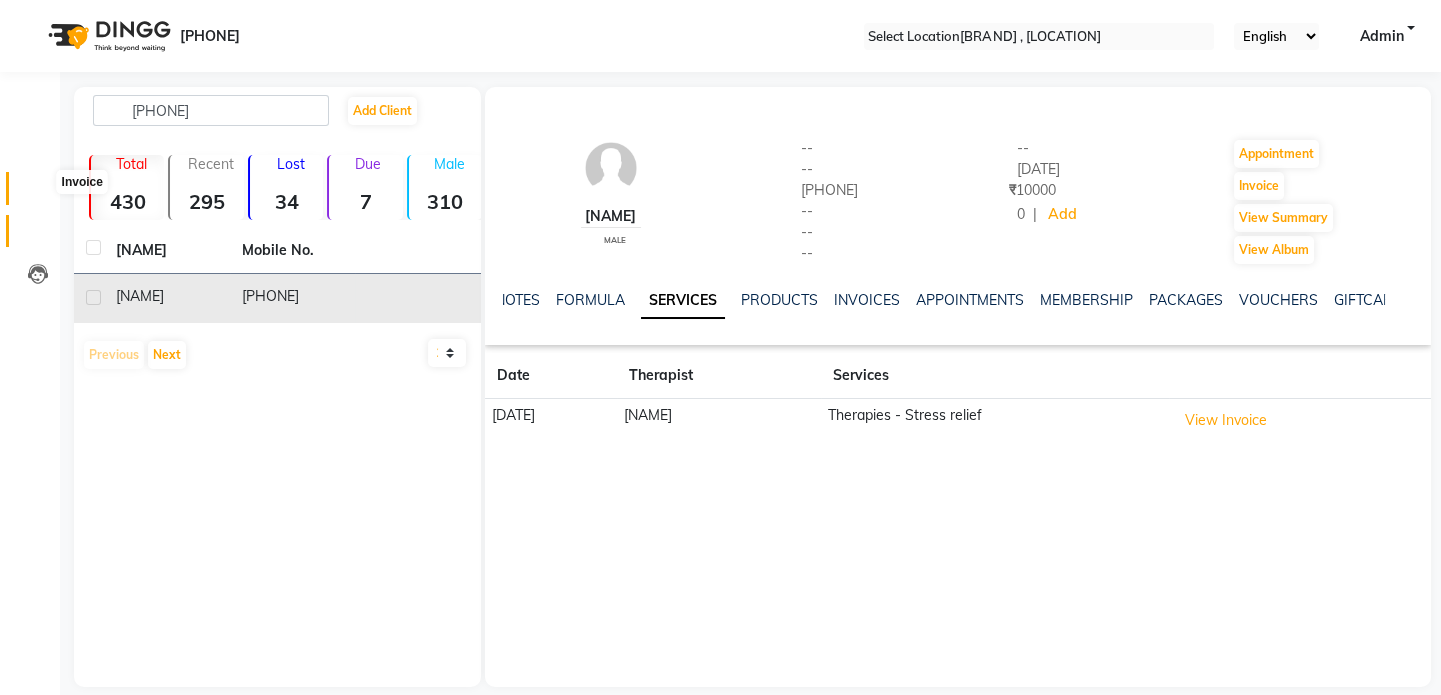 click at bounding box center [37, 193] 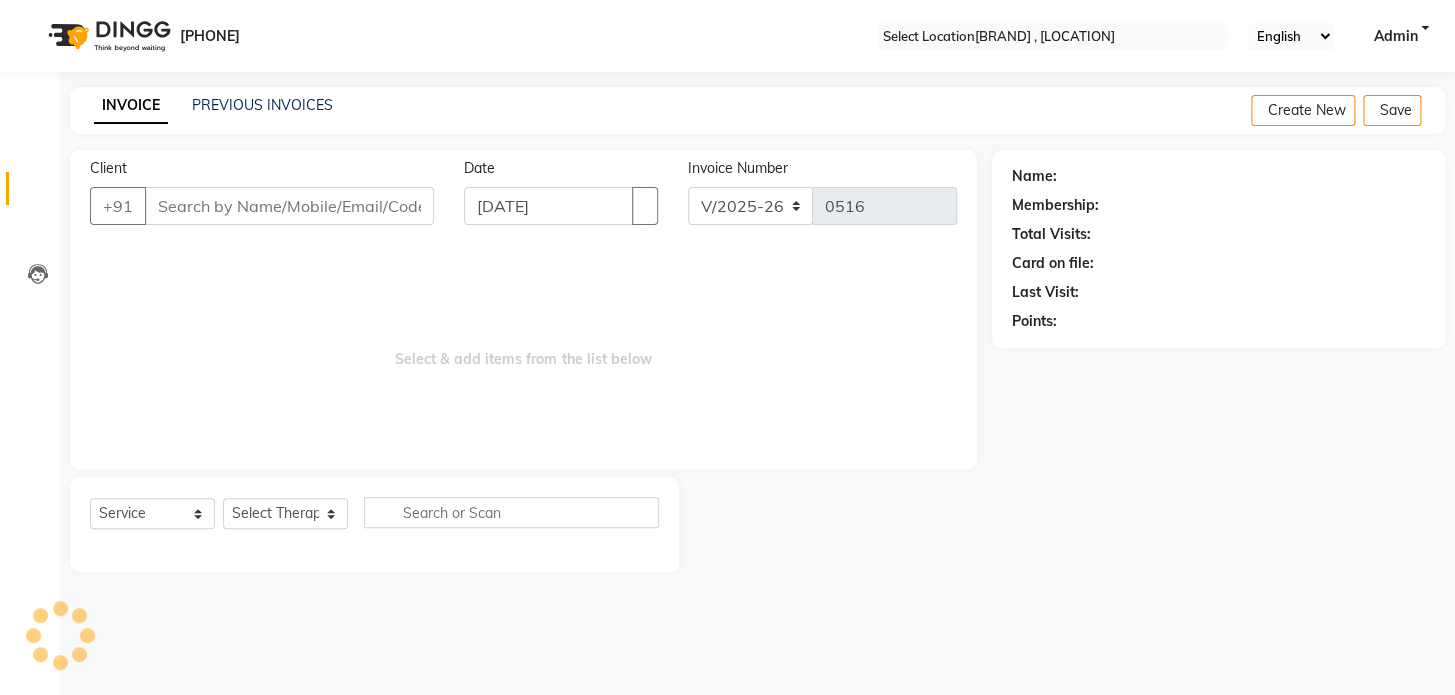 click on "Client" at bounding box center (289, 206) 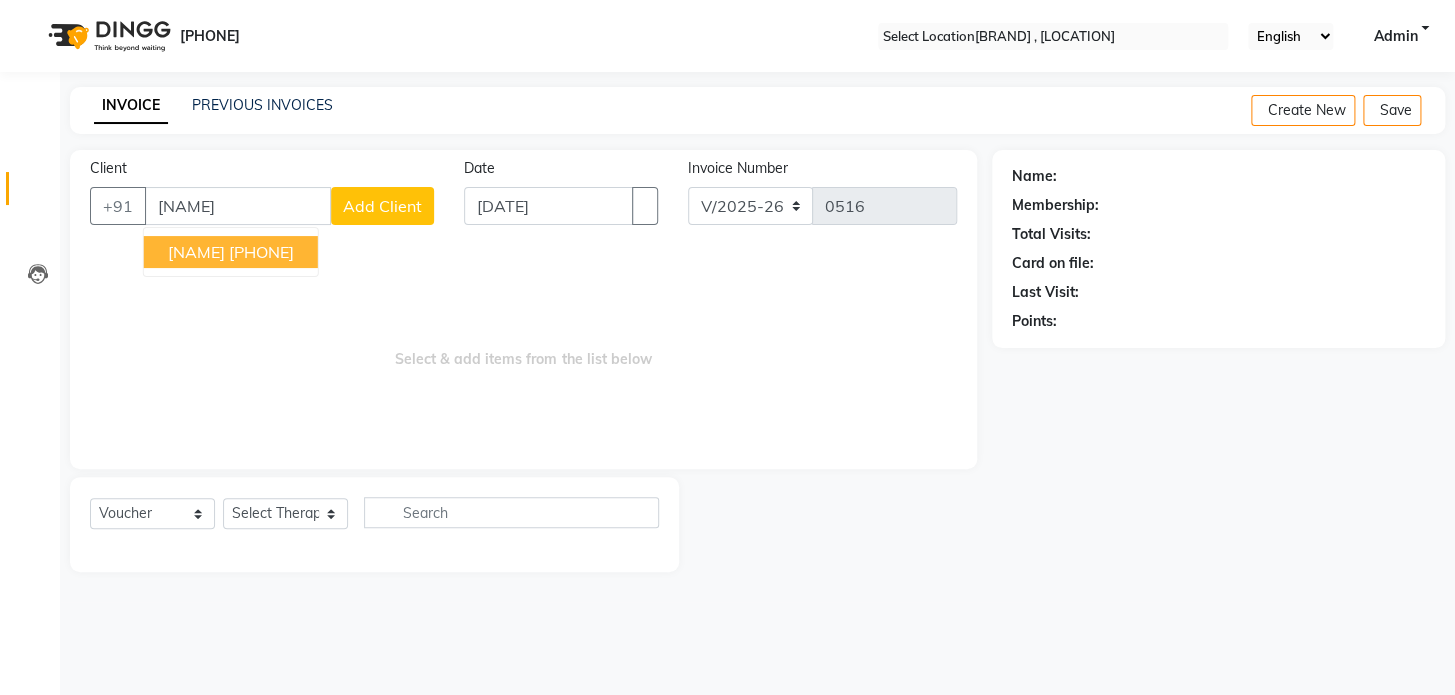 click on "[PHONE]" at bounding box center [261, 252] 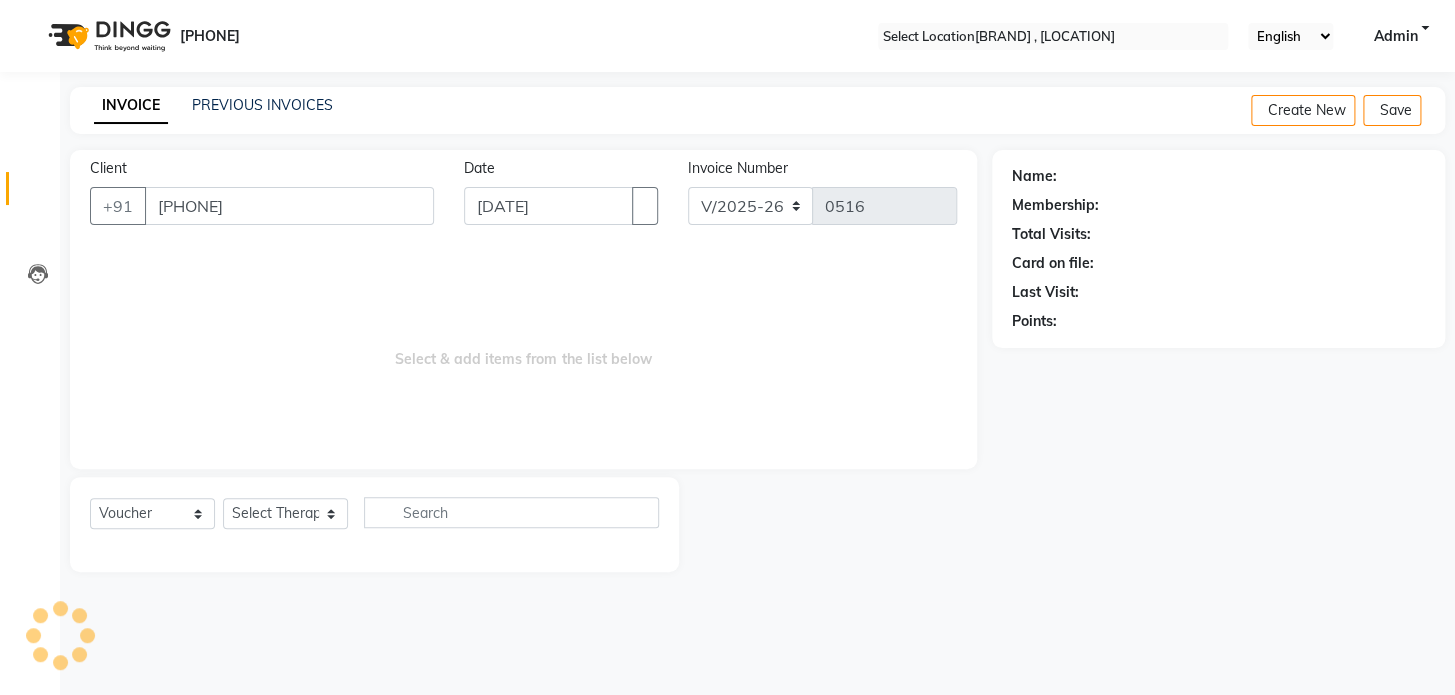 type on "[PHONE]" 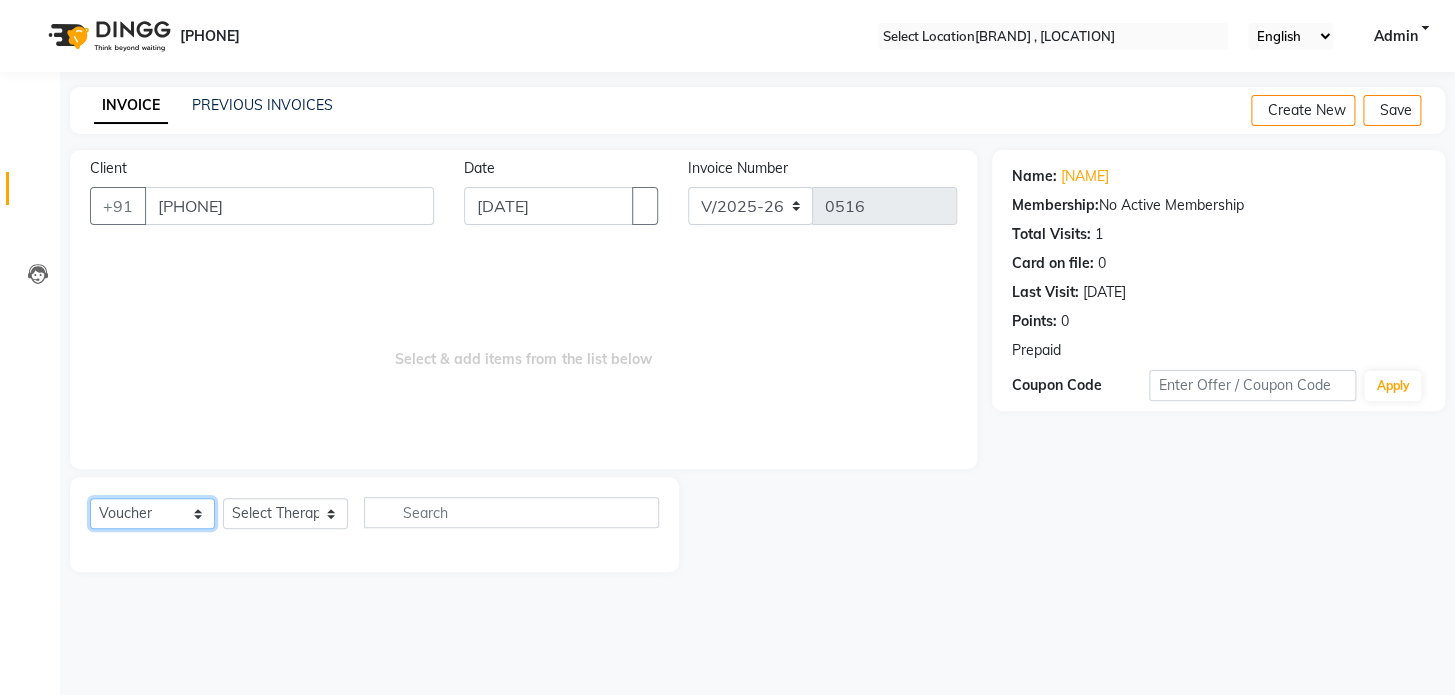 click on "Select  Service  Product  Membership  Package Voucher Prepaid Gift Card" at bounding box center [152, 513] 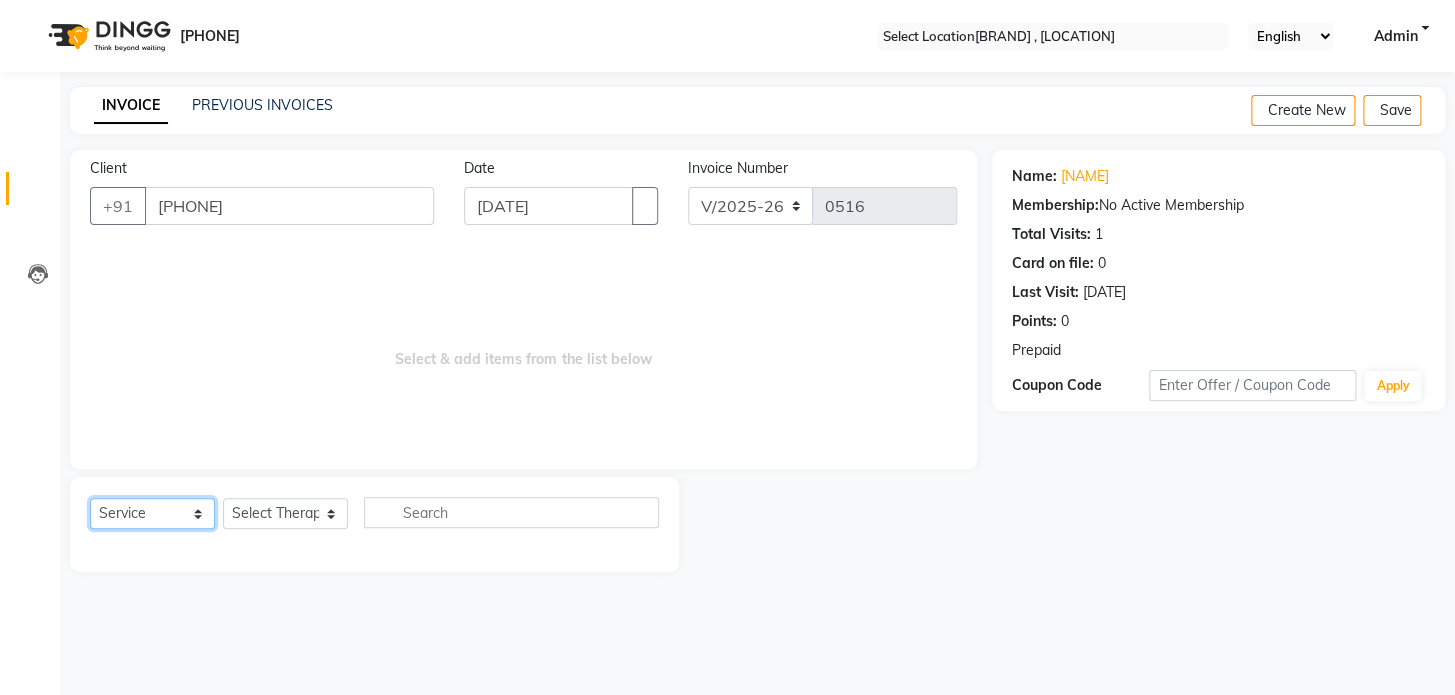 click on "Select  Service  Product  Membership  Package Voucher Prepaid Gift Card" at bounding box center [152, 513] 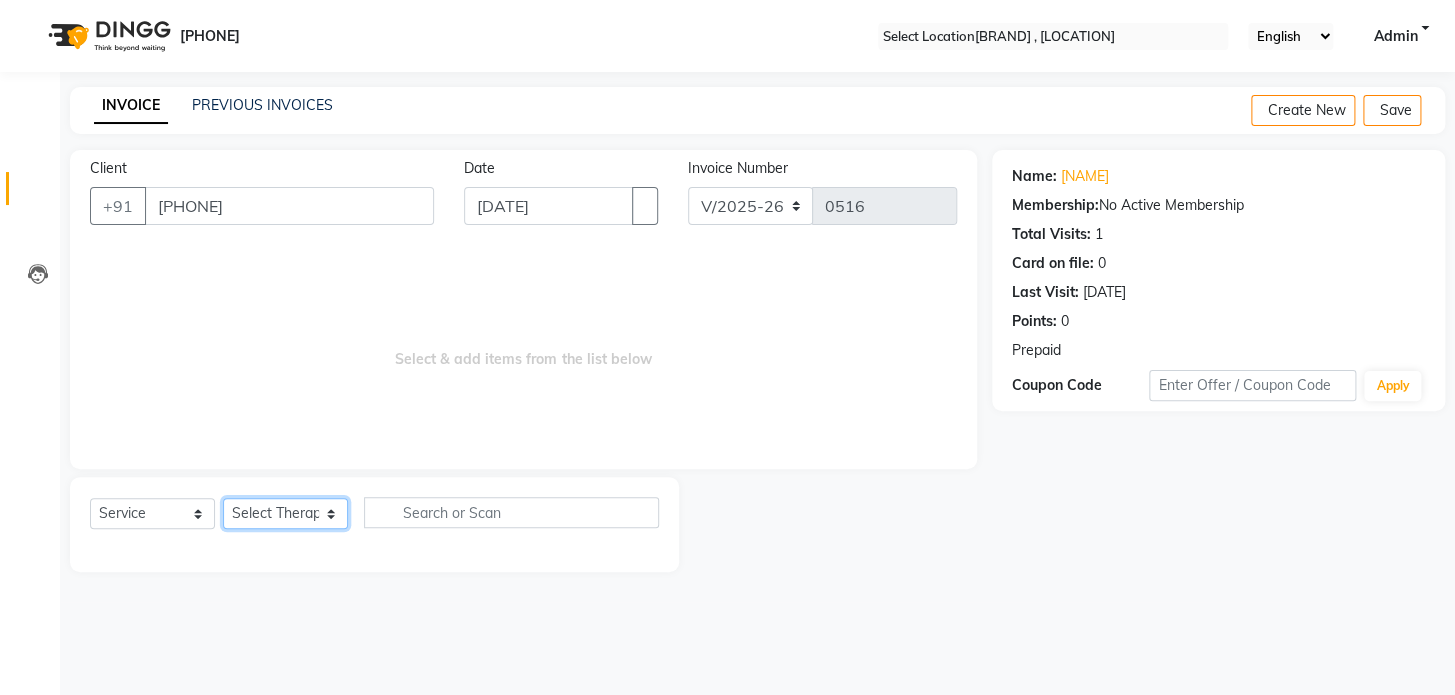 drag, startPoint x: 297, startPoint y: 513, endPoint x: 290, endPoint y: 499, distance: 15.652476 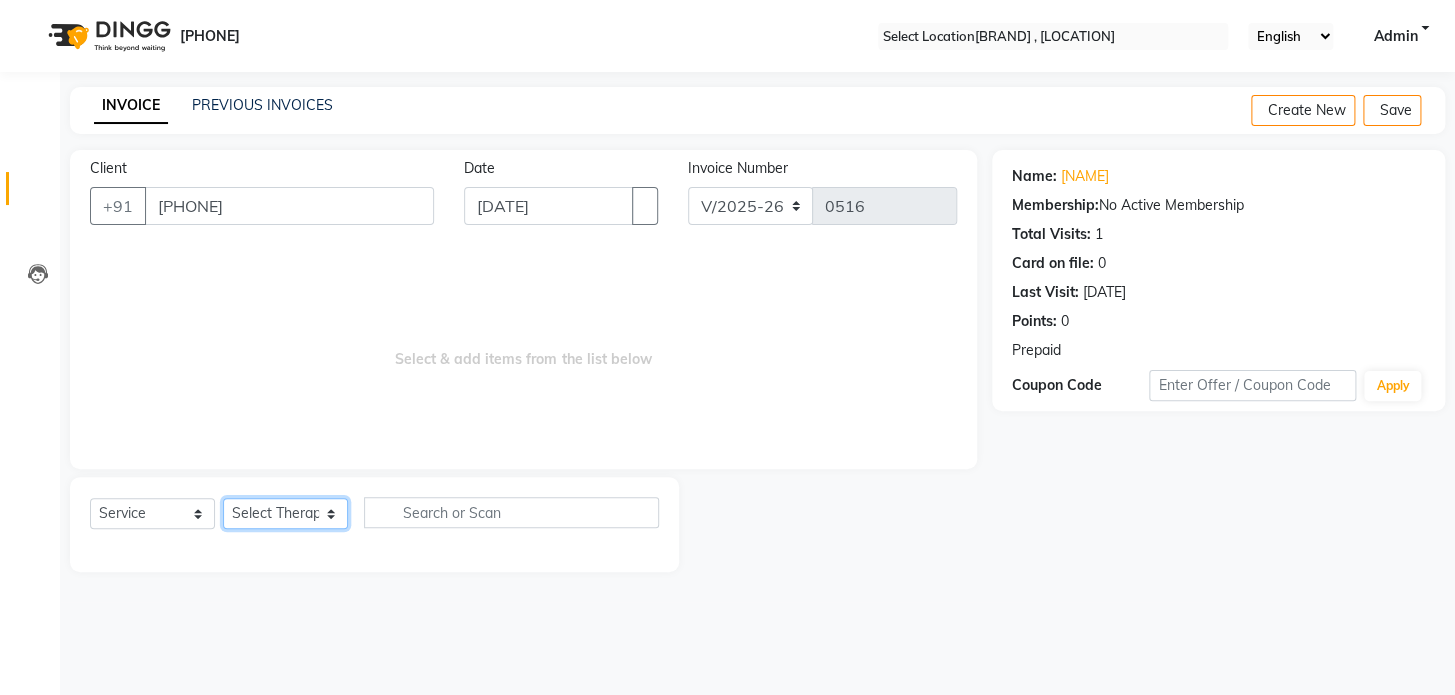 select on "67714" 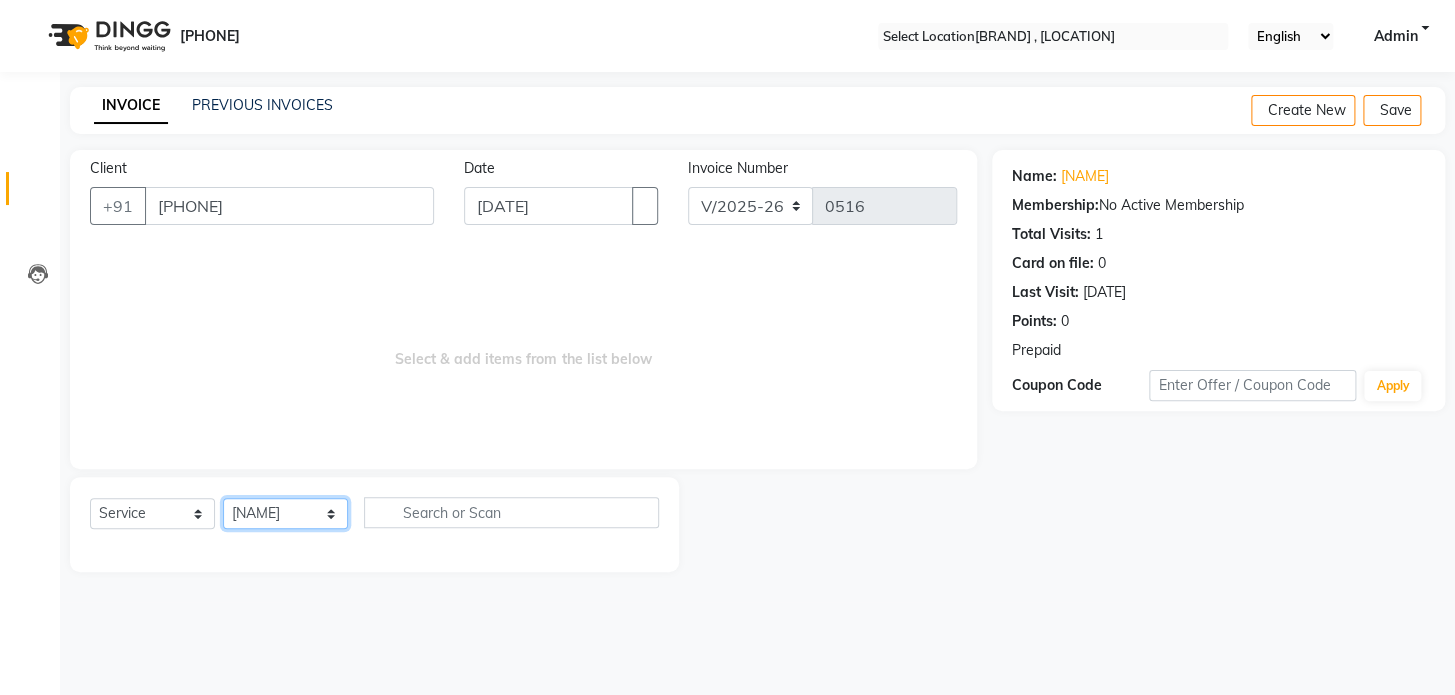 click on "Select Therapist [NAME] musthabshira [NAME] Reception [NAME] [NAME]" at bounding box center (285, 513) 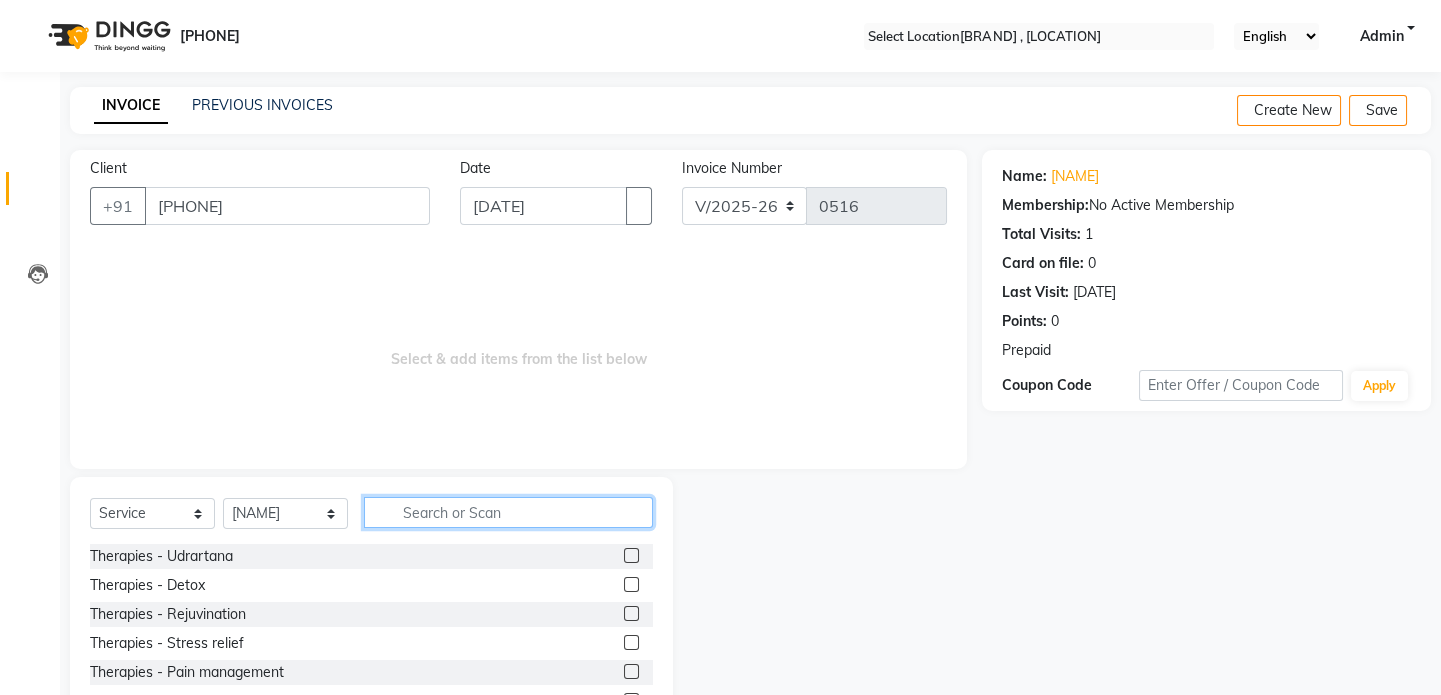click at bounding box center [508, 512] 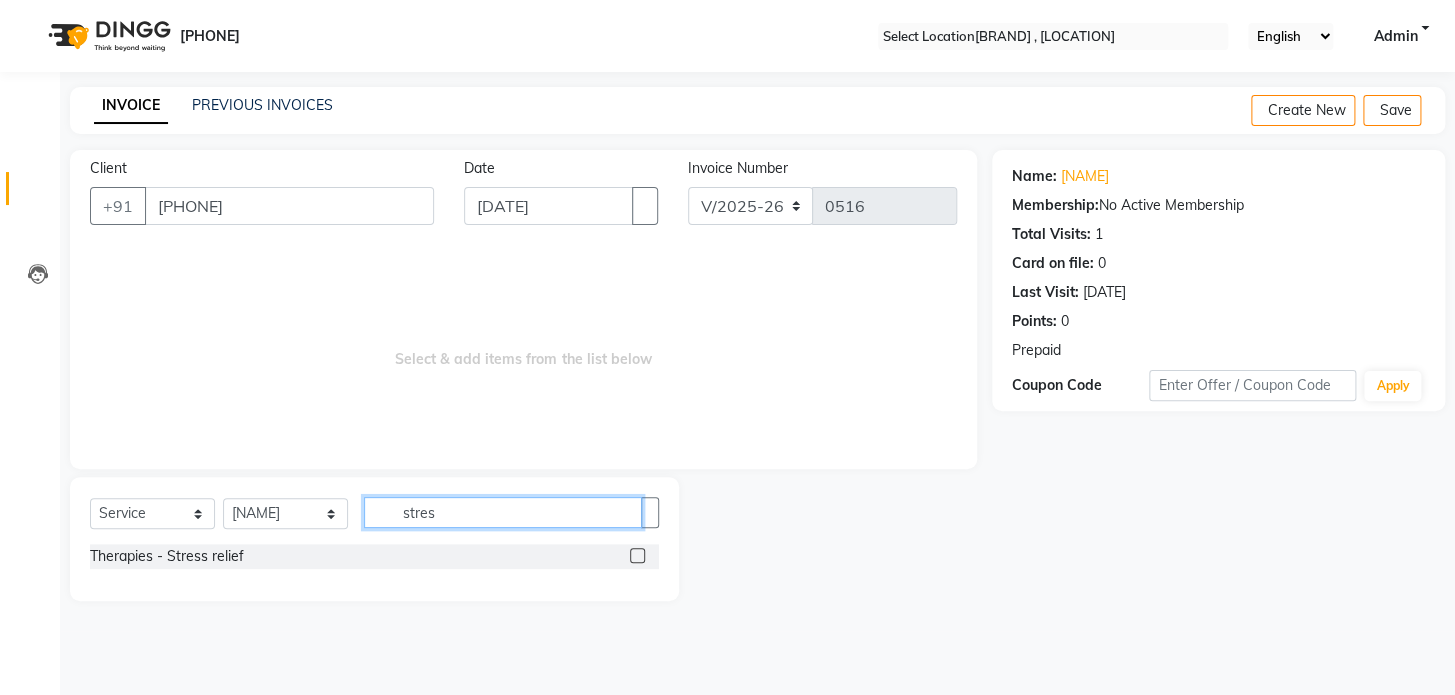 type on "stres" 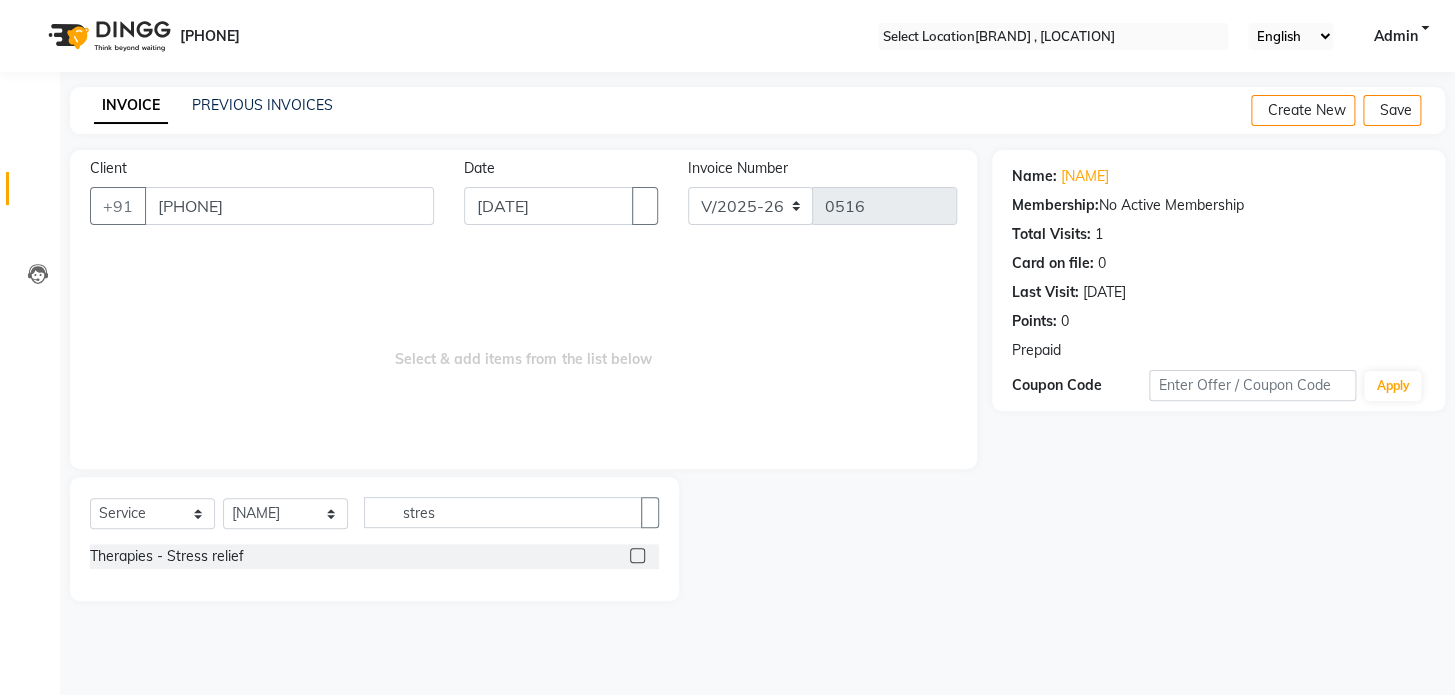 click at bounding box center [637, 555] 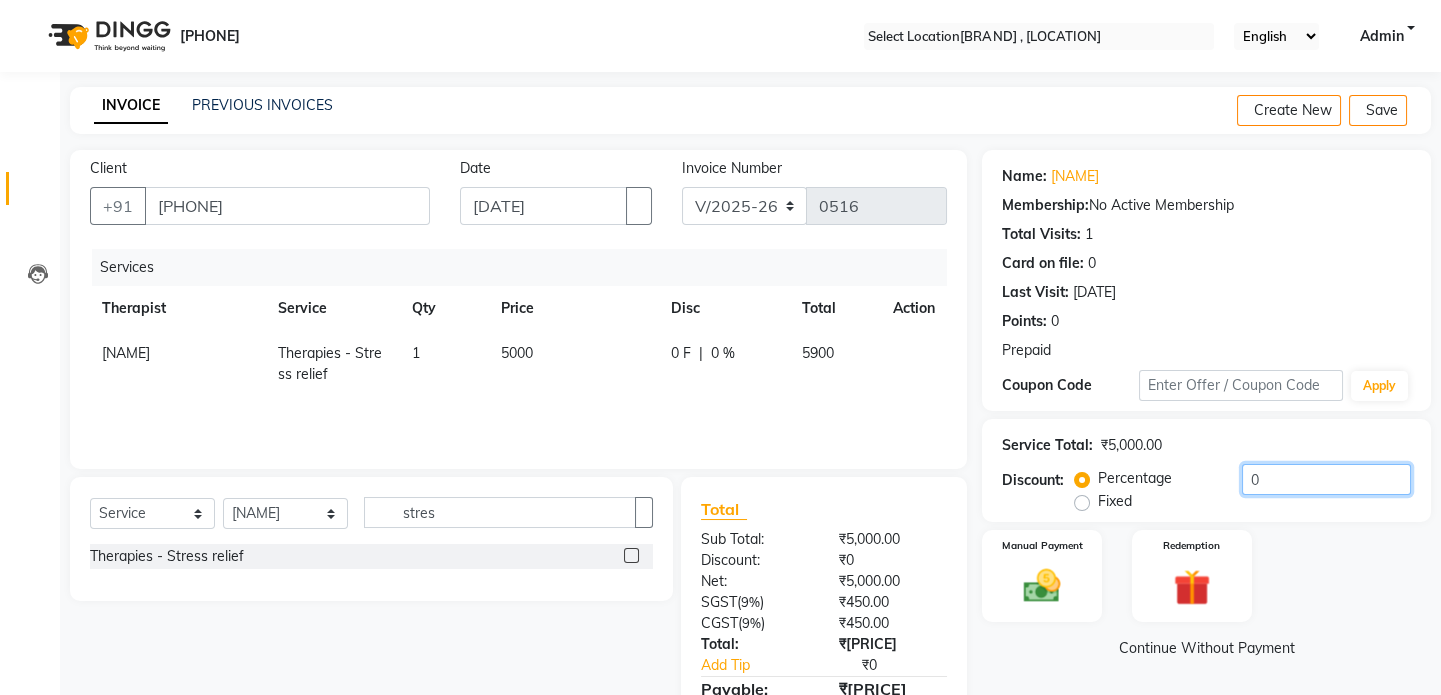 click on "0" at bounding box center (1326, 479) 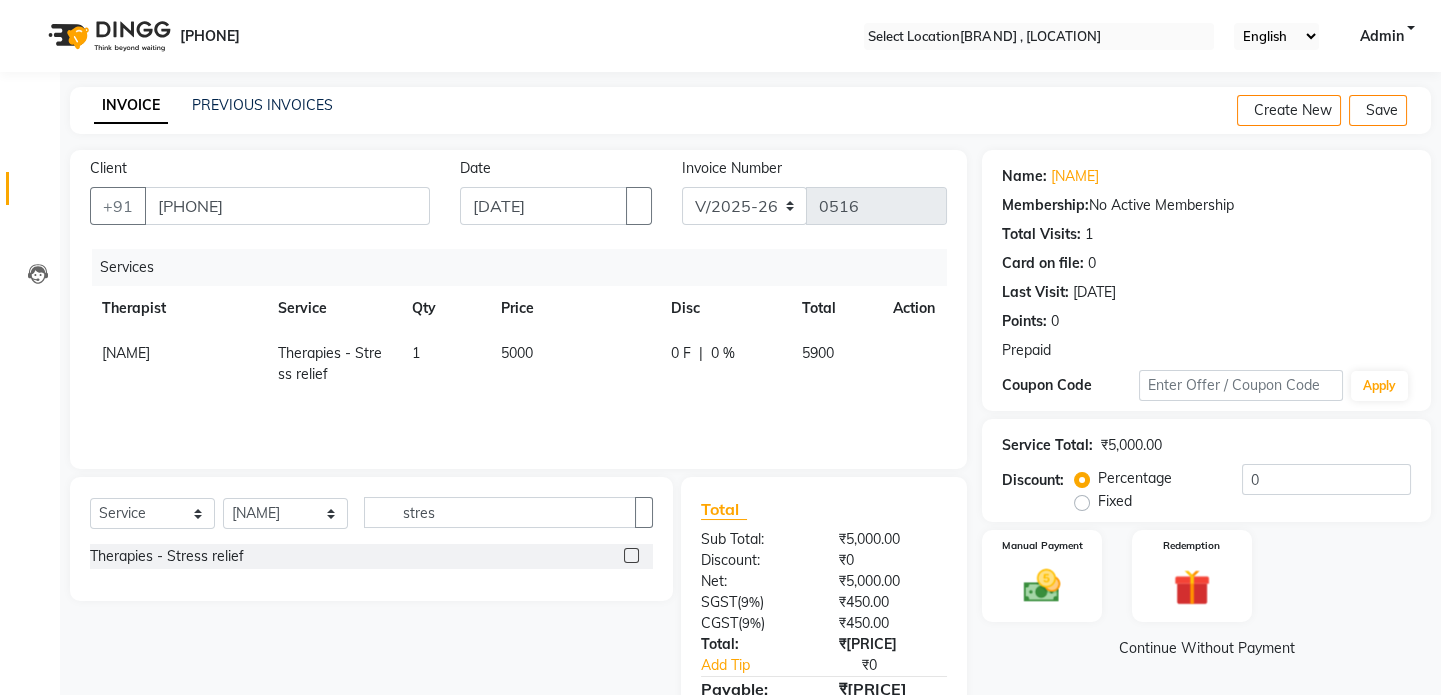 click at bounding box center (901, 343) 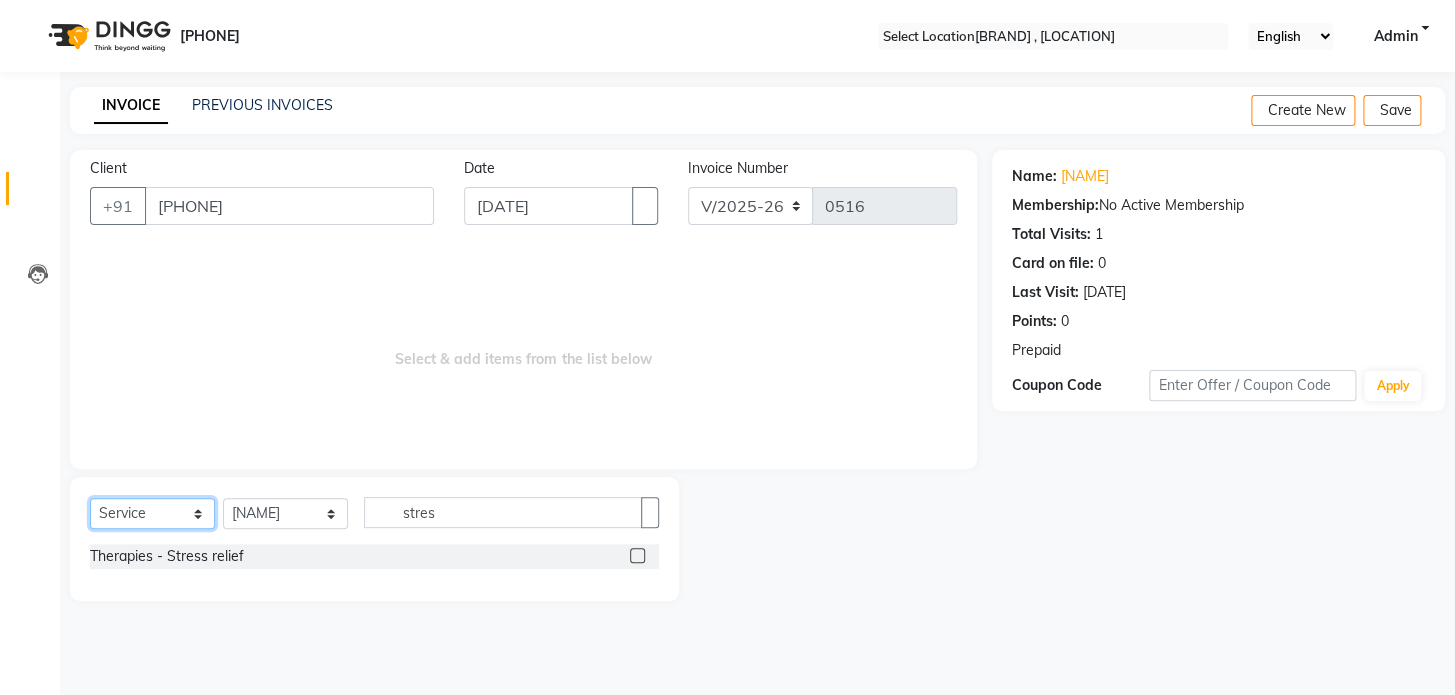 click on "Select  Service  Product  Membership  Package Voucher Prepaid Gift Card" at bounding box center (152, 513) 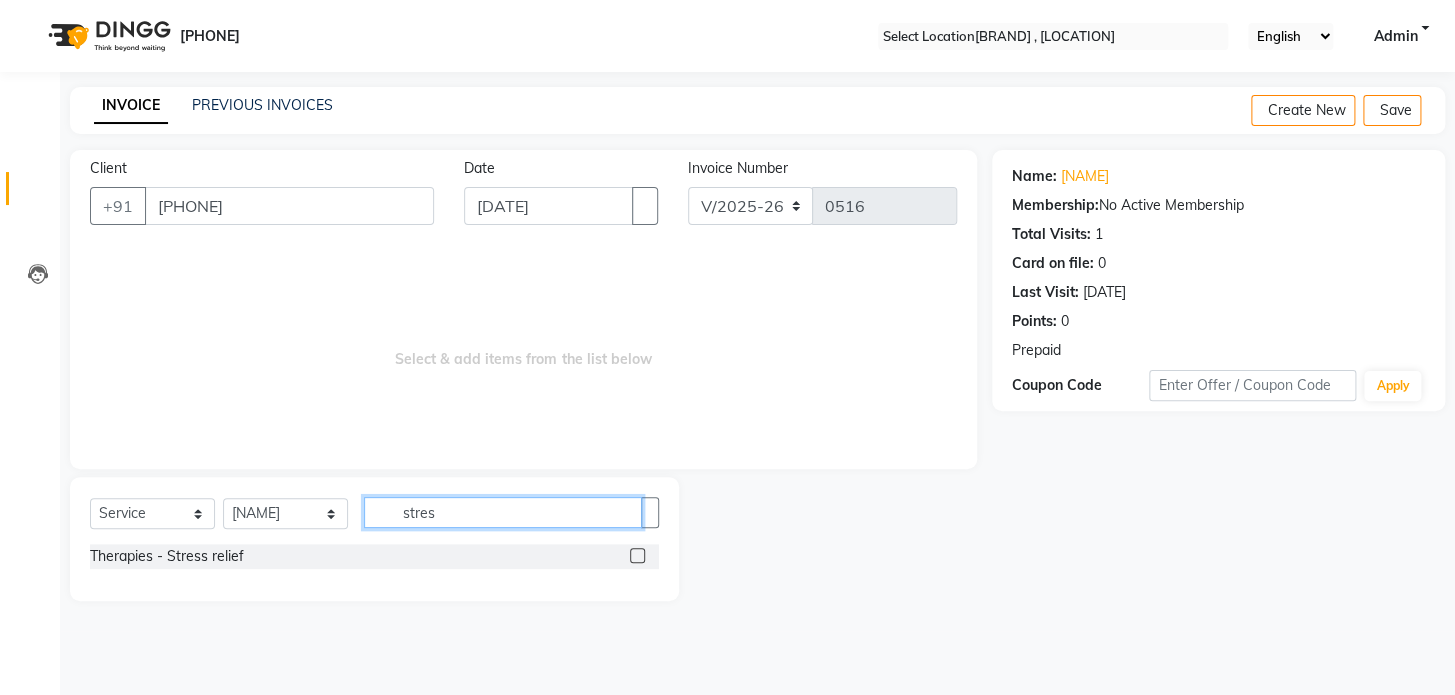 click on "stres" at bounding box center [503, 512] 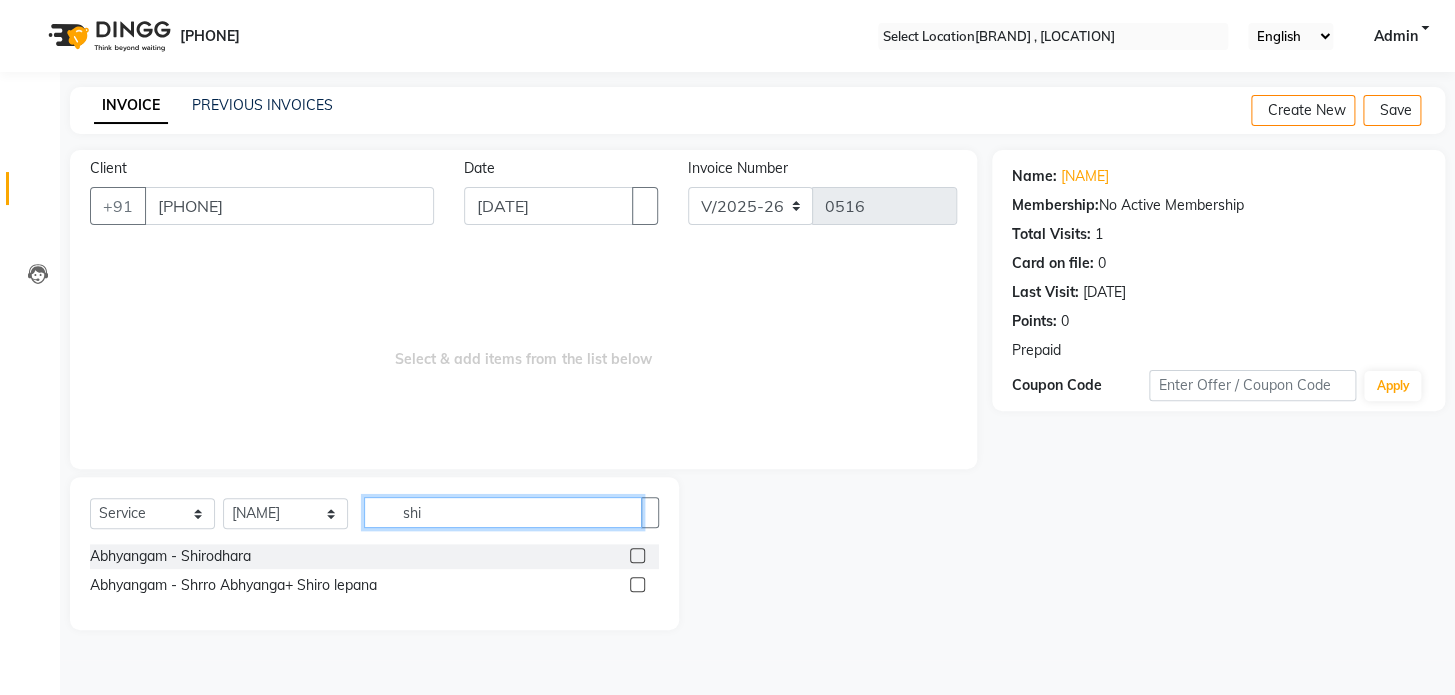 type on "shi" 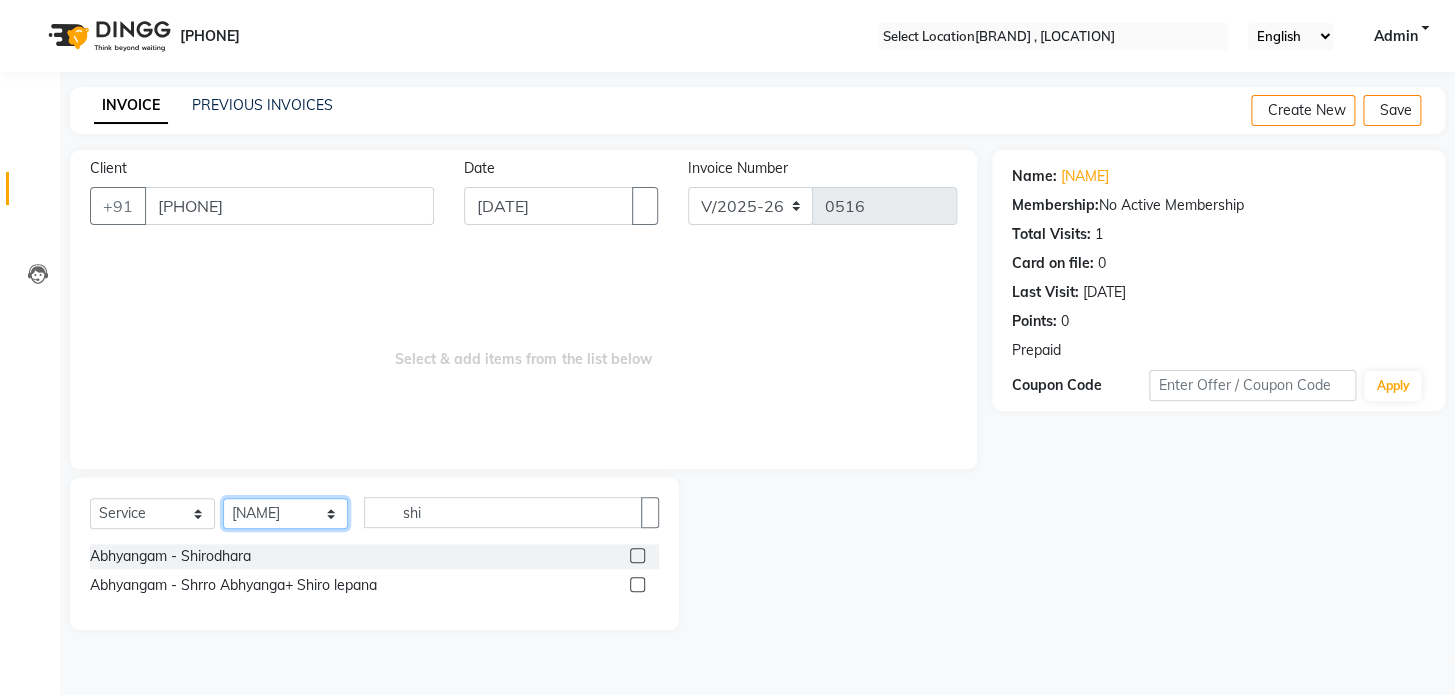 click on "Select Therapist [NAME] musthabshira [NAME] Reception [NAME] [NAME]" at bounding box center (285, 513) 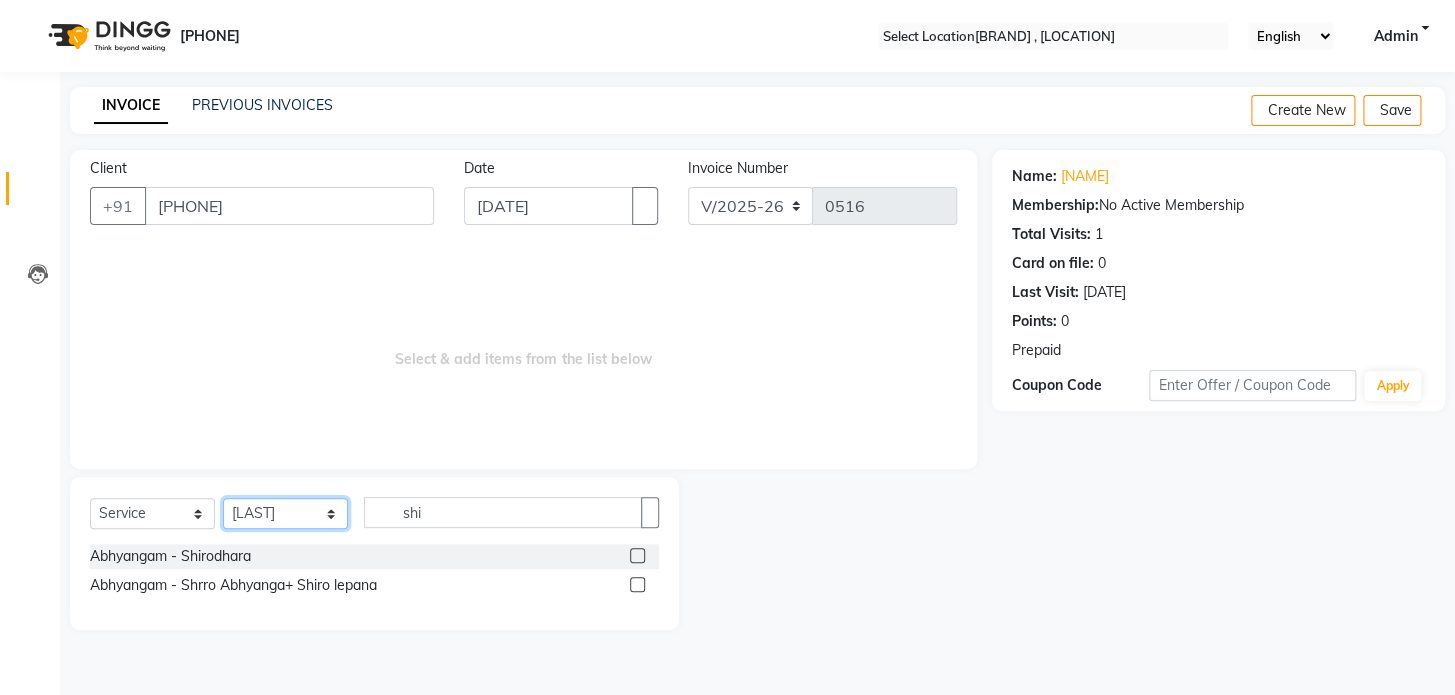 click on "Select Therapist [NAME] musthabshira [NAME] Reception [NAME] [NAME]" at bounding box center (285, 513) 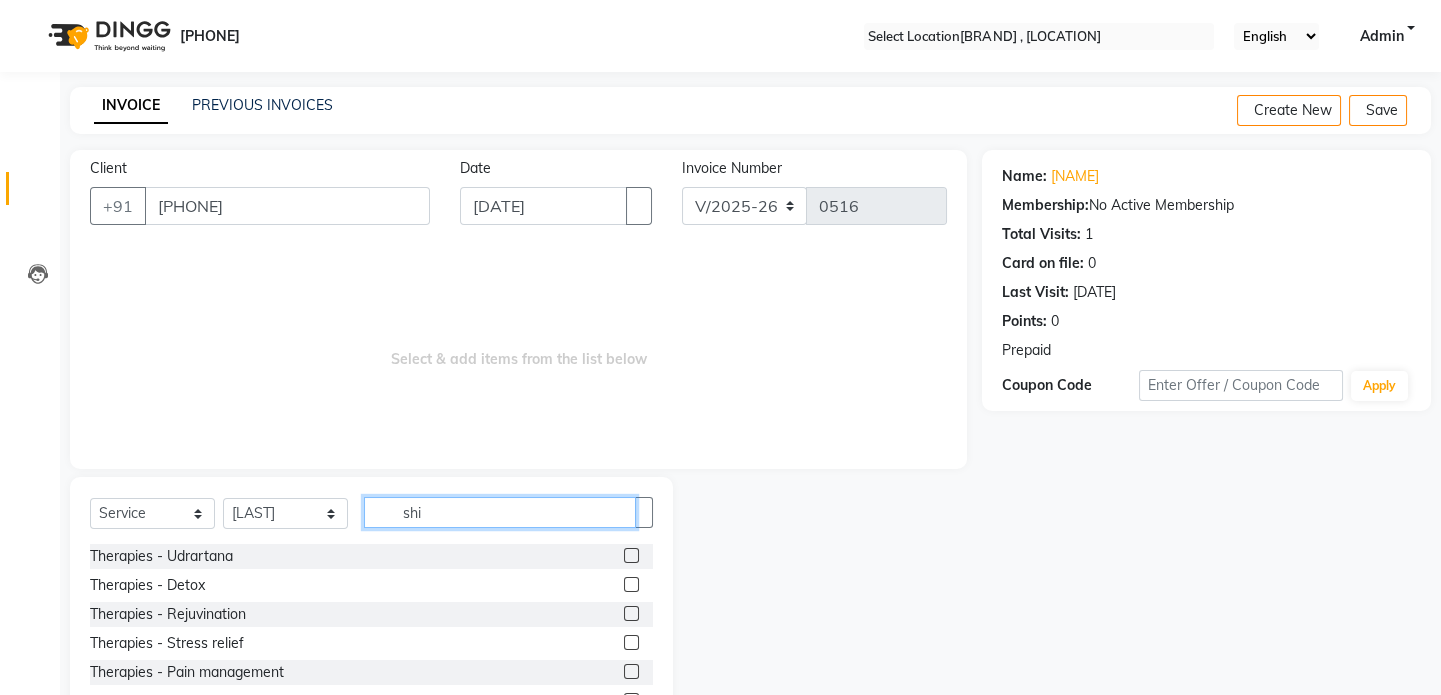 click on "shi" at bounding box center (500, 512) 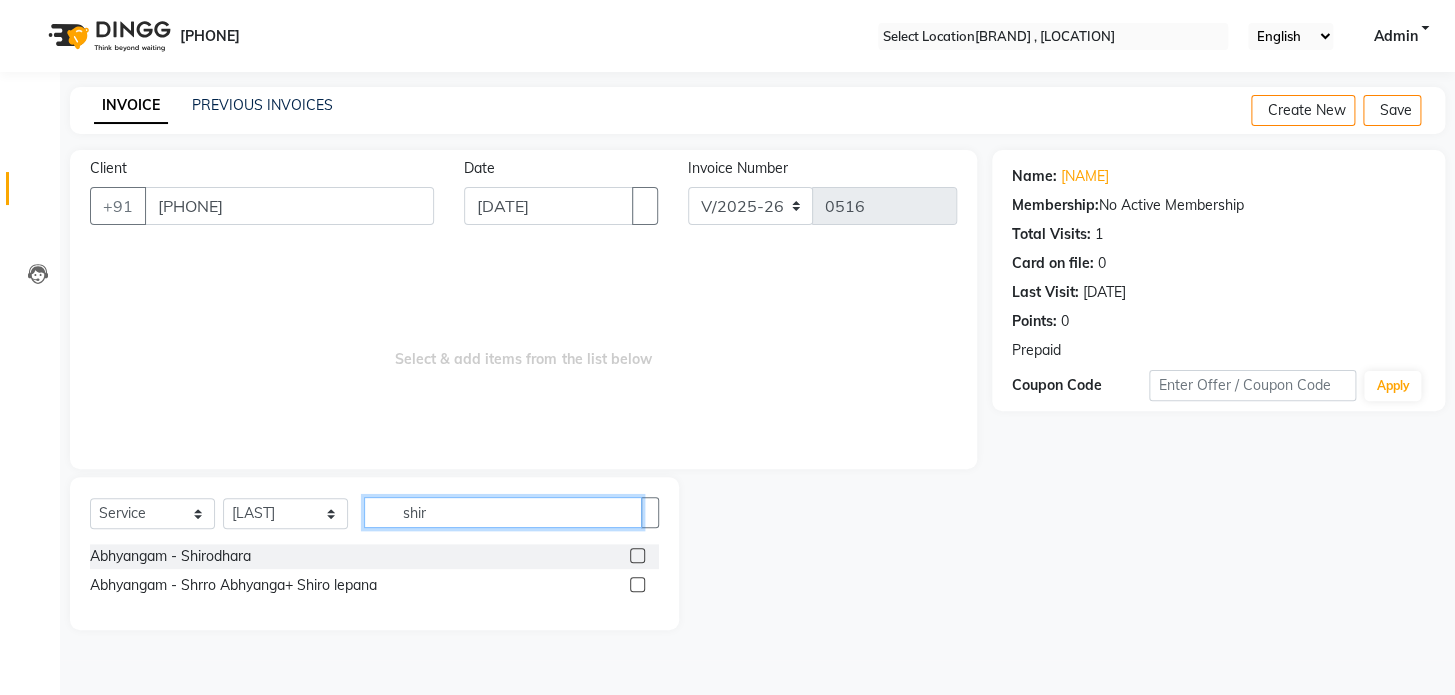 type on "shir" 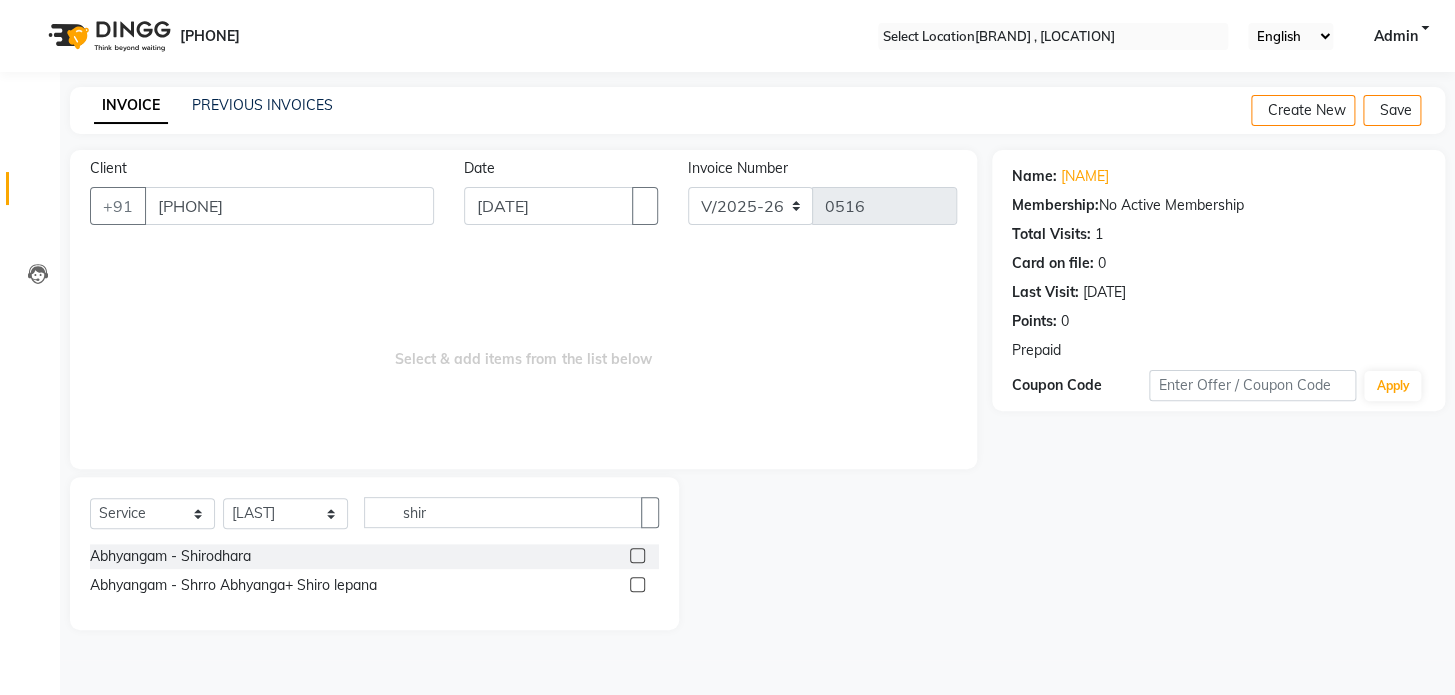 click on "Abhyangam - Shirodhara" at bounding box center (374, 556) 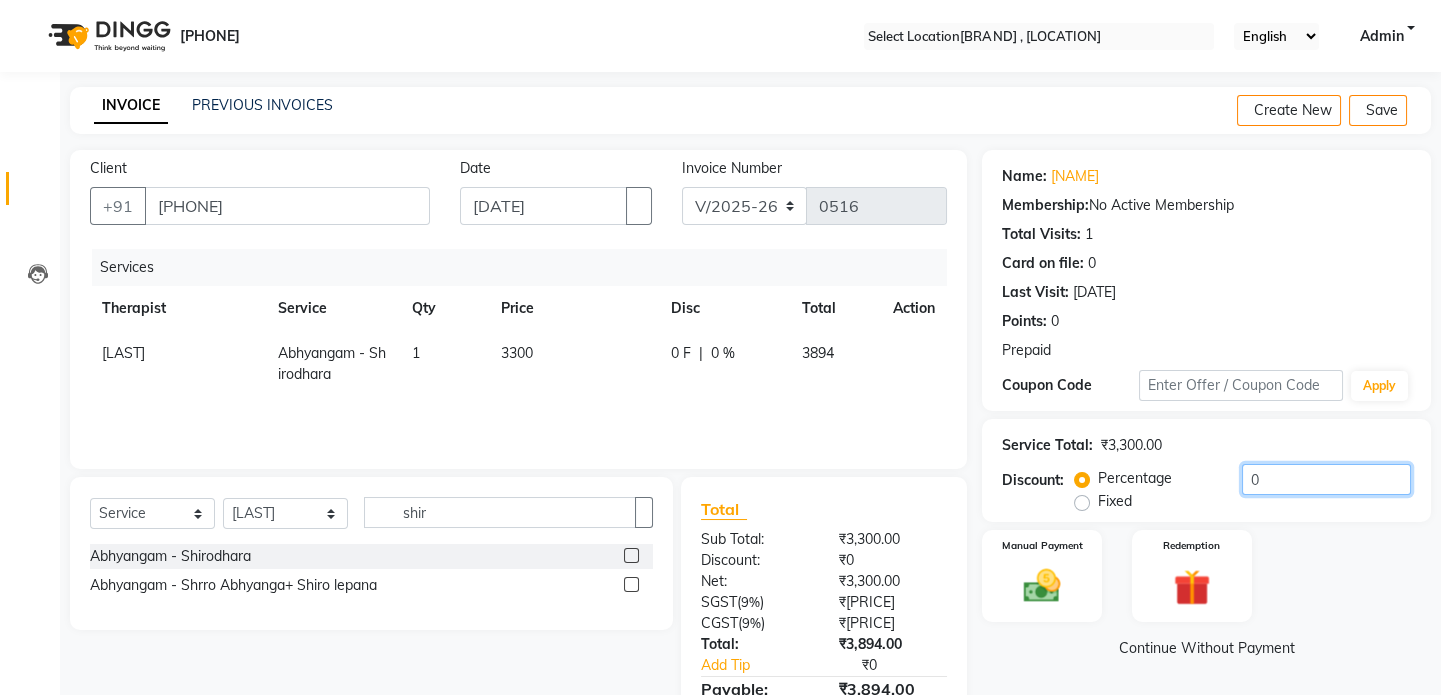 click on "0" at bounding box center [1326, 479] 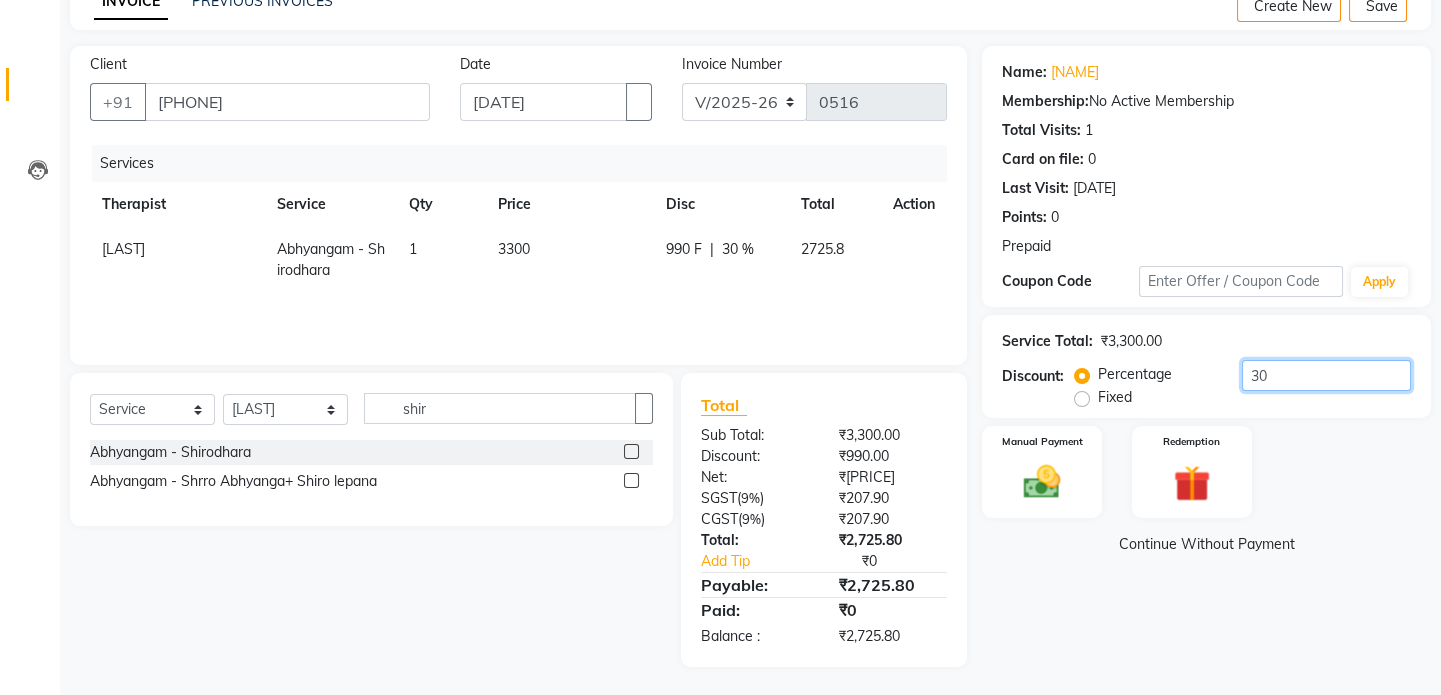 scroll, scrollTop: 105, scrollLeft: 0, axis: vertical 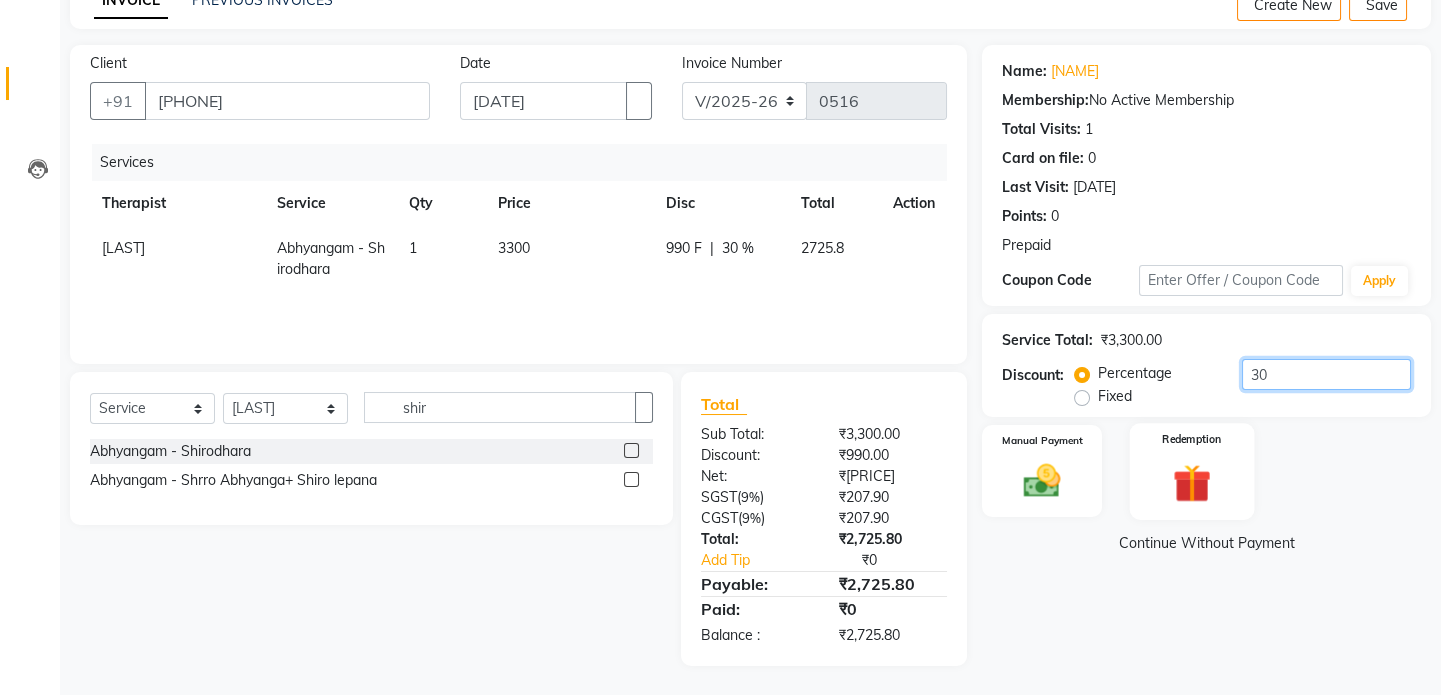type on "30" 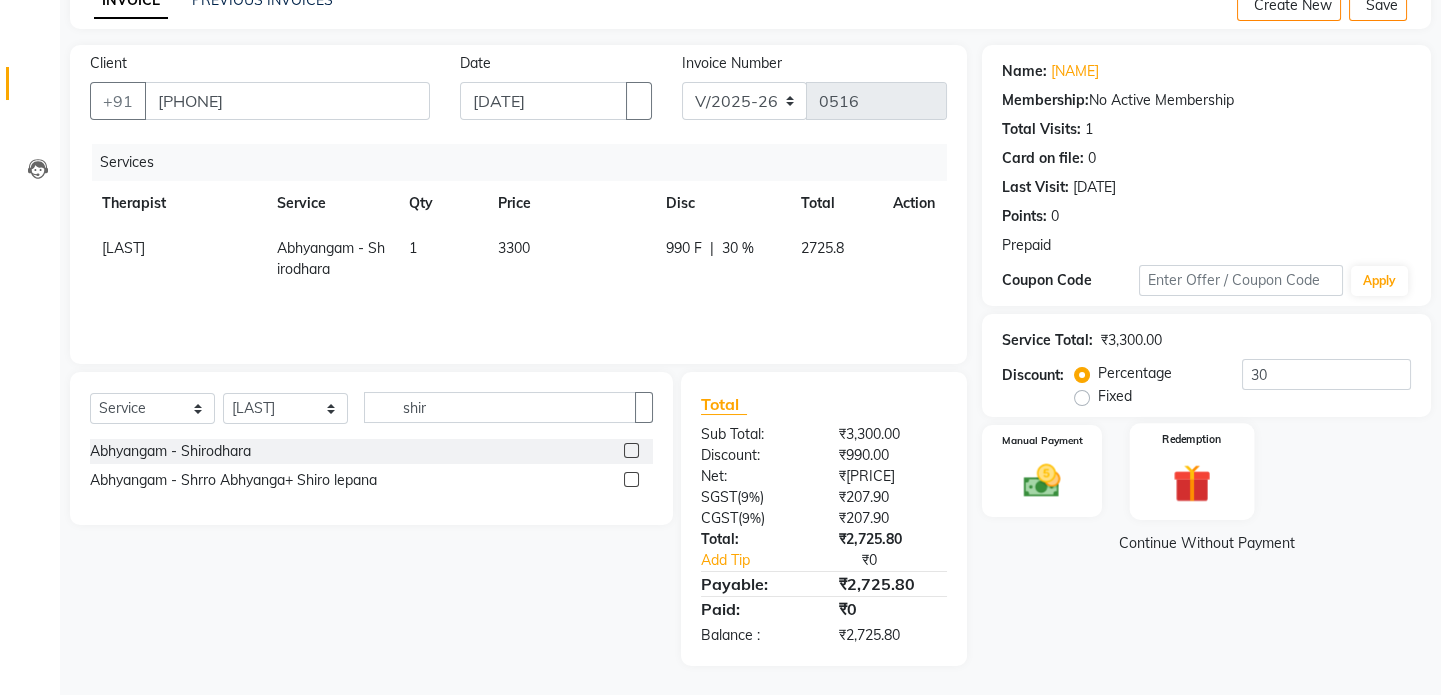 click at bounding box center [1042, 481] 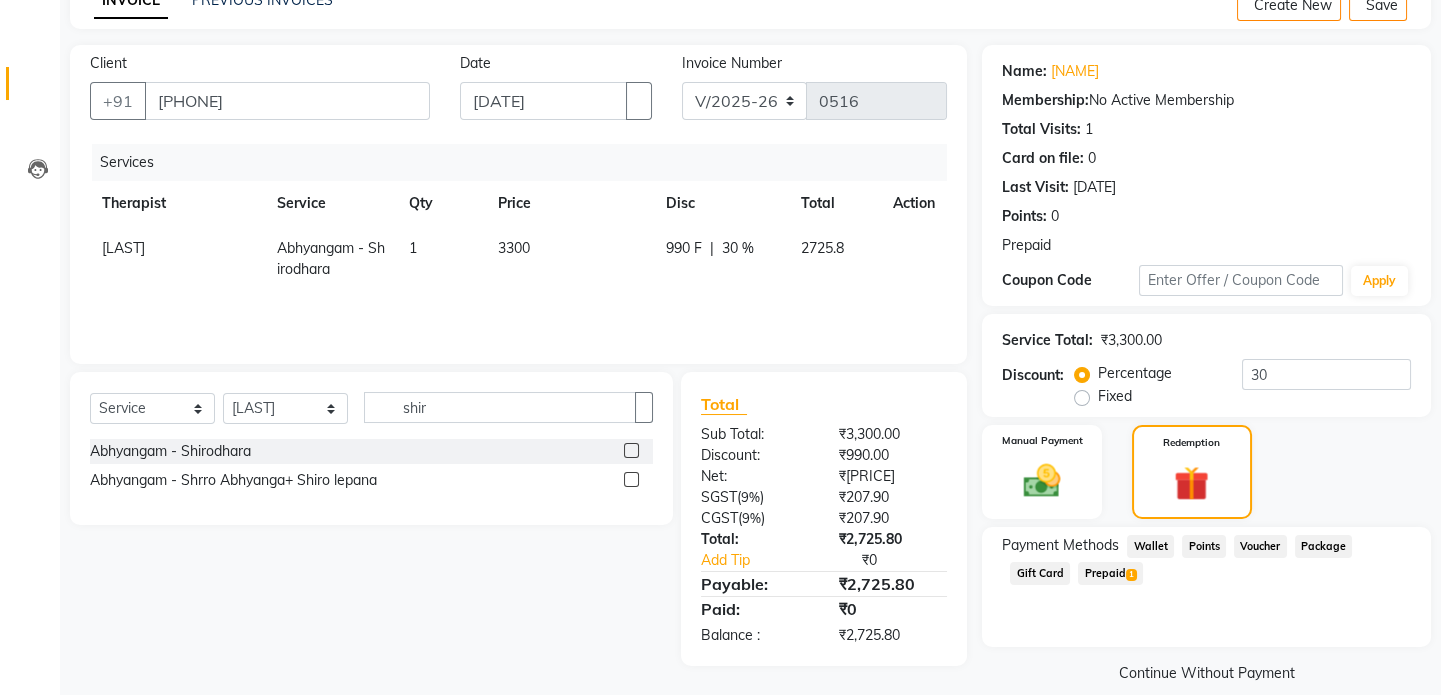click on "Prepaid  1" at bounding box center (1150, 546) 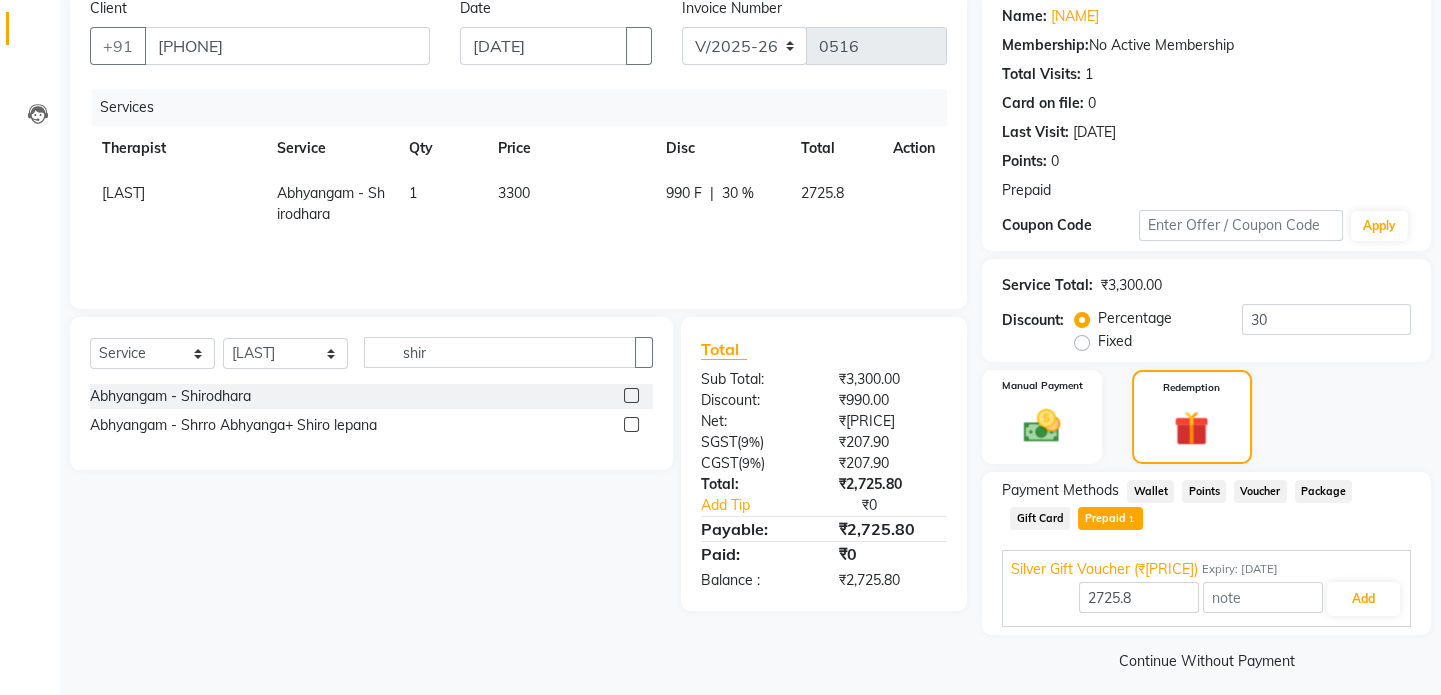 scroll, scrollTop: 176, scrollLeft: 0, axis: vertical 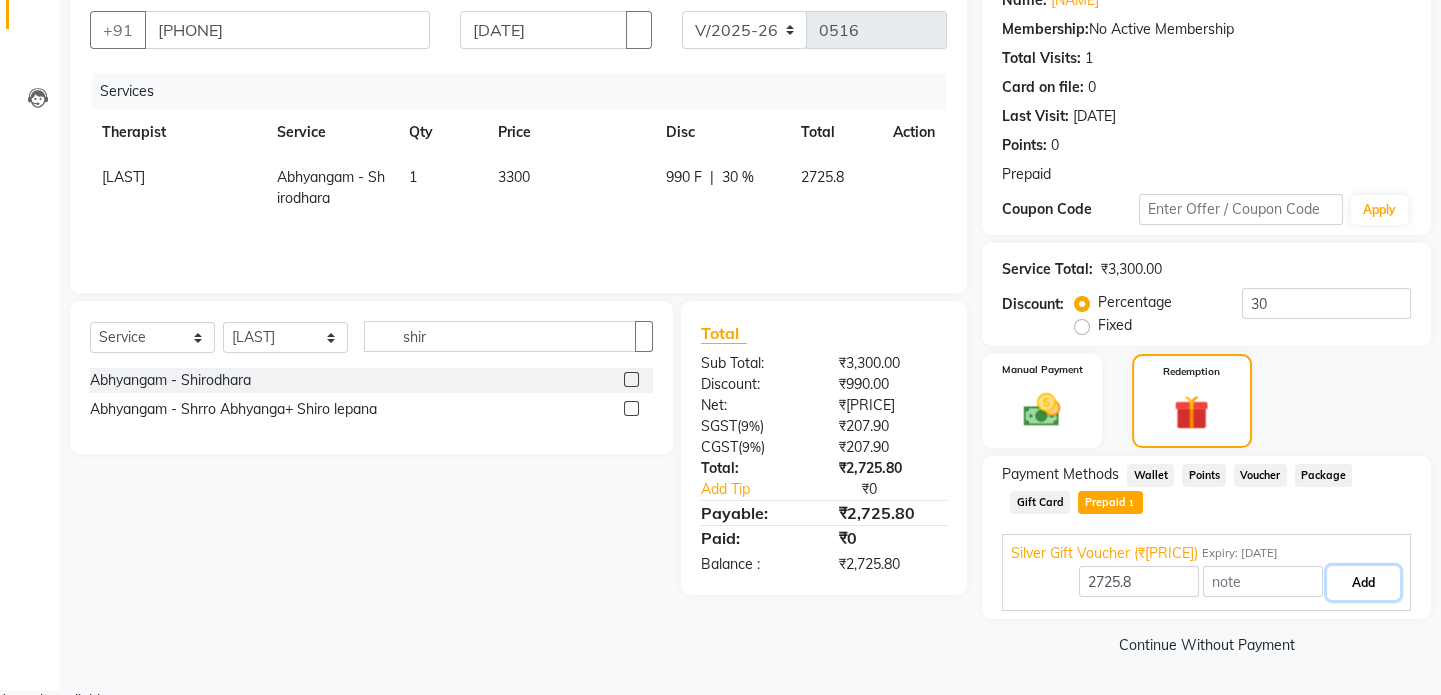 click on "Add" at bounding box center [1363, 583] 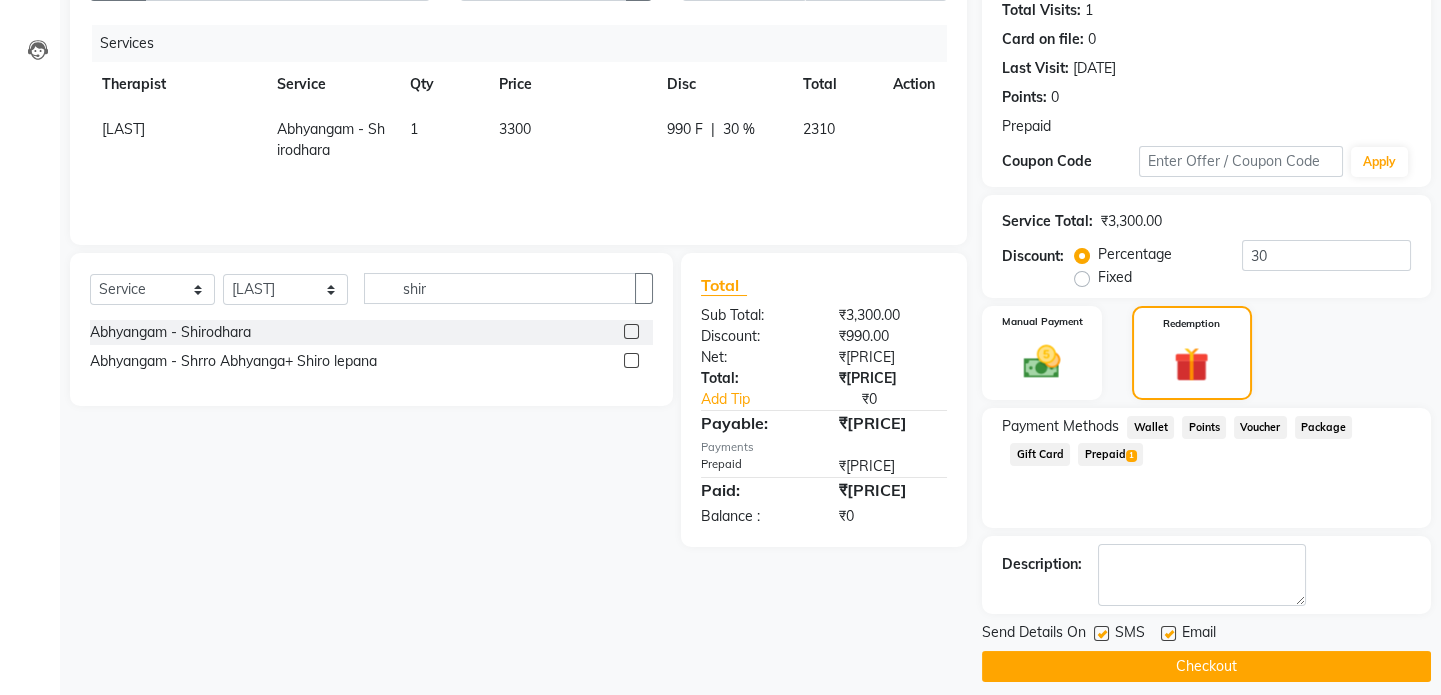 scroll, scrollTop: 246, scrollLeft: 0, axis: vertical 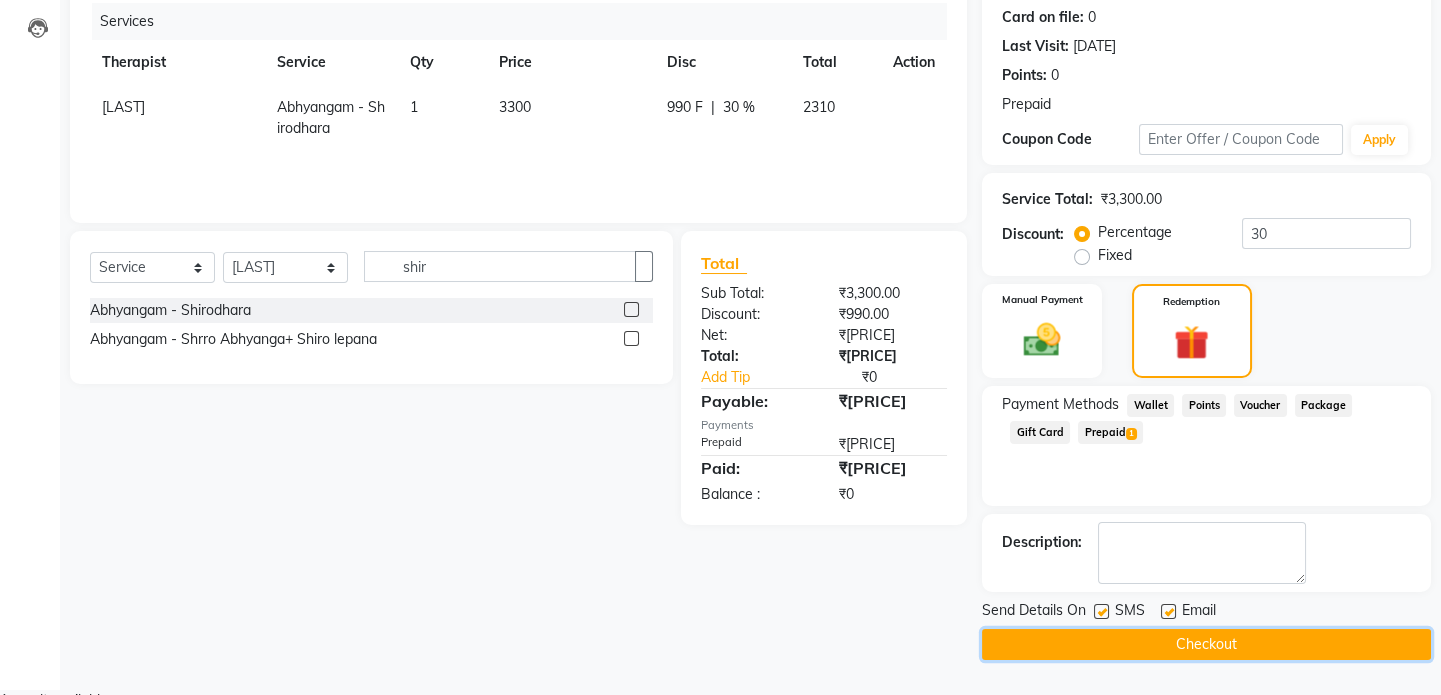 click on "Checkout" at bounding box center [1206, 644] 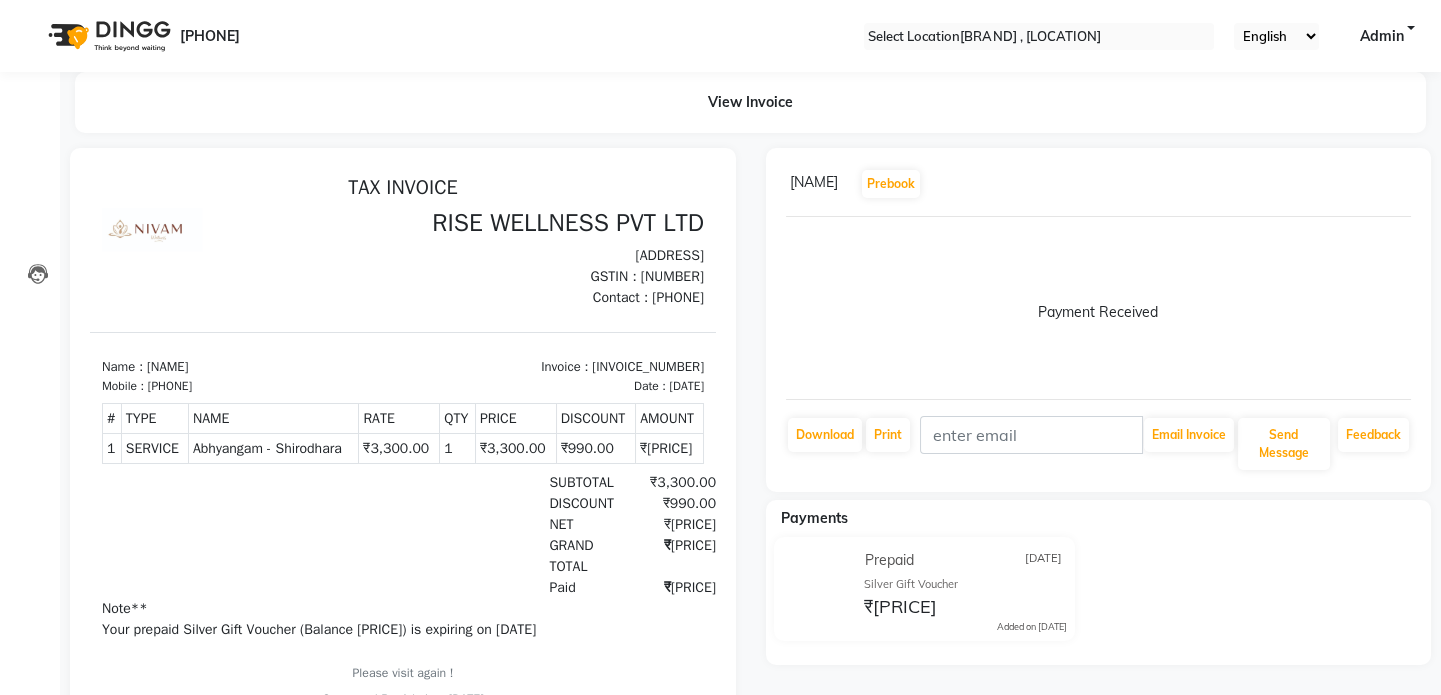 scroll, scrollTop: 0, scrollLeft: 0, axis: both 